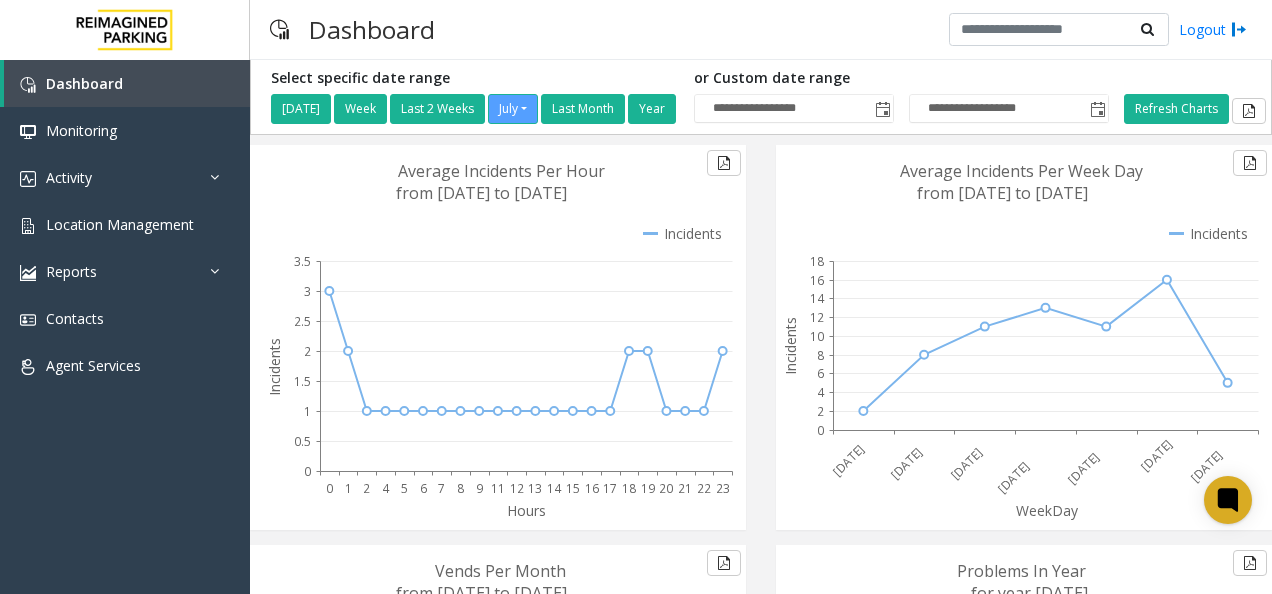 scroll, scrollTop: 0, scrollLeft: 0, axis: both 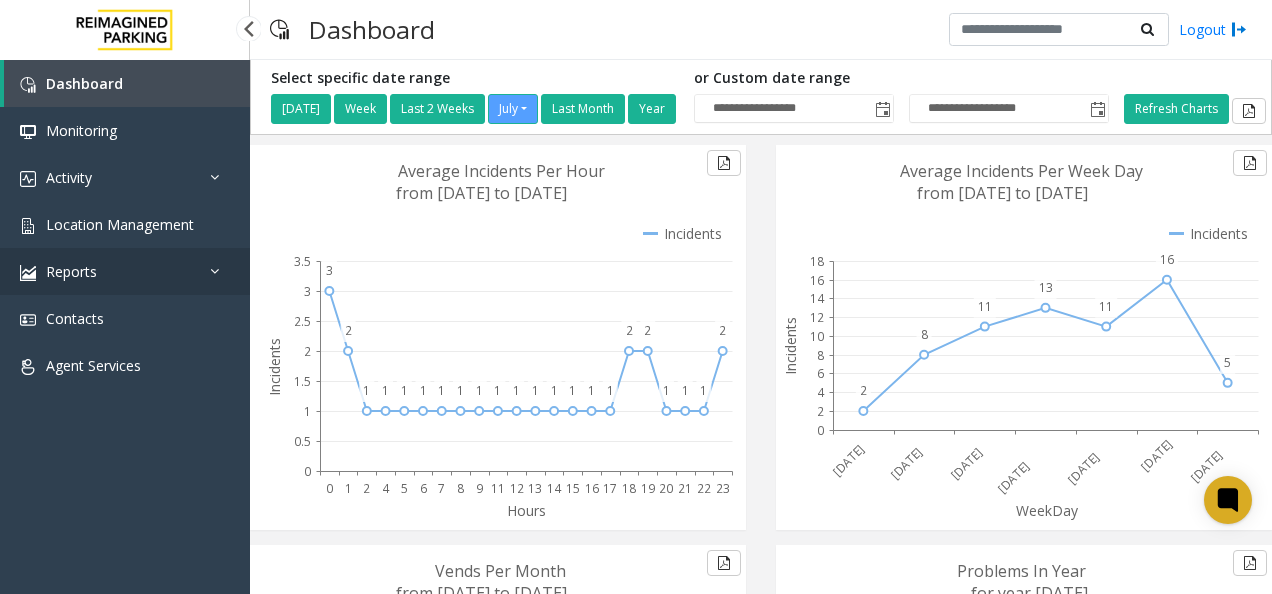click on "Reports" at bounding box center (125, 271) 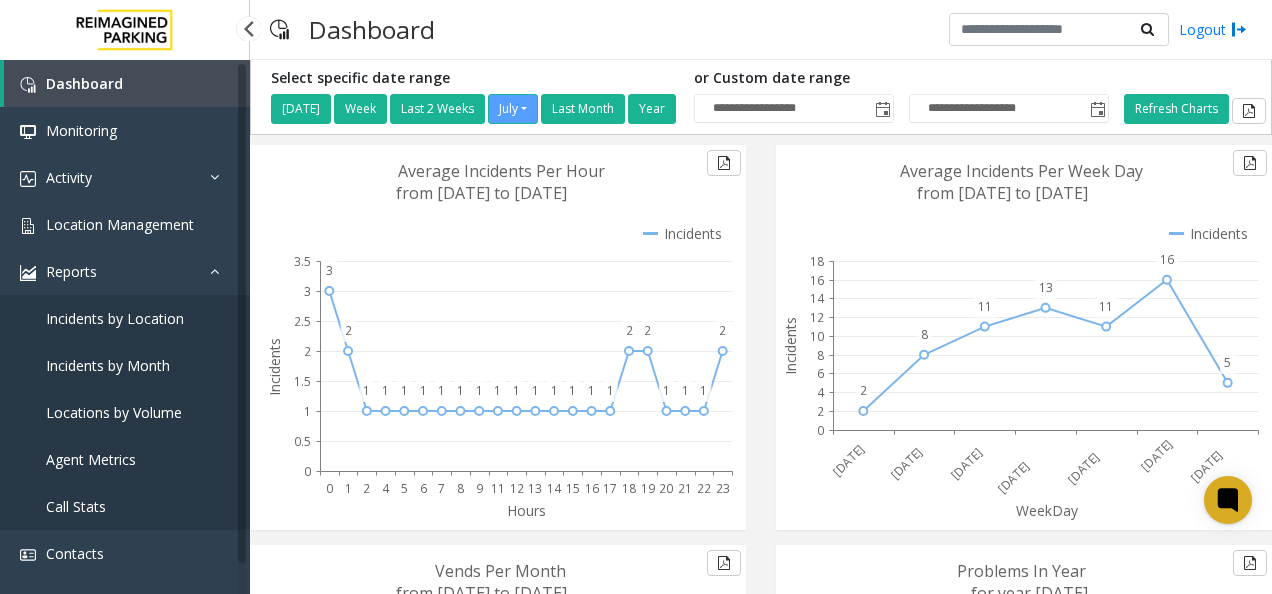 click on "Locations by Volume" at bounding box center (114, 412) 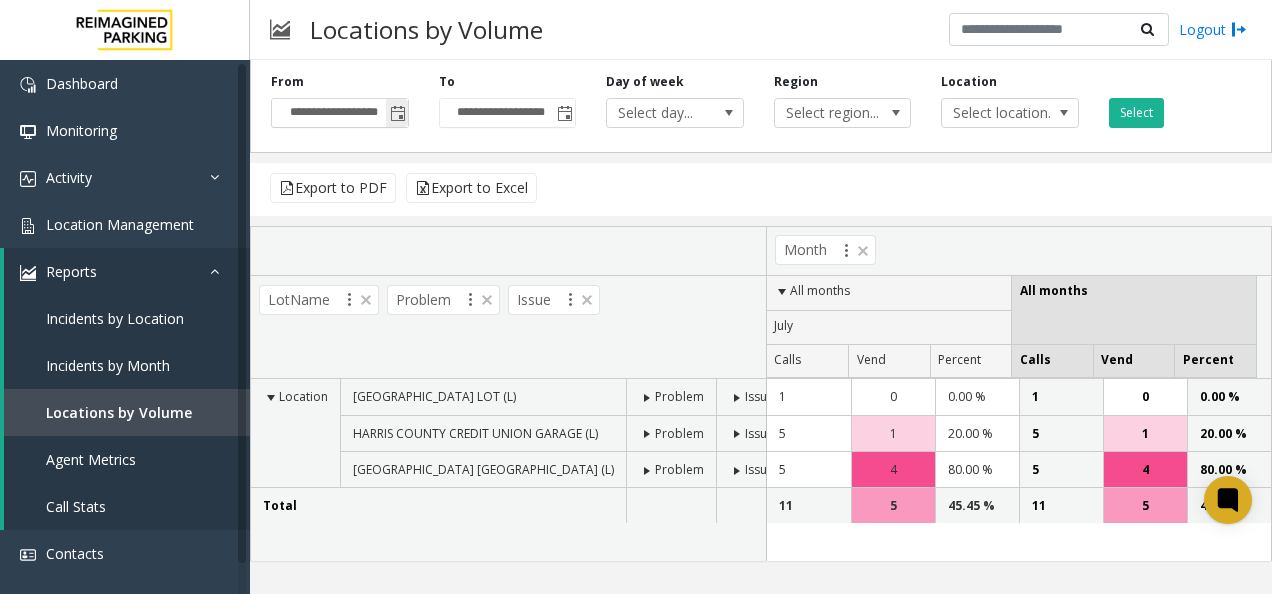 click 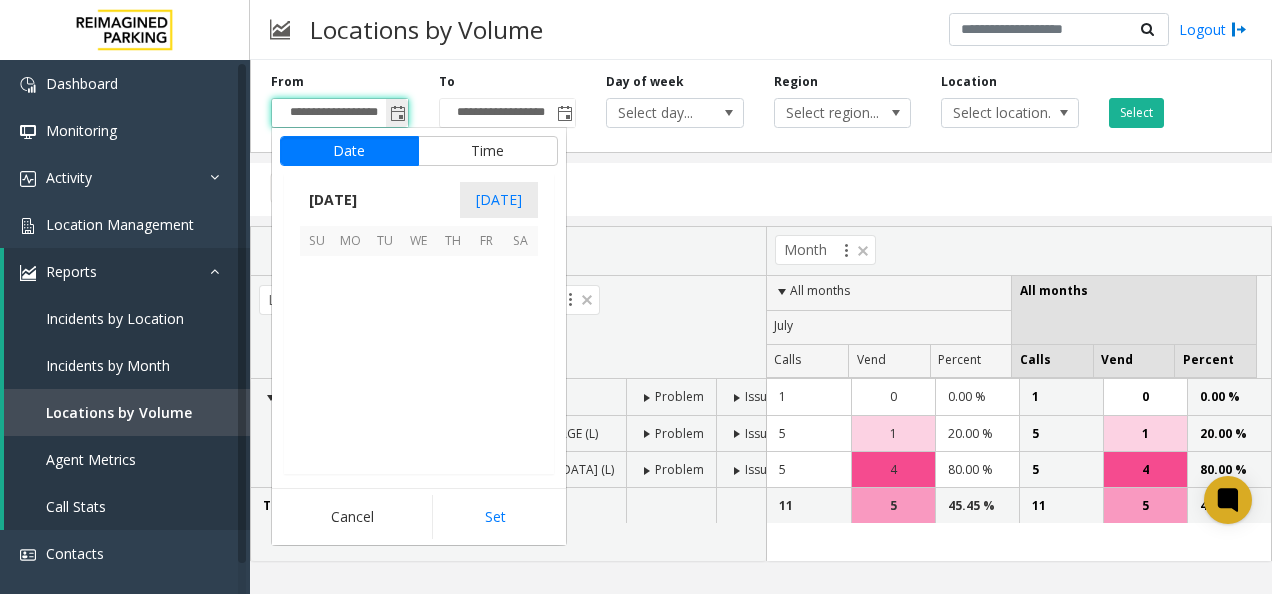 scroll, scrollTop: 358428, scrollLeft: 0, axis: vertical 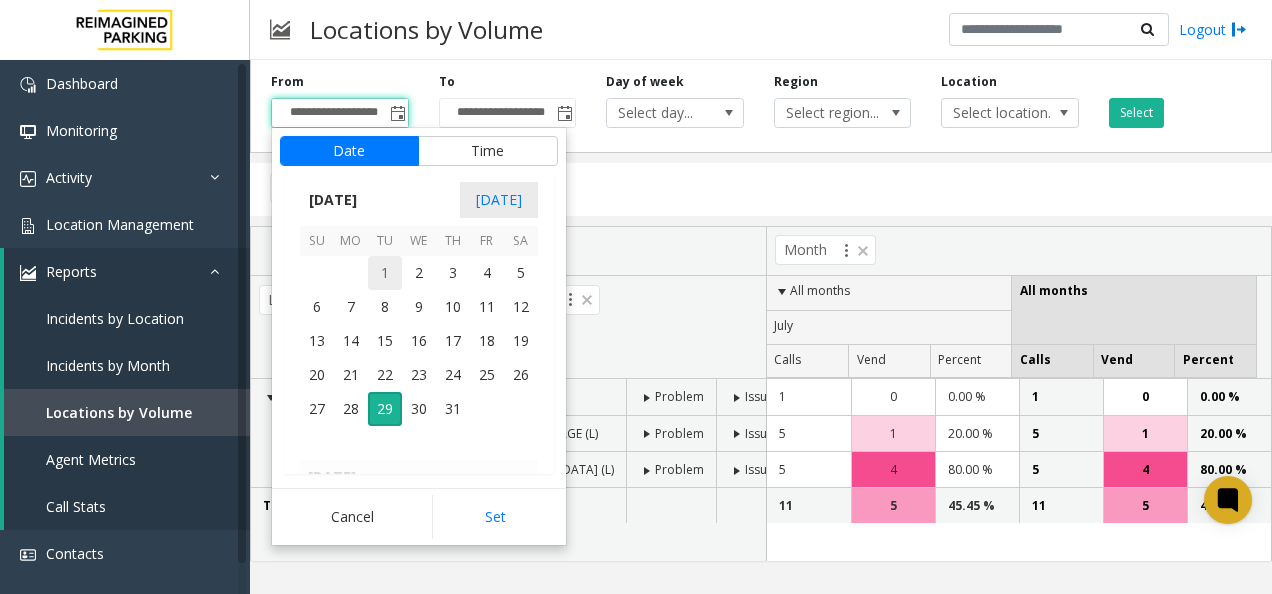 click on "1" at bounding box center (385, 273) 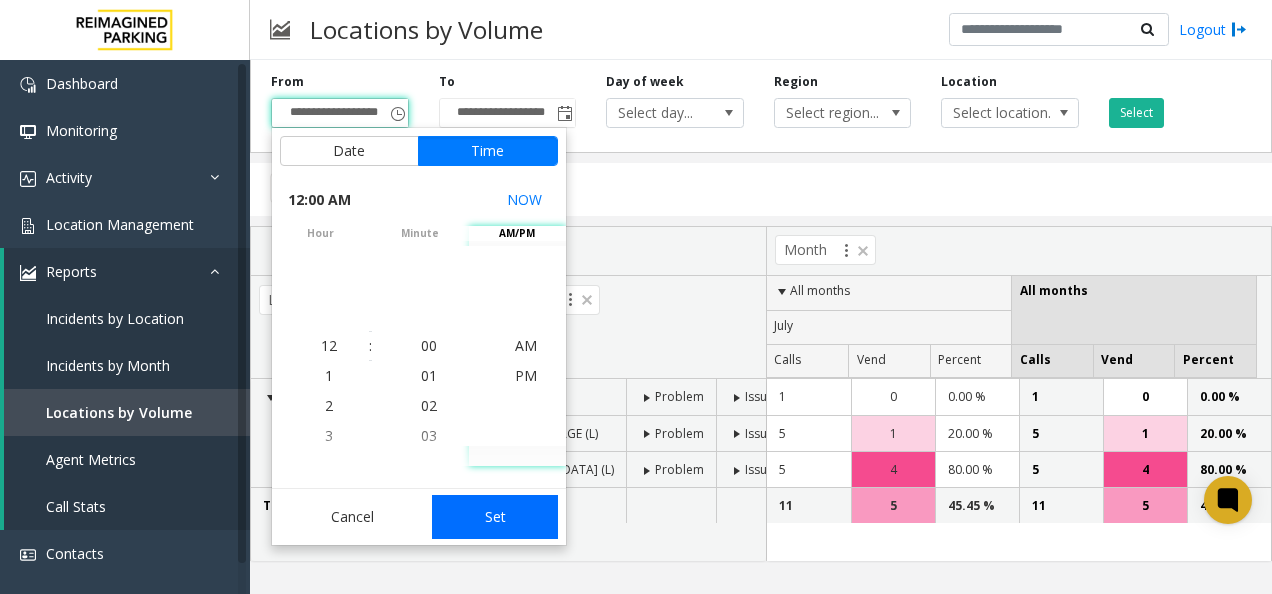 click on "Set" 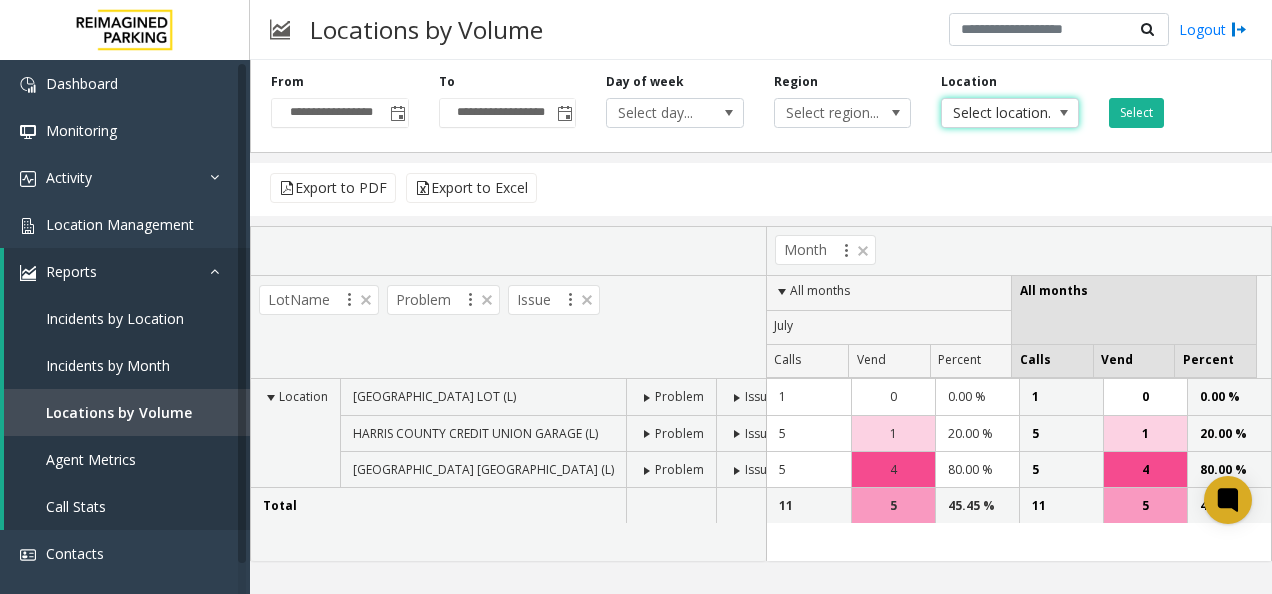 click at bounding box center [1064, 113] 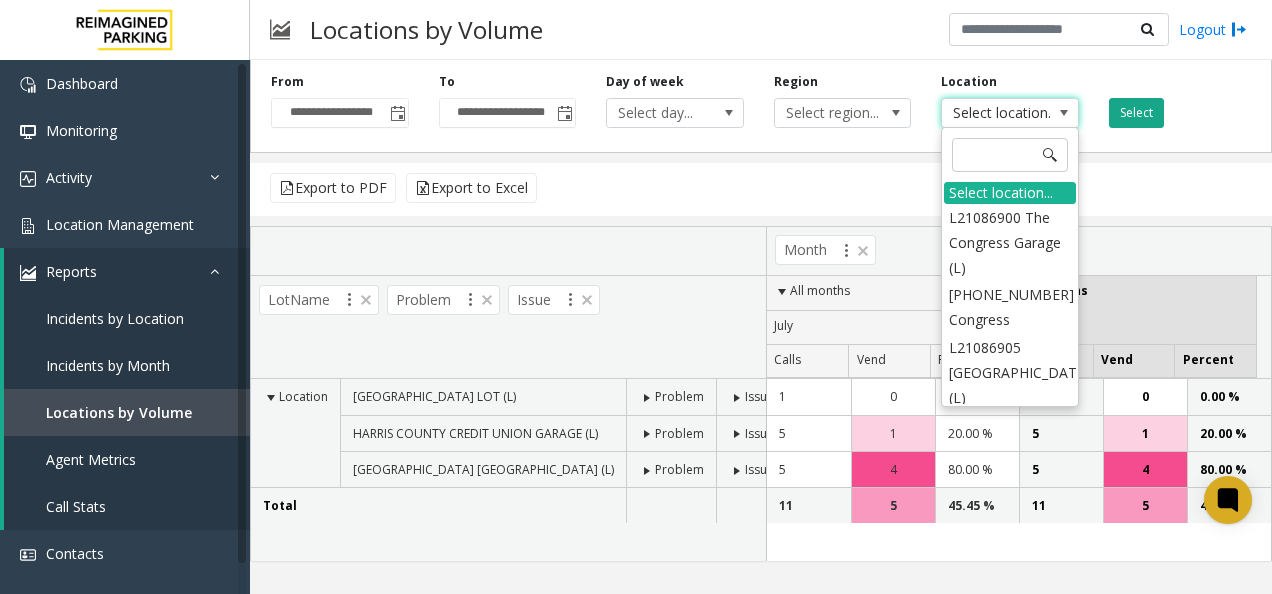 click on "Select" 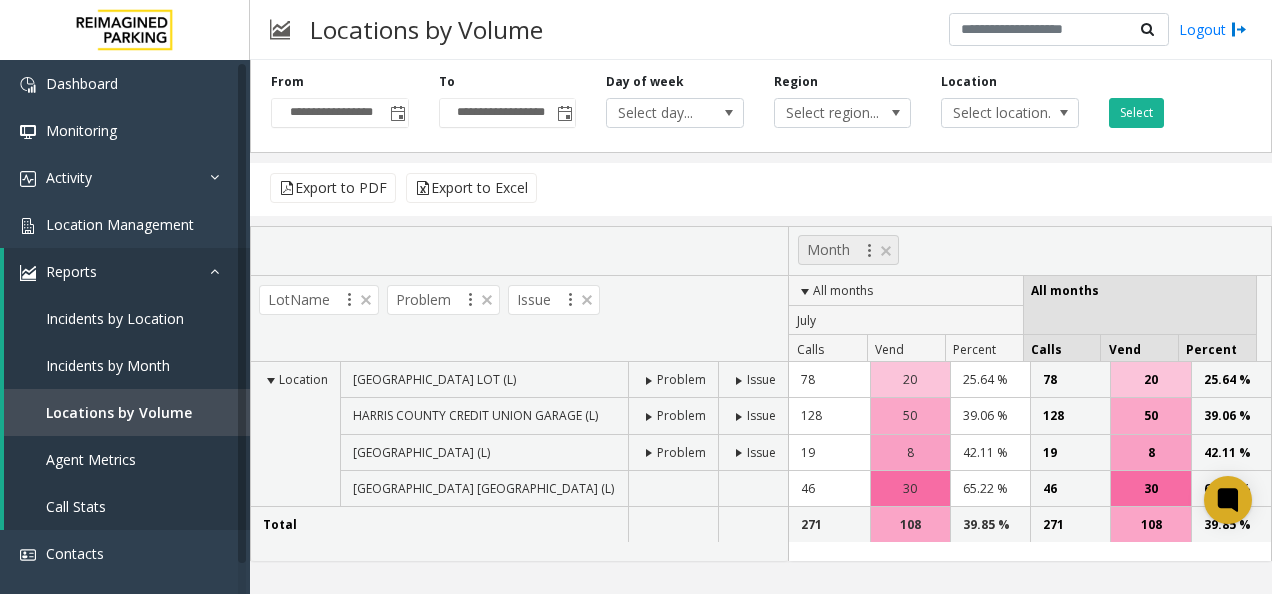 click 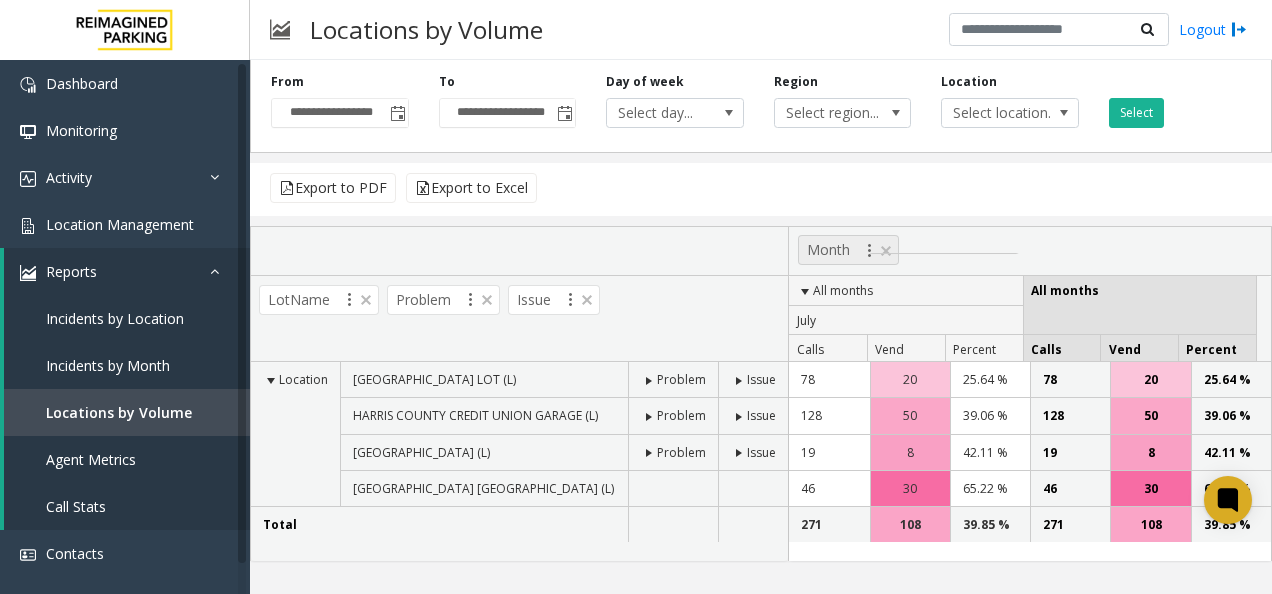 click 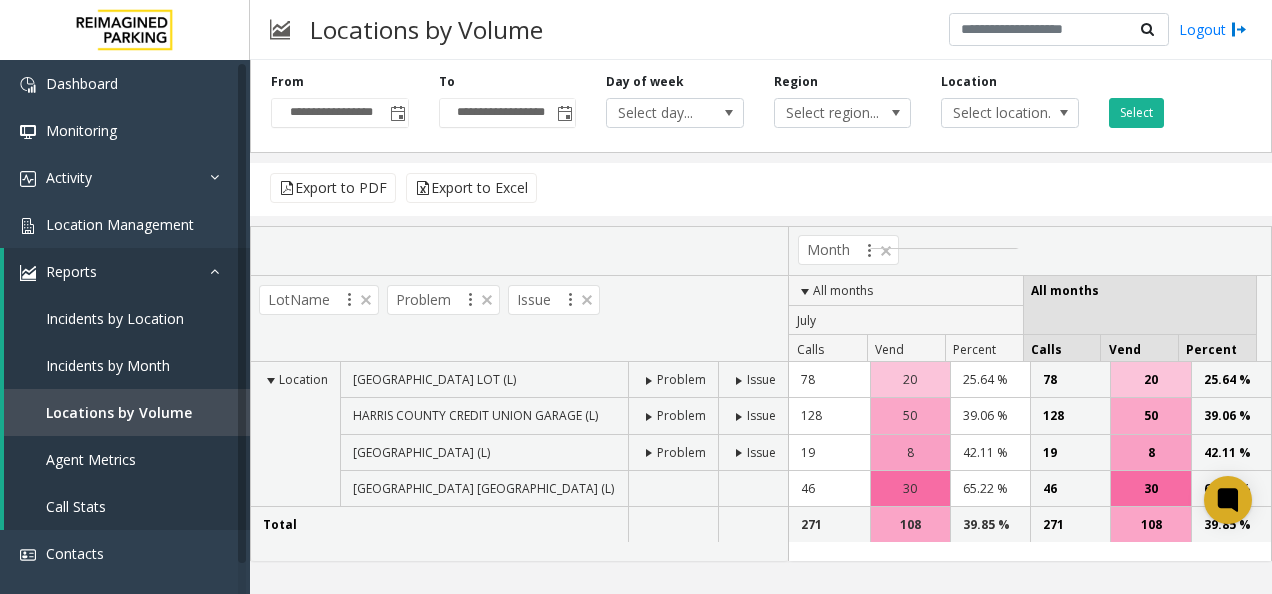click on "Month" 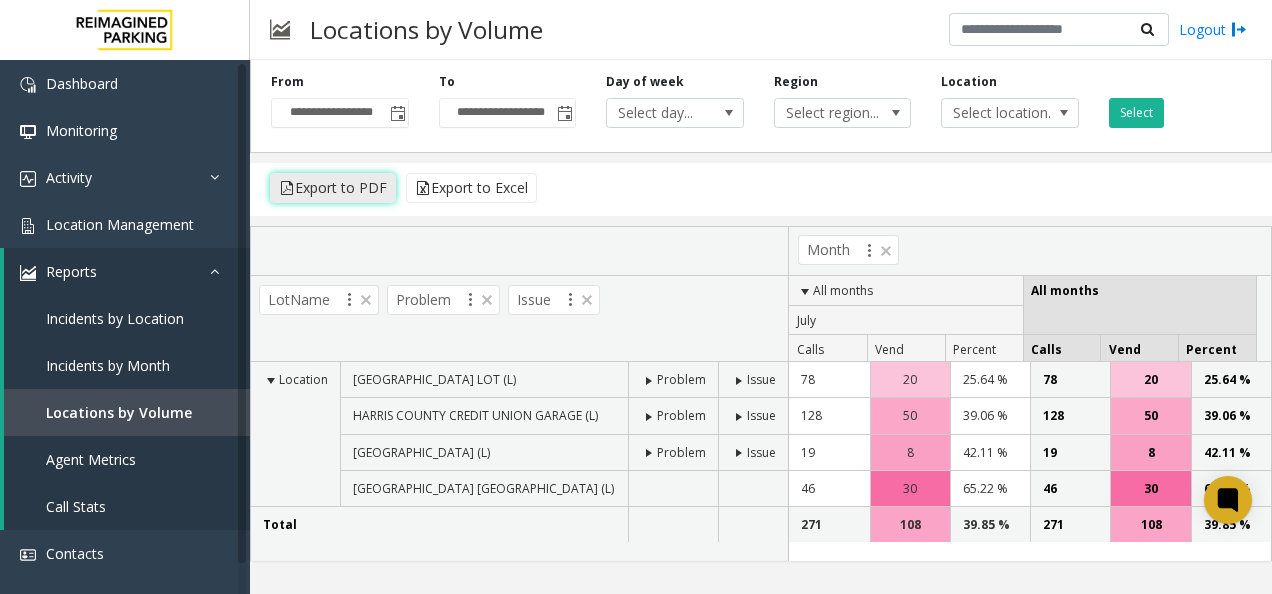 click on "Export to PDF" 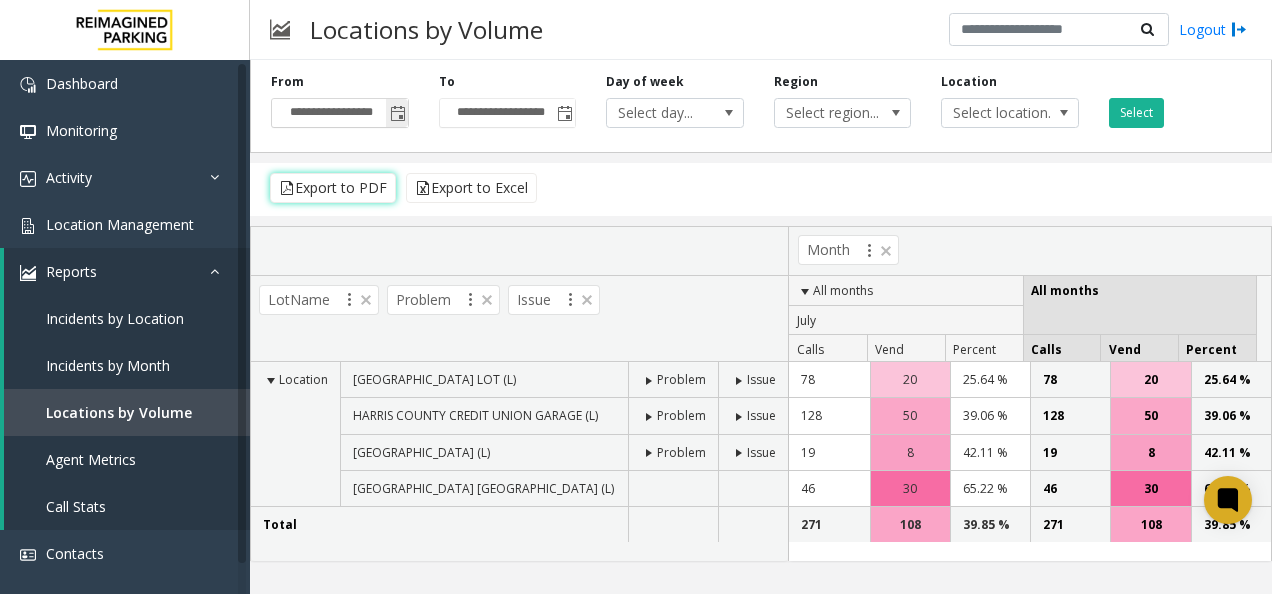 click 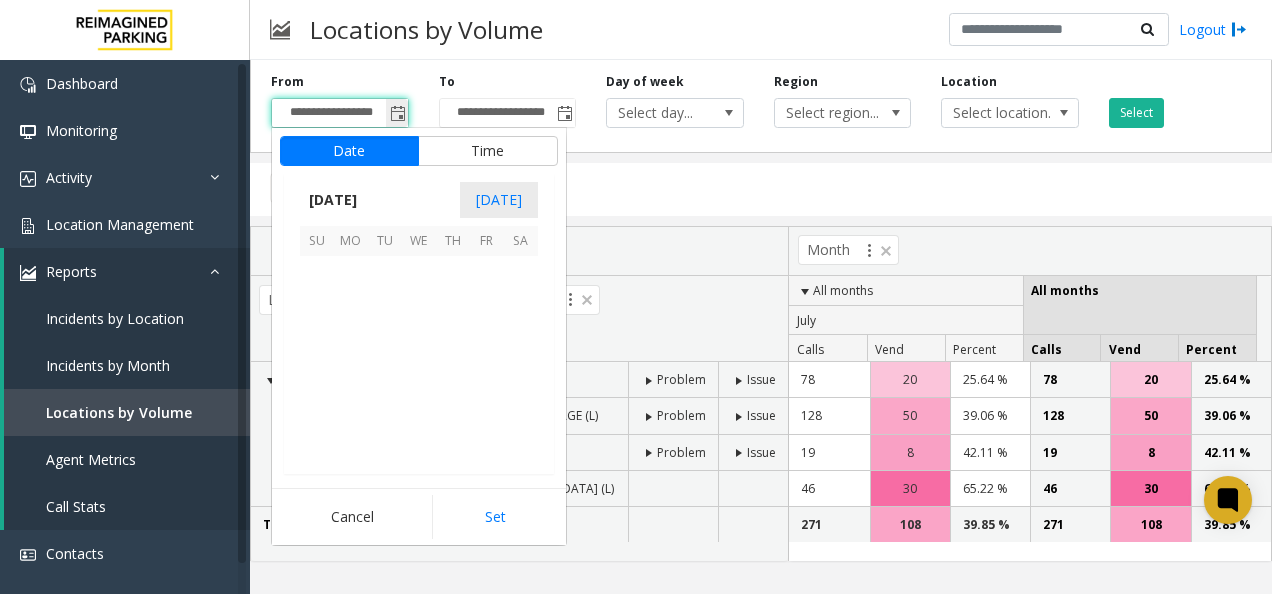 scroll, scrollTop: 358428, scrollLeft: 0, axis: vertical 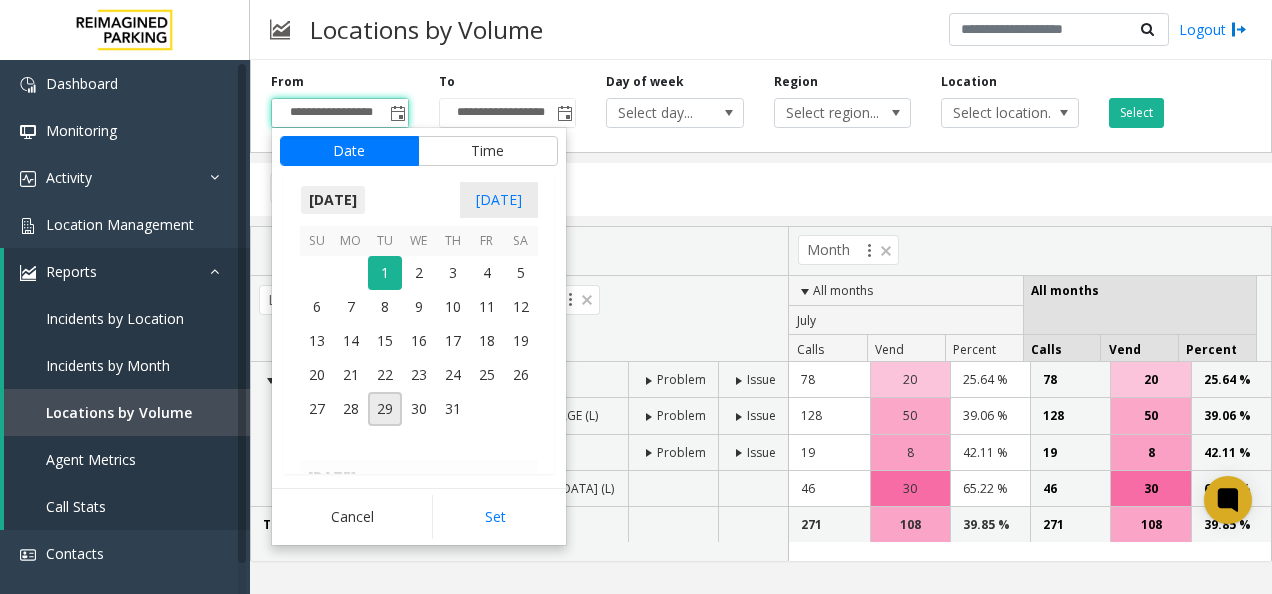 click on "[DATE]" at bounding box center (333, 200) 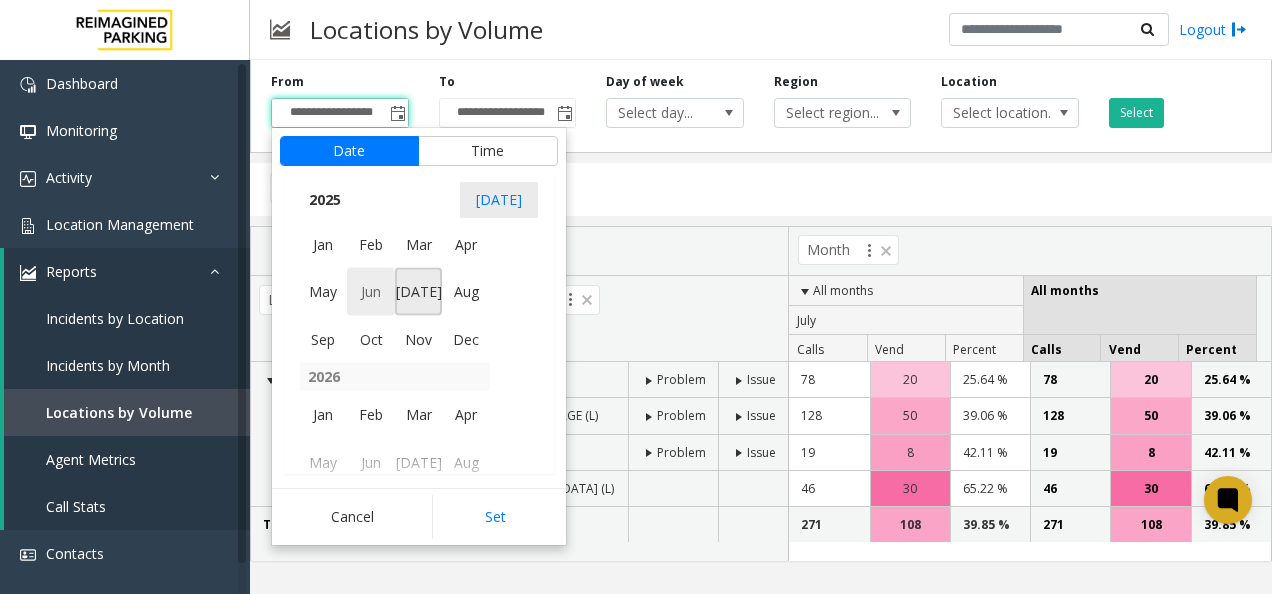 click on "Jun" at bounding box center [371, 292] 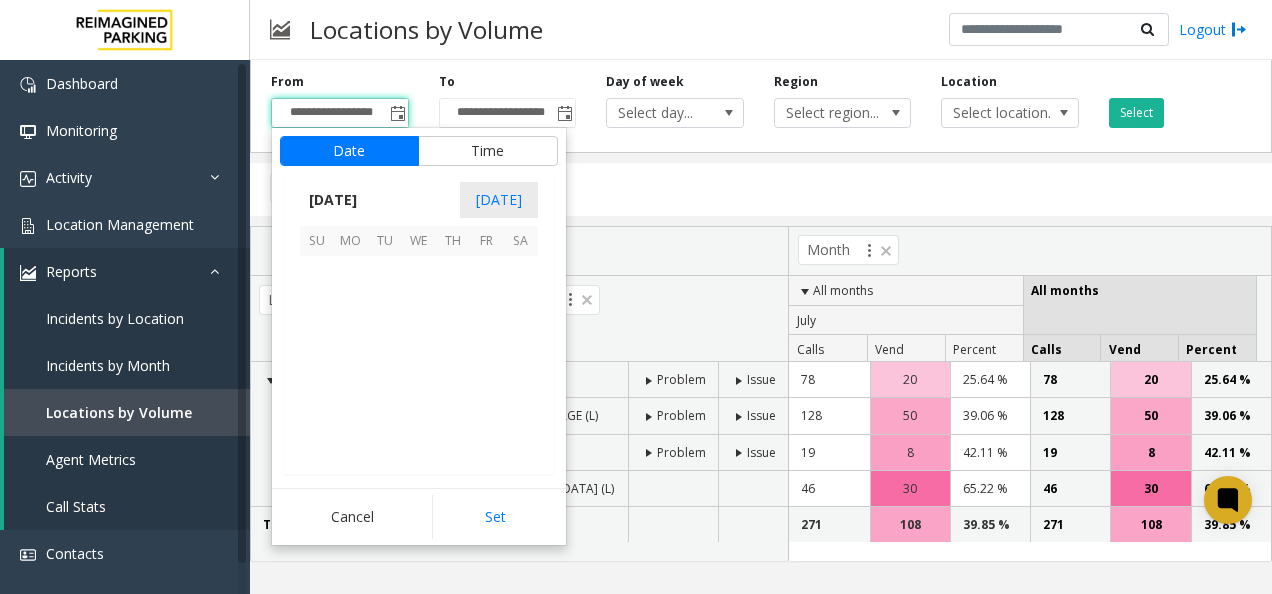 scroll, scrollTop: 358190, scrollLeft: 0, axis: vertical 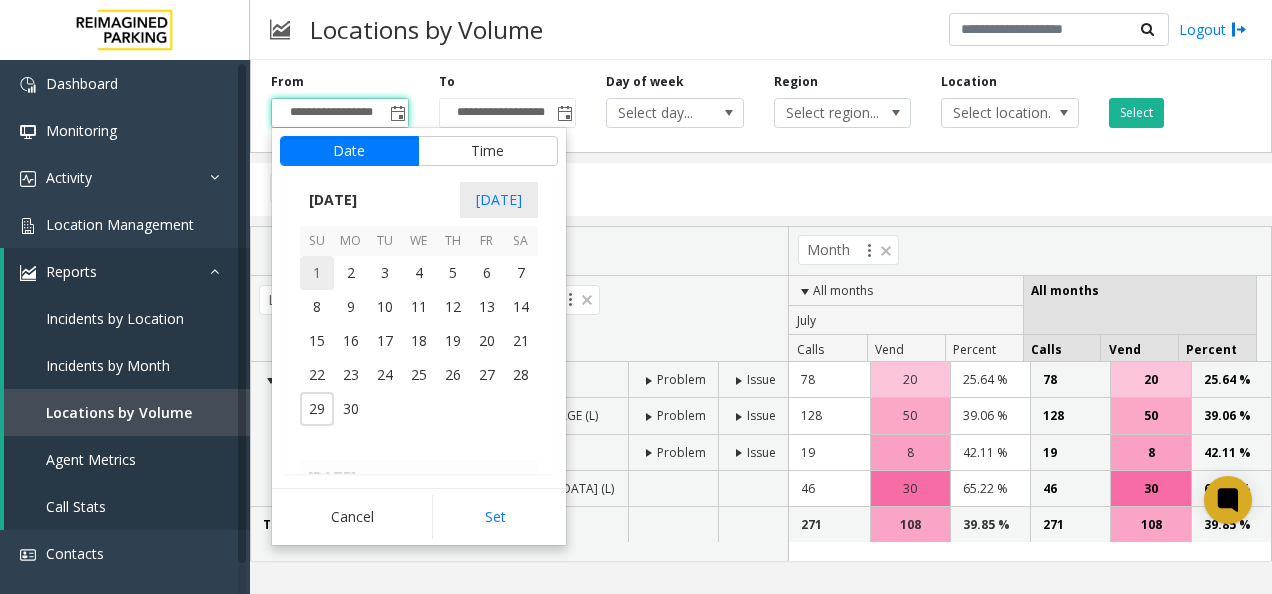click on "1" at bounding box center (317, 273) 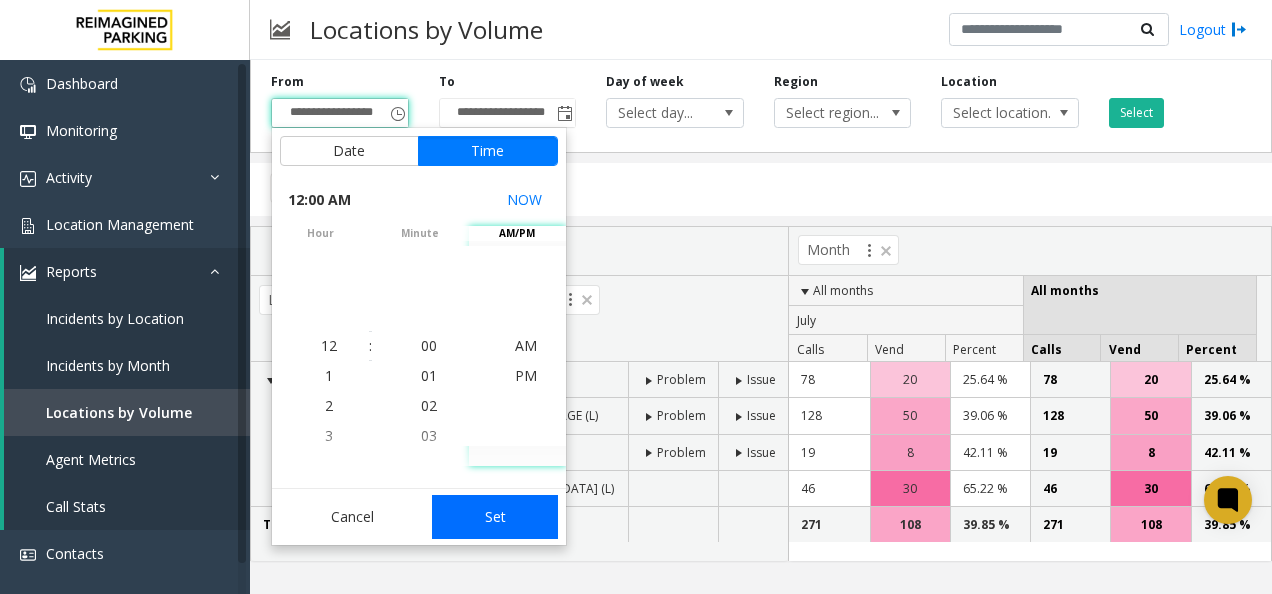 click on "Set" 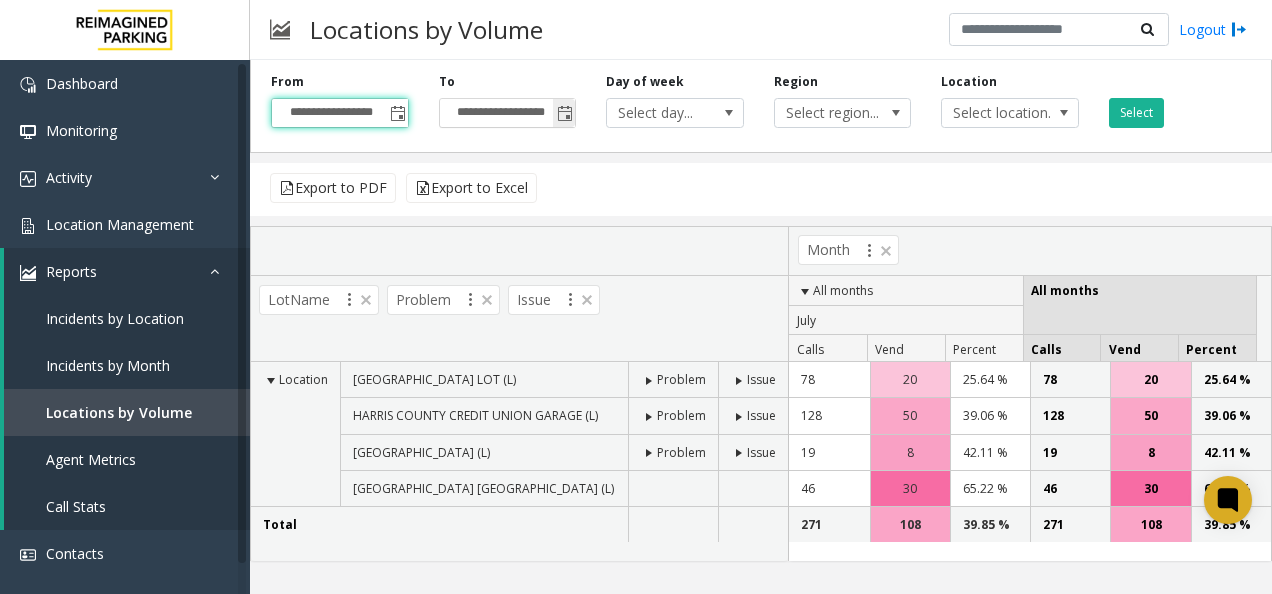 click 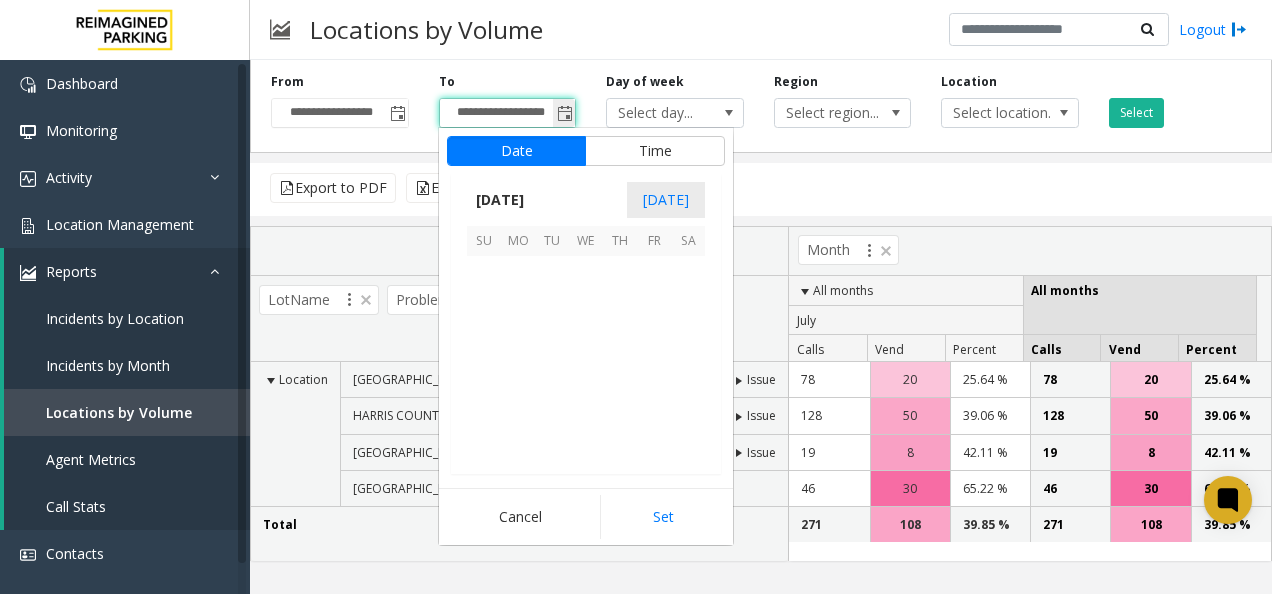 scroll, scrollTop: 358428, scrollLeft: 0, axis: vertical 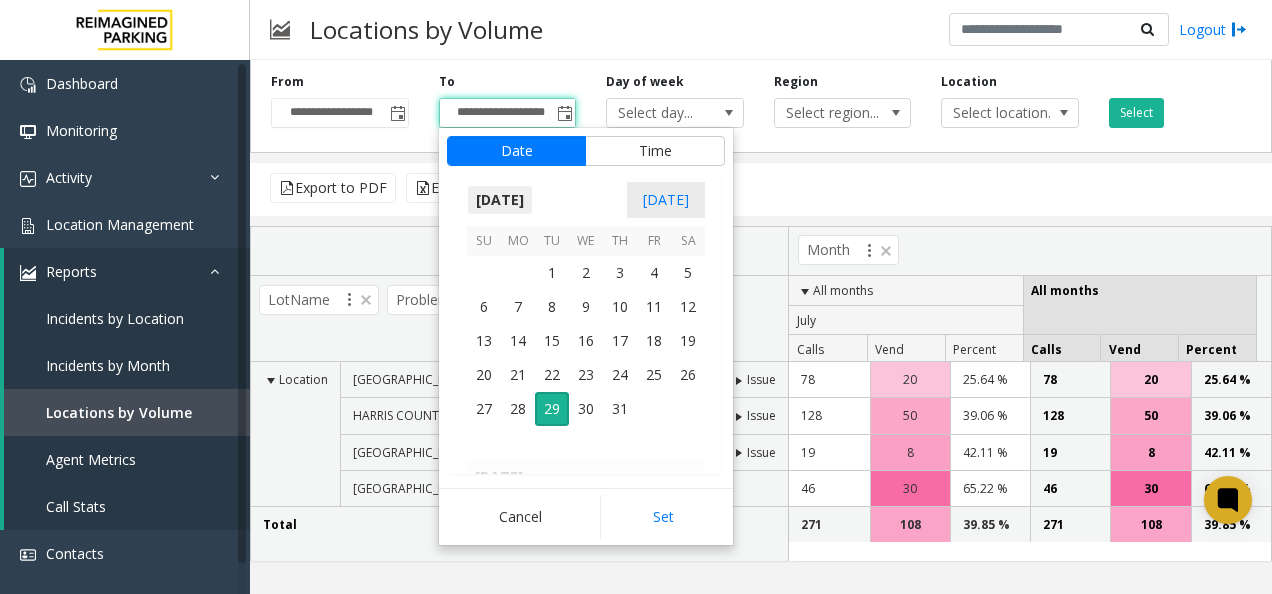 click on "[DATE]" at bounding box center (500, 200) 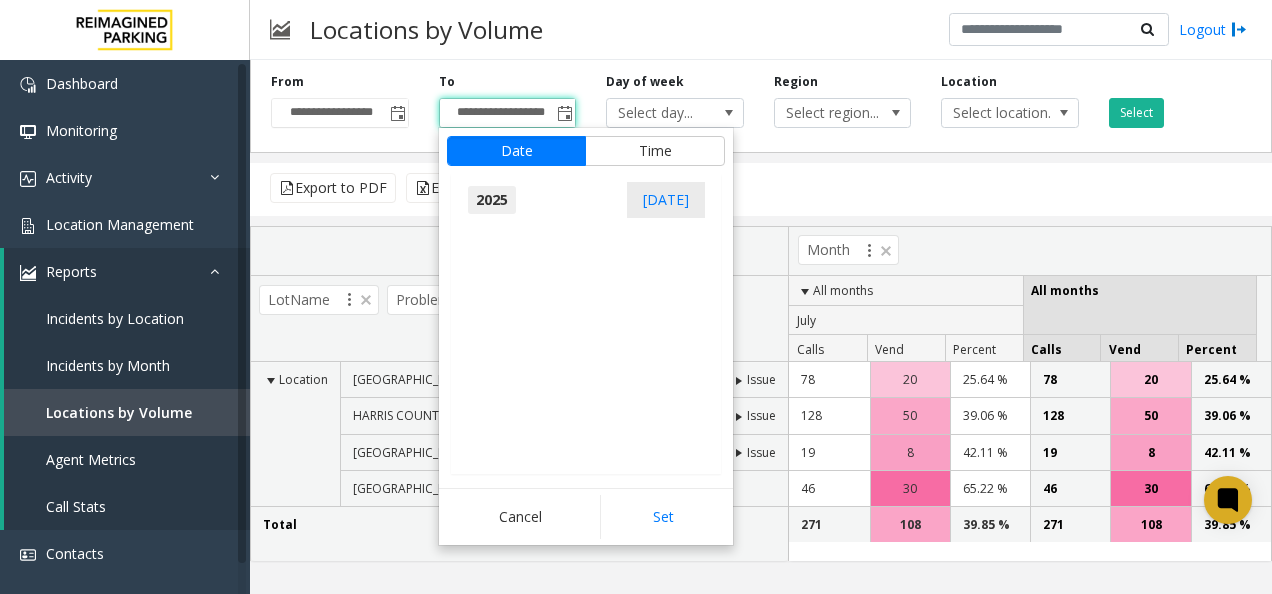 scroll, scrollTop: 21347, scrollLeft: 0, axis: vertical 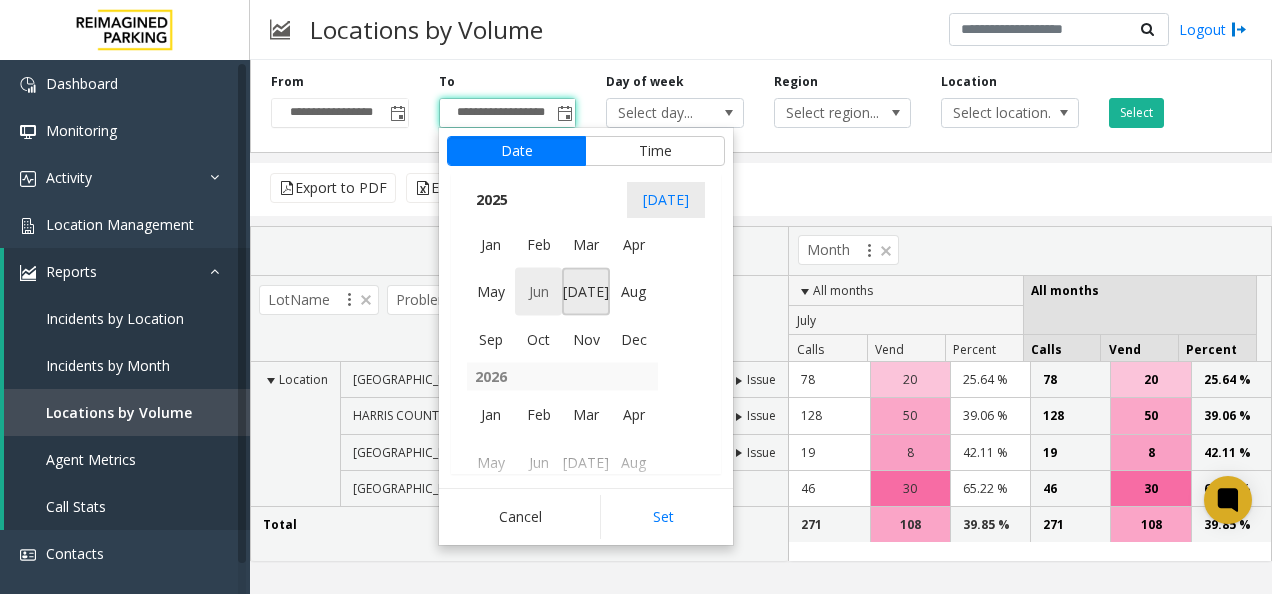 click on "Jun" at bounding box center [539, 292] 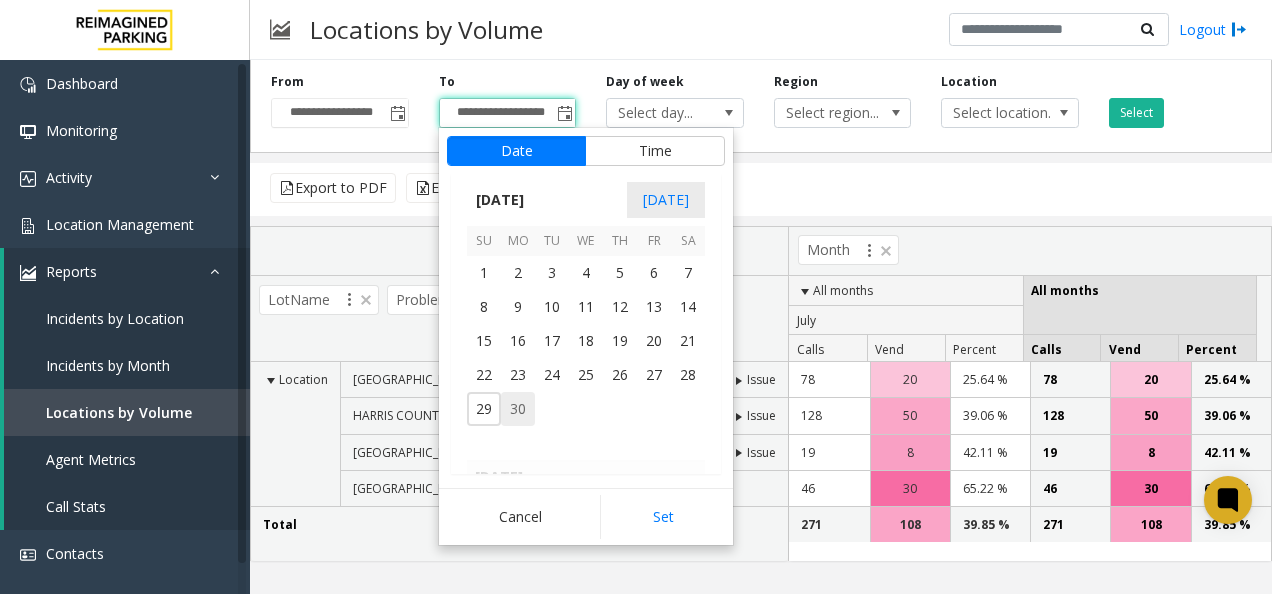 click on "30" at bounding box center [518, 409] 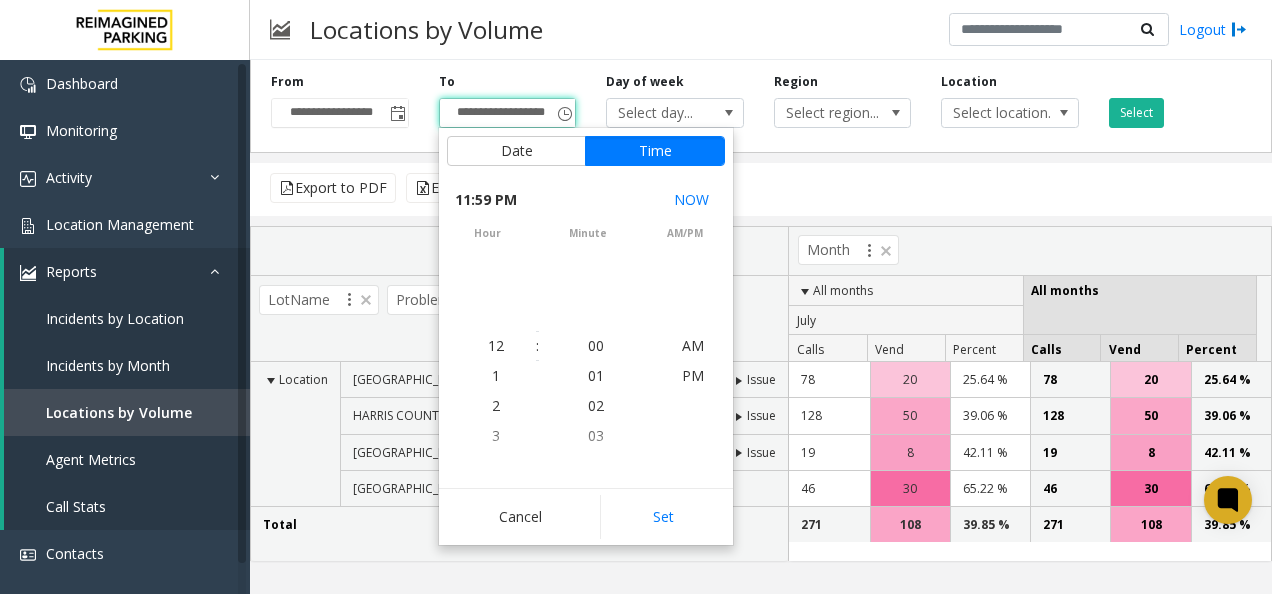 scroll, scrollTop: 690, scrollLeft: 0, axis: vertical 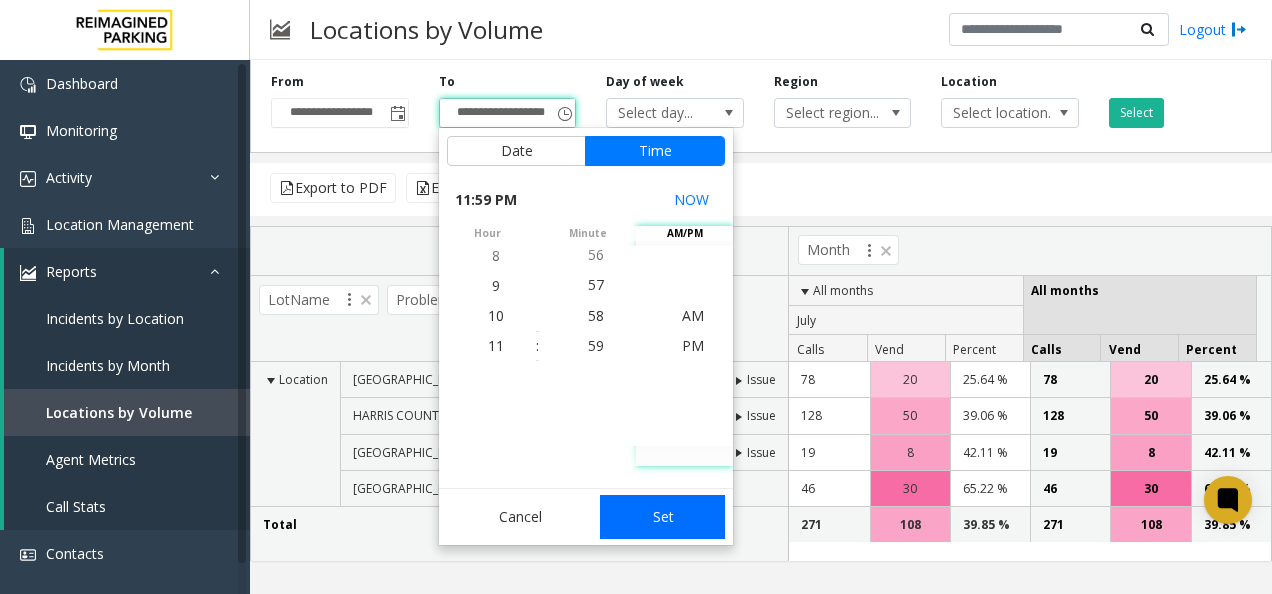 click on "Set" 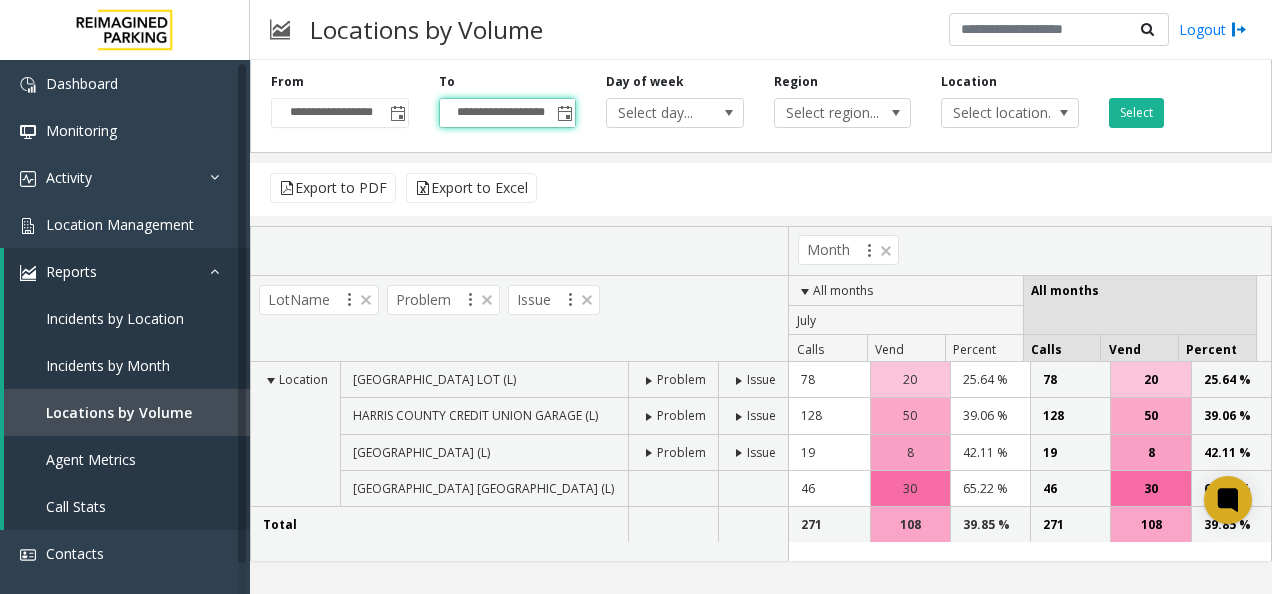 scroll, scrollTop: 0, scrollLeft: 0, axis: both 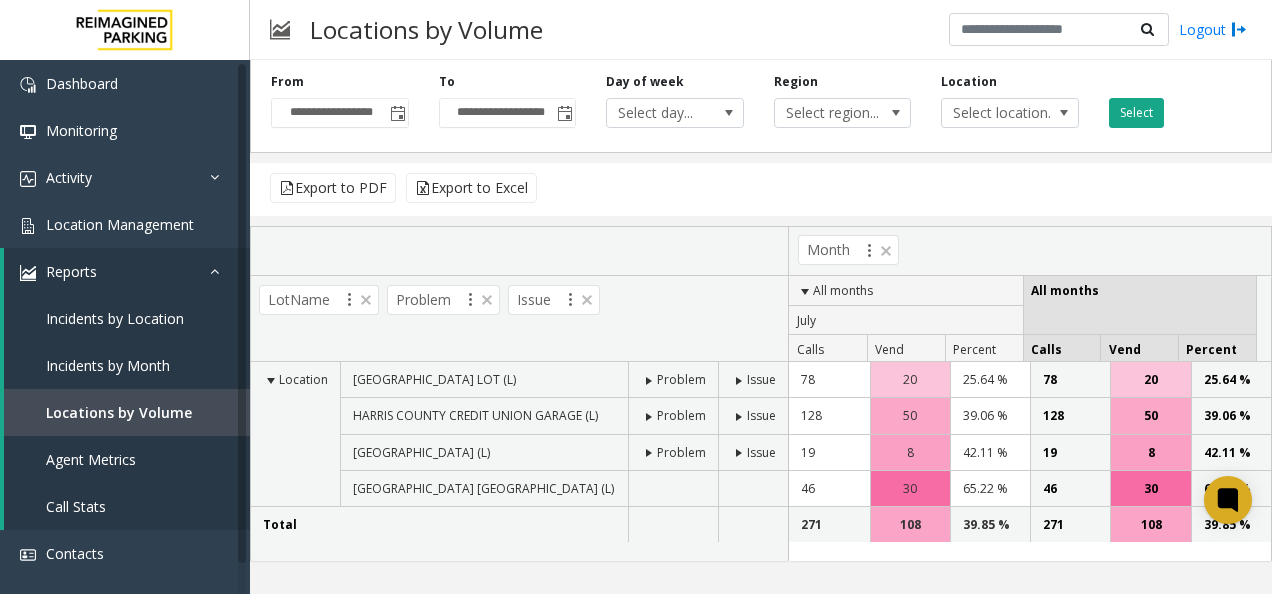 click on "Select" 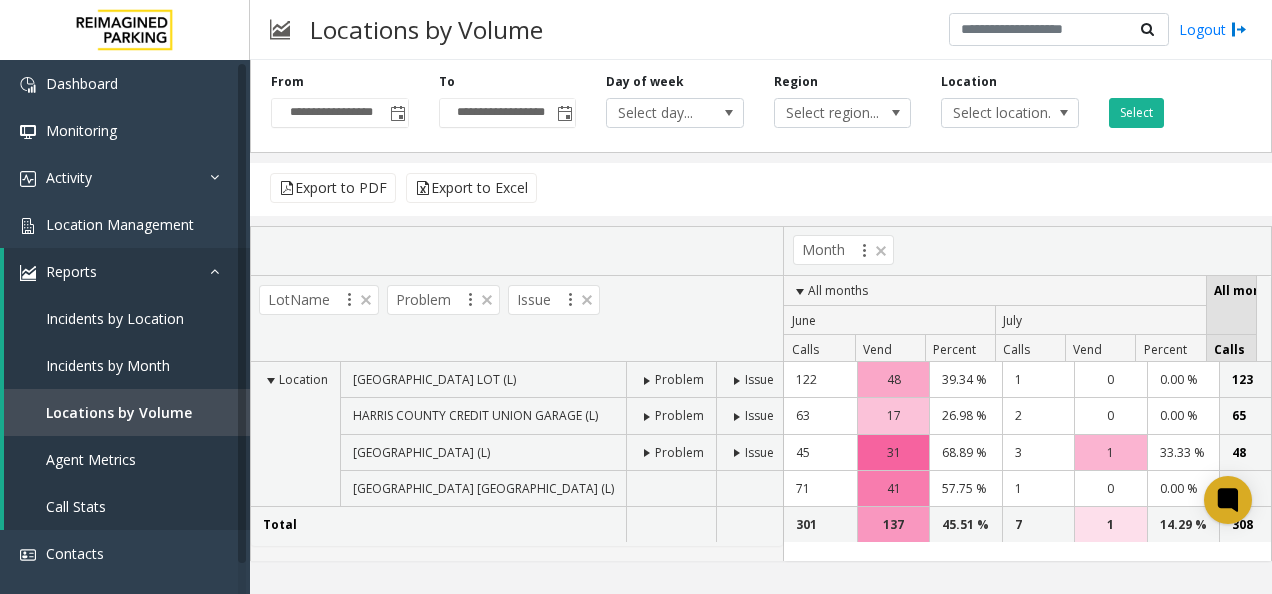 scroll, scrollTop: 0, scrollLeft: 0, axis: both 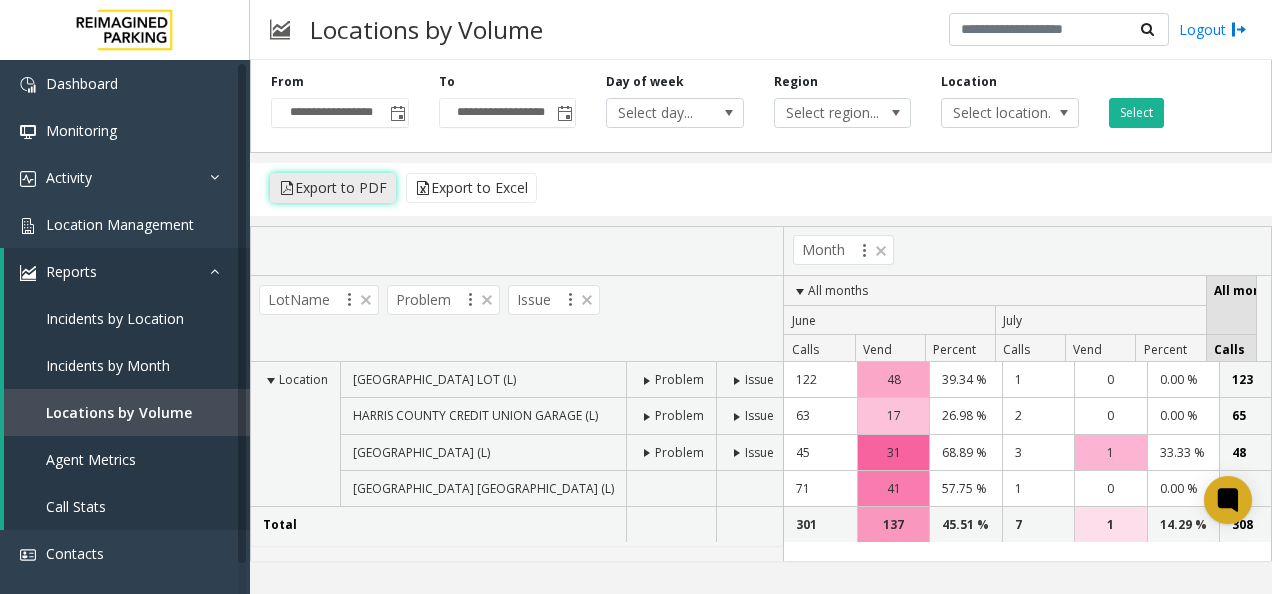 click on "Export to PDF" 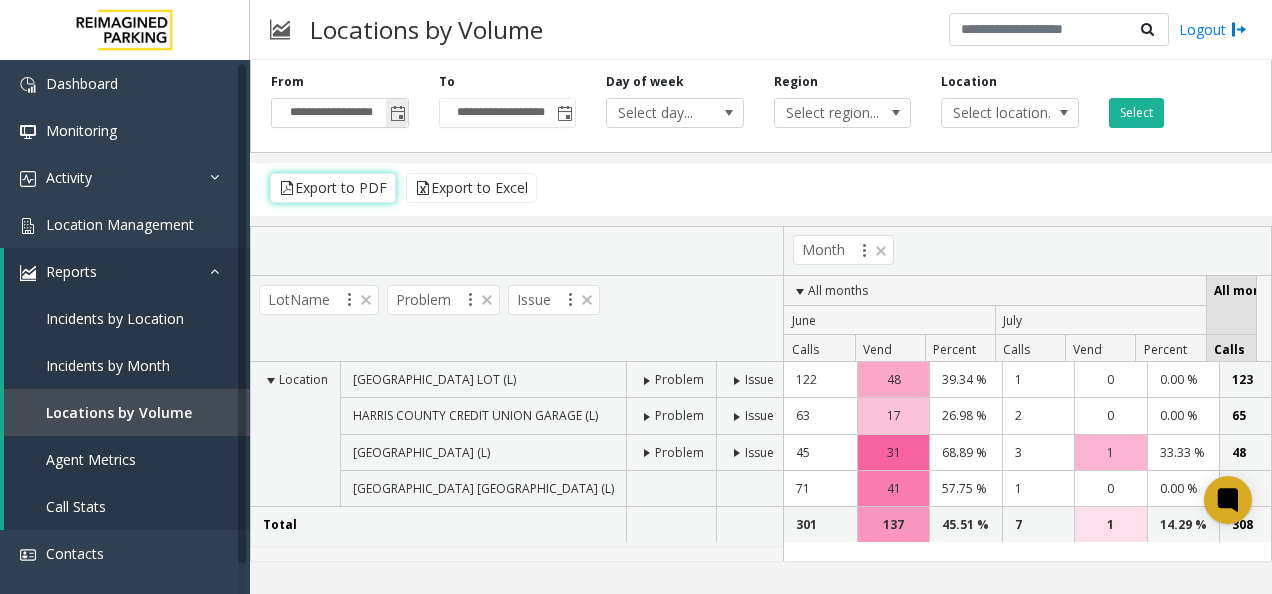 click 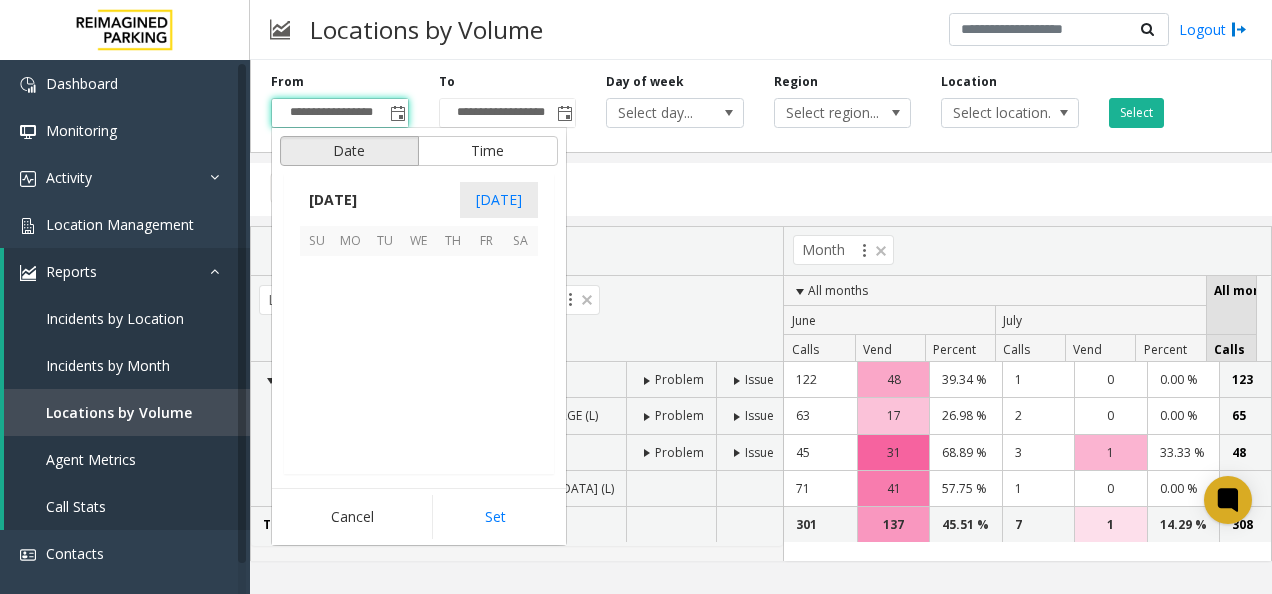 scroll, scrollTop: 358428, scrollLeft: 0, axis: vertical 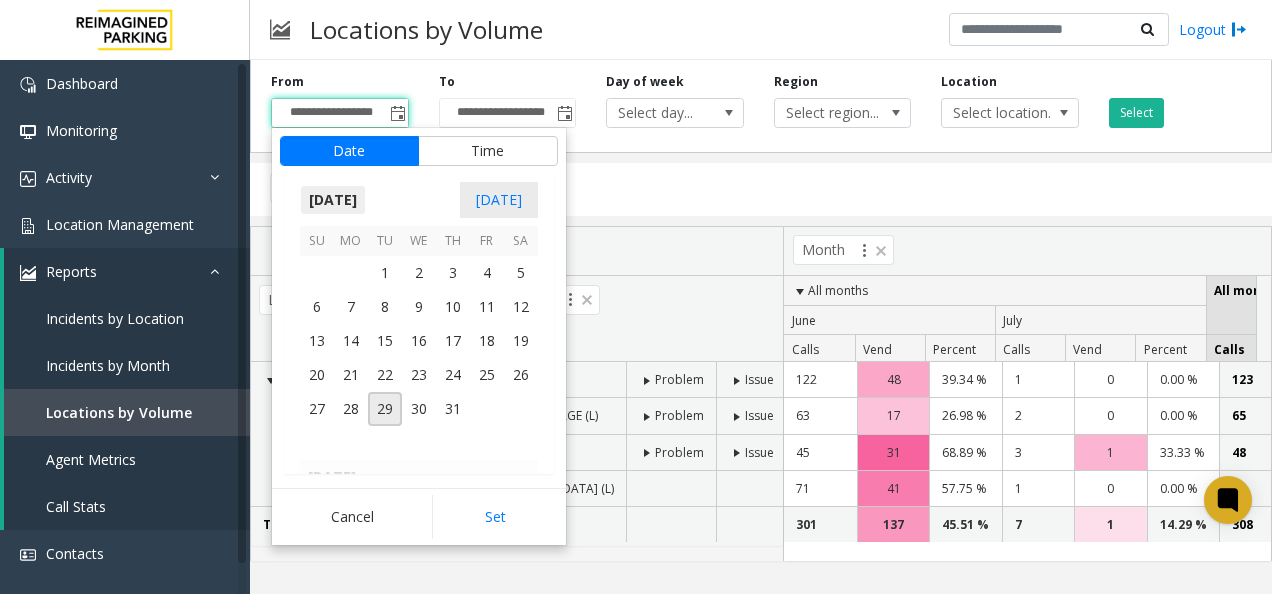click on "[DATE]" at bounding box center (333, 200) 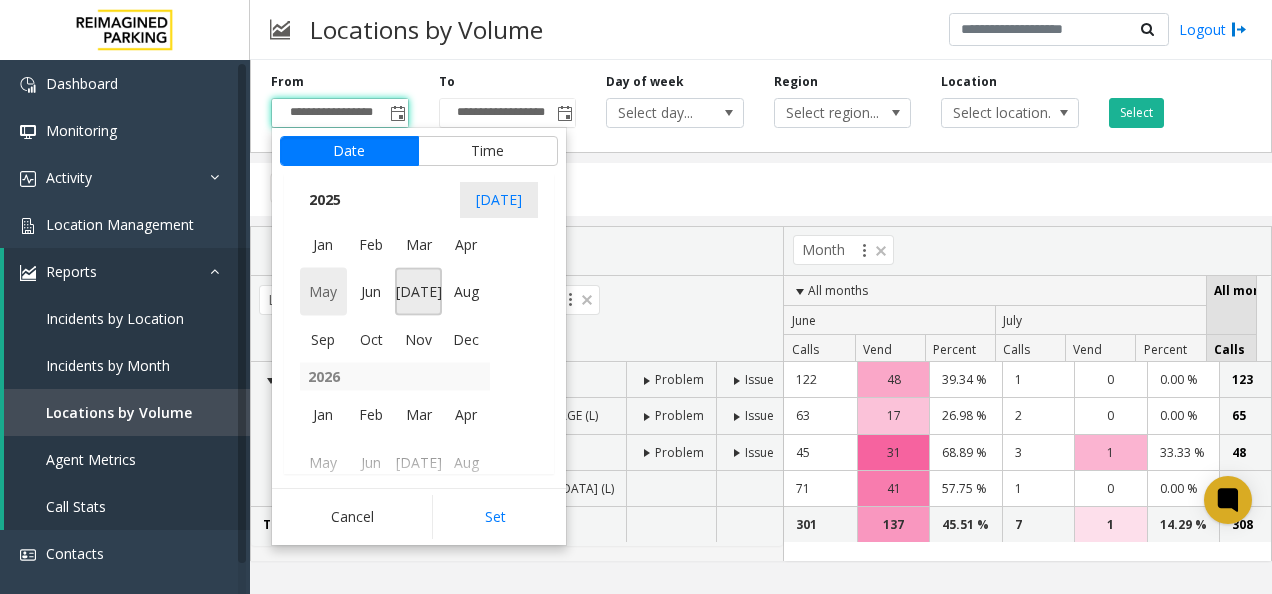 click on "May" at bounding box center [324, 292] 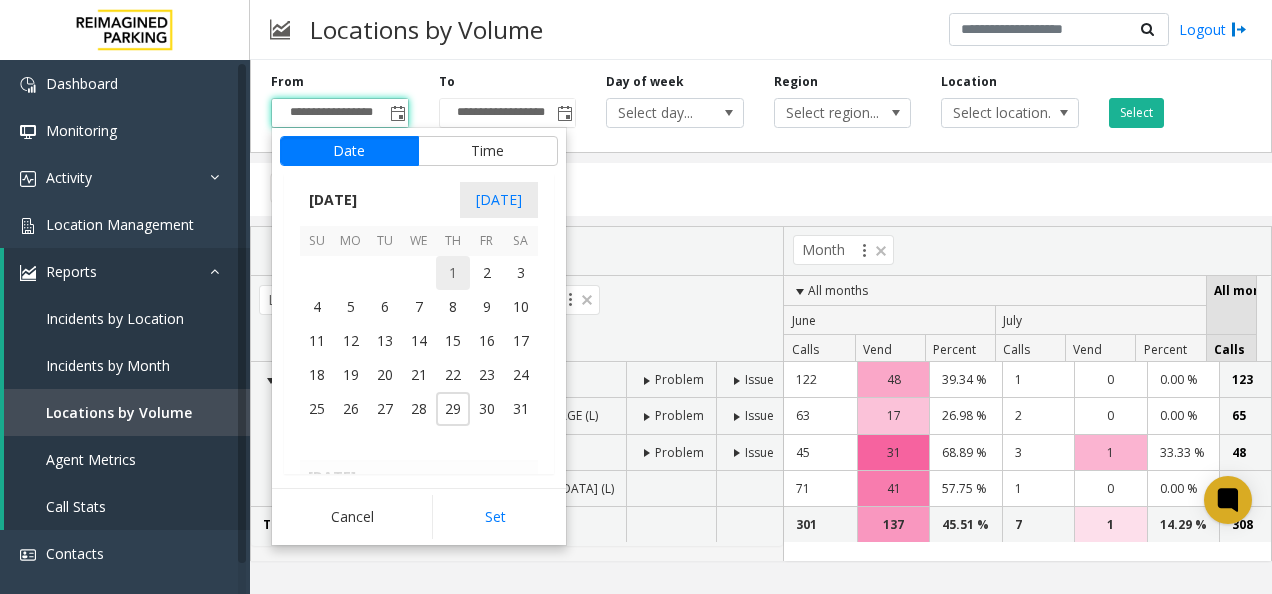 click on "1" at bounding box center [453, 273] 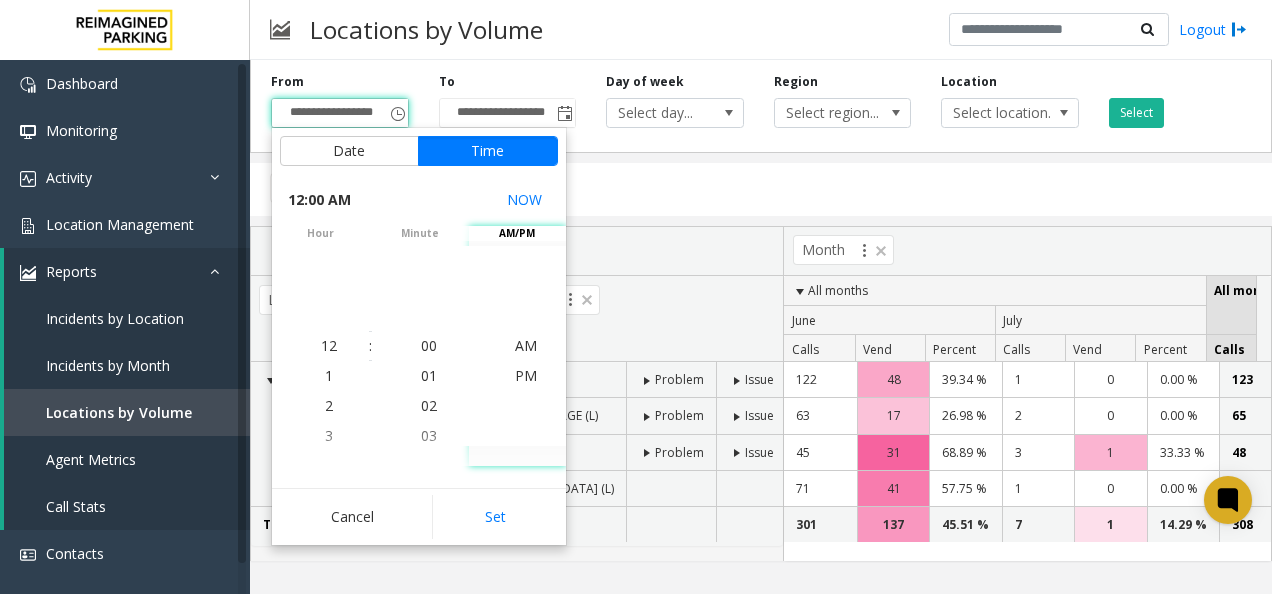 drag, startPoint x: 498, startPoint y: 505, endPoint x: 513, endPoint y: 468, distance: 39.92493 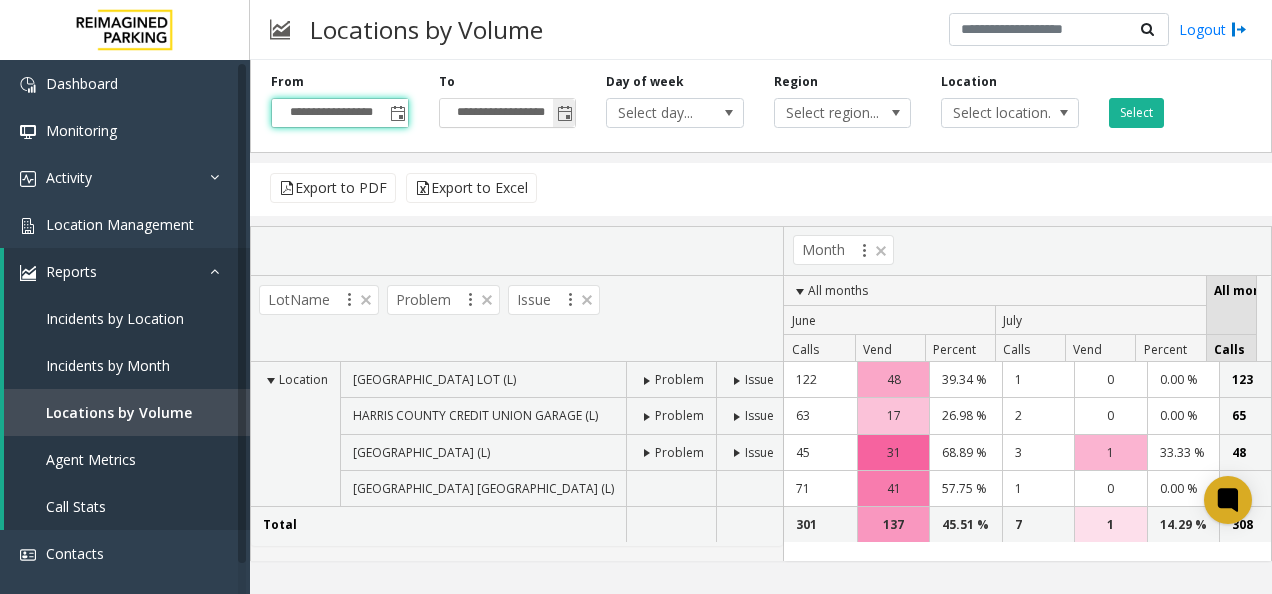 click 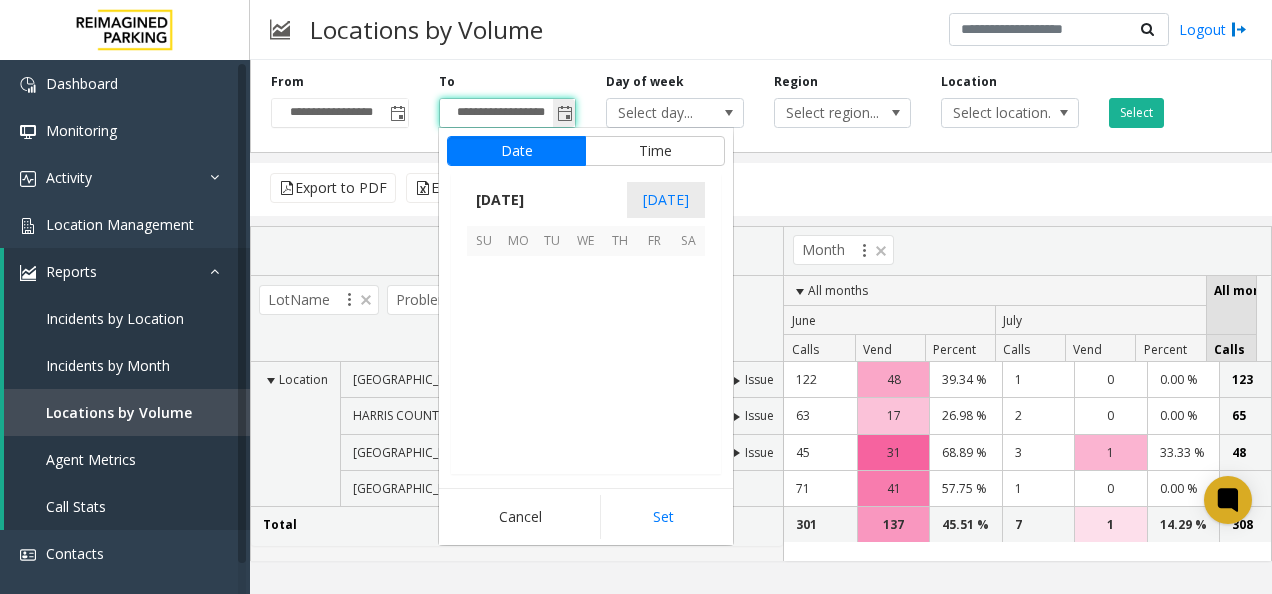 scroll, scrollTop: 358428, scrollLeft: 0, axis: vertical 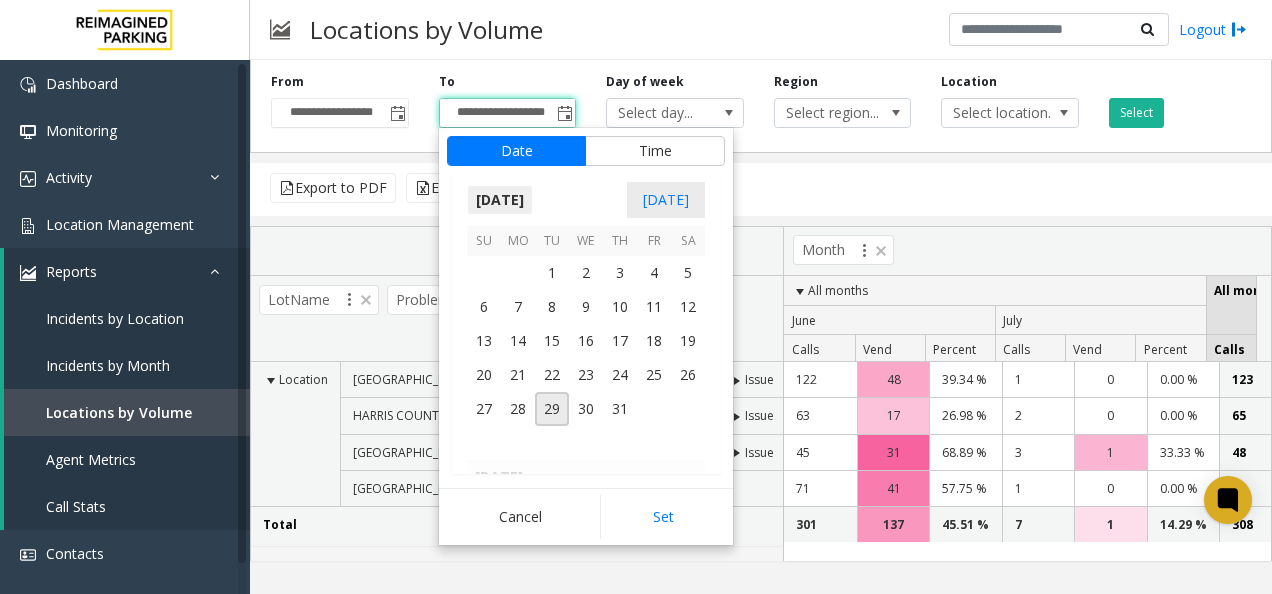 click on "[DATE]" at bounding box center [500, 200] 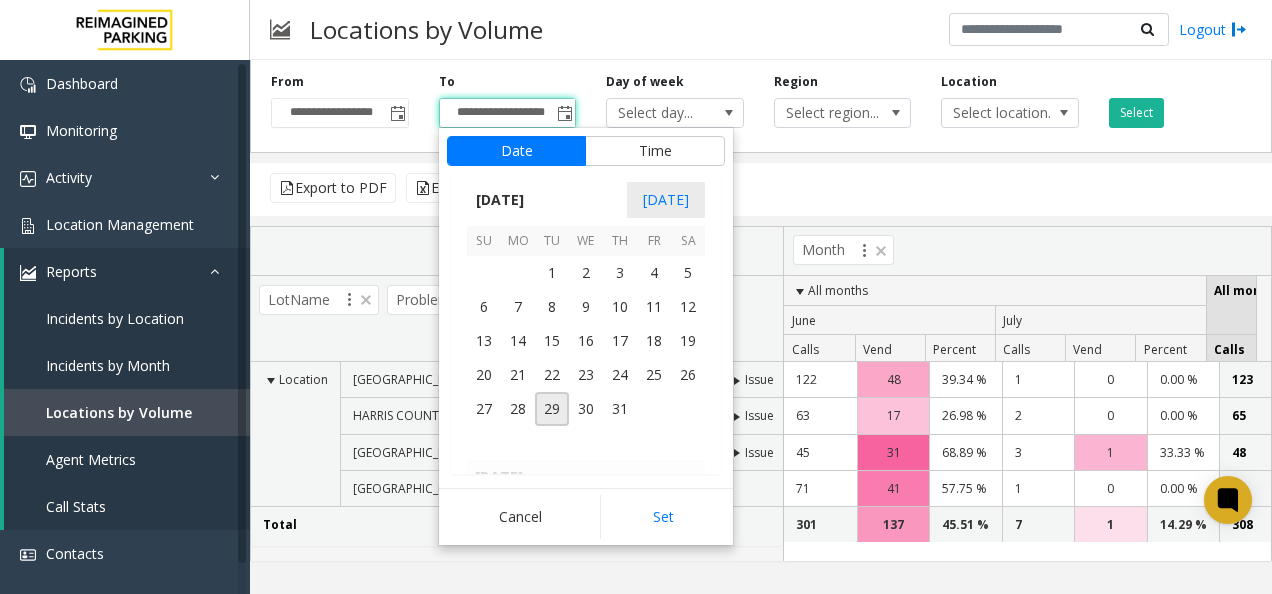 scroll, scrollTop: 21347, scrollLeft: 0, axis: vertical 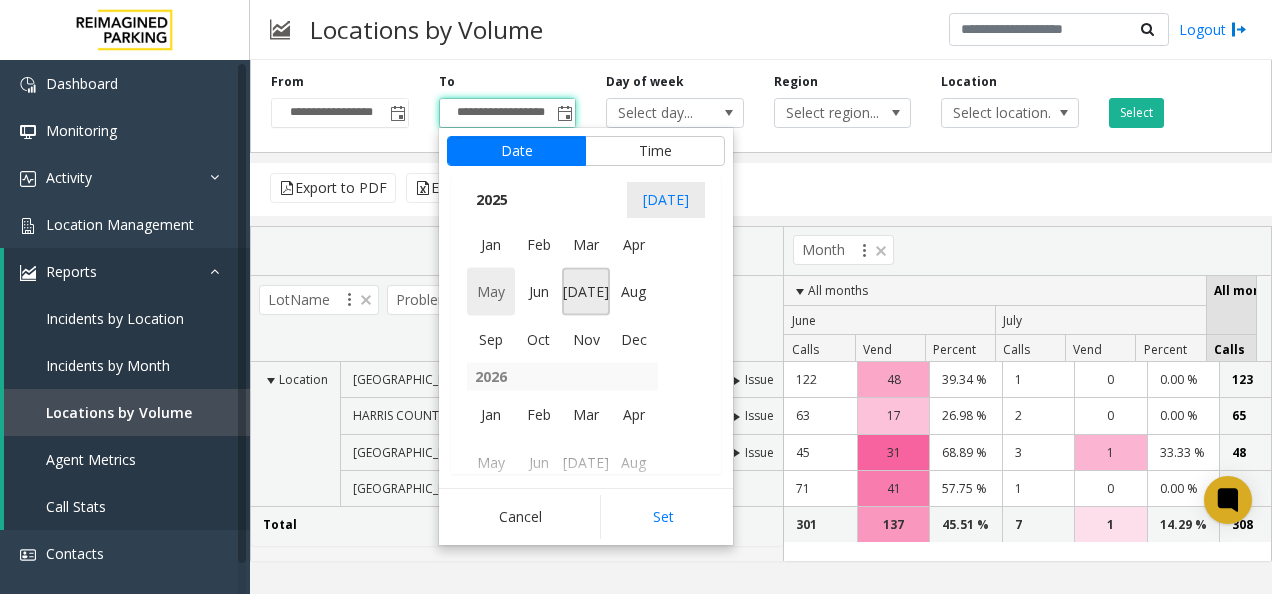 click on "May" at bounding box center [491, 292] 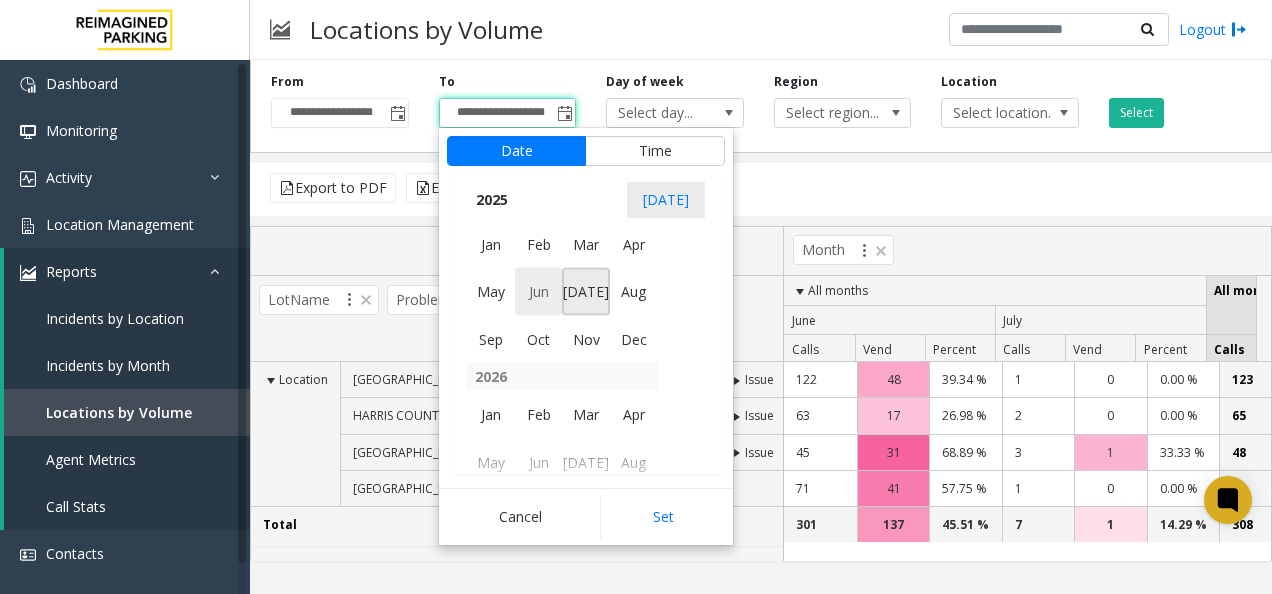 scroll, scrollTop: 357952, scrollLeft: 0, axis: vertical 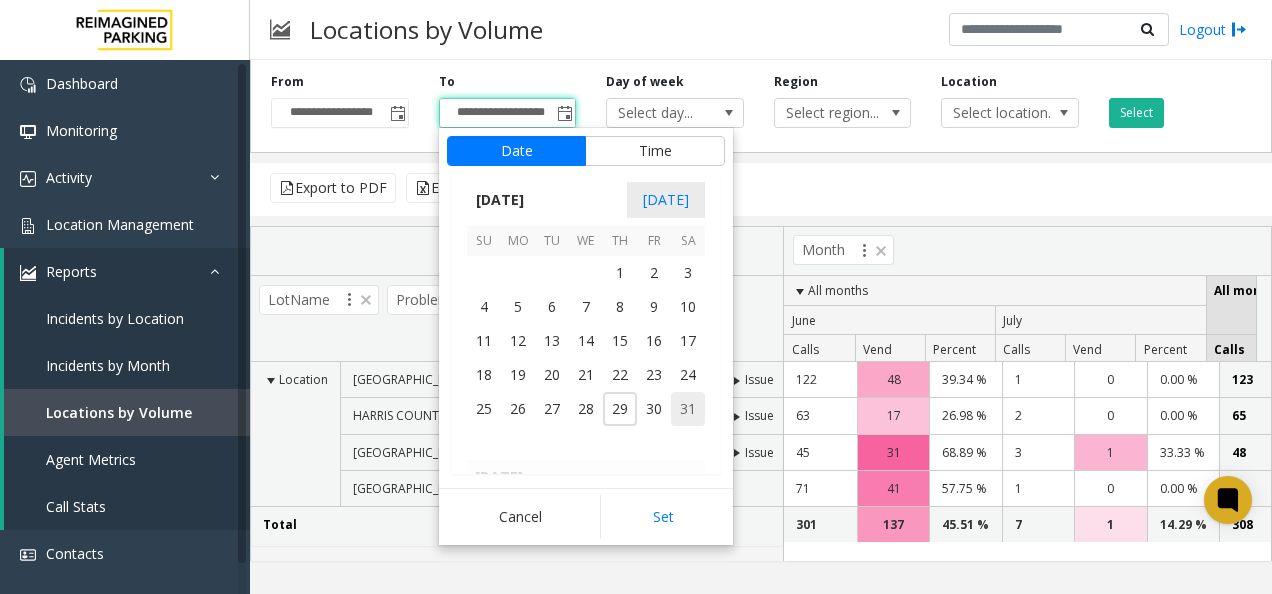 click on "31" at bounding box center [688, 409] 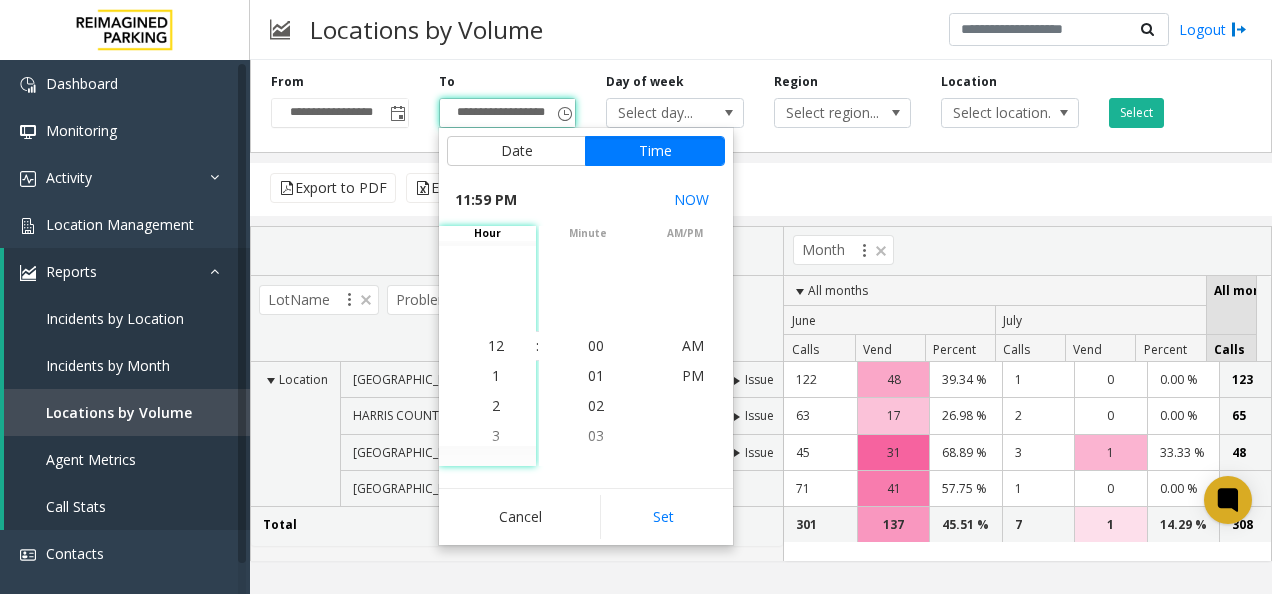 scroll, scrollTop: 690, scrollLeft: 0, axis: vertical 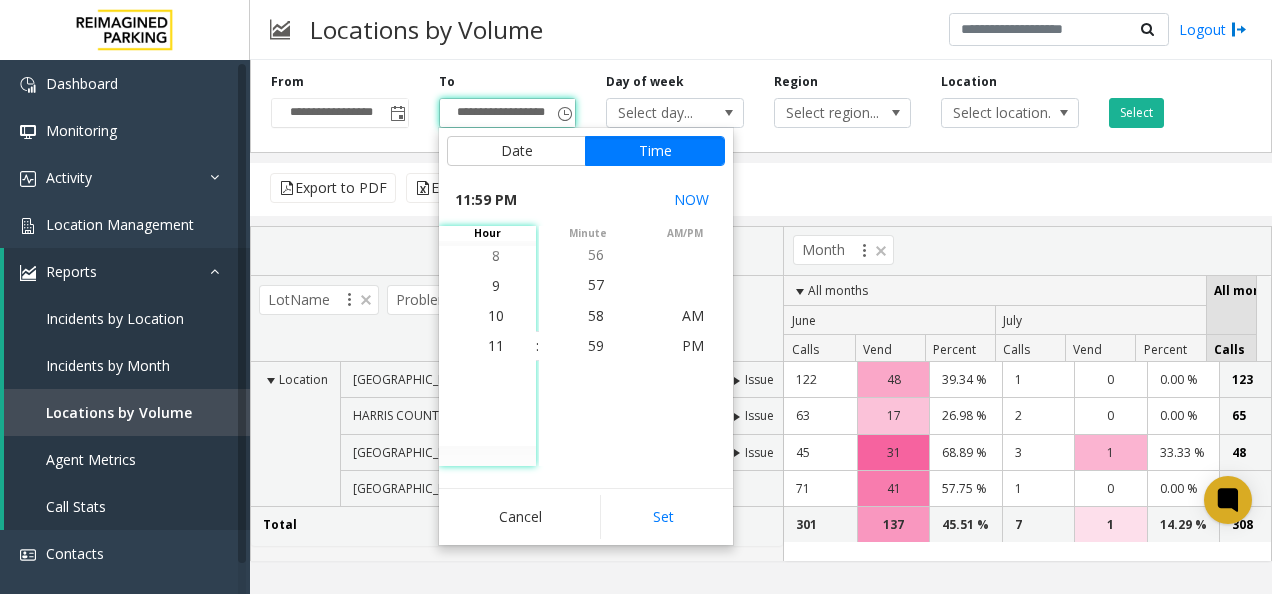 click on "Set" 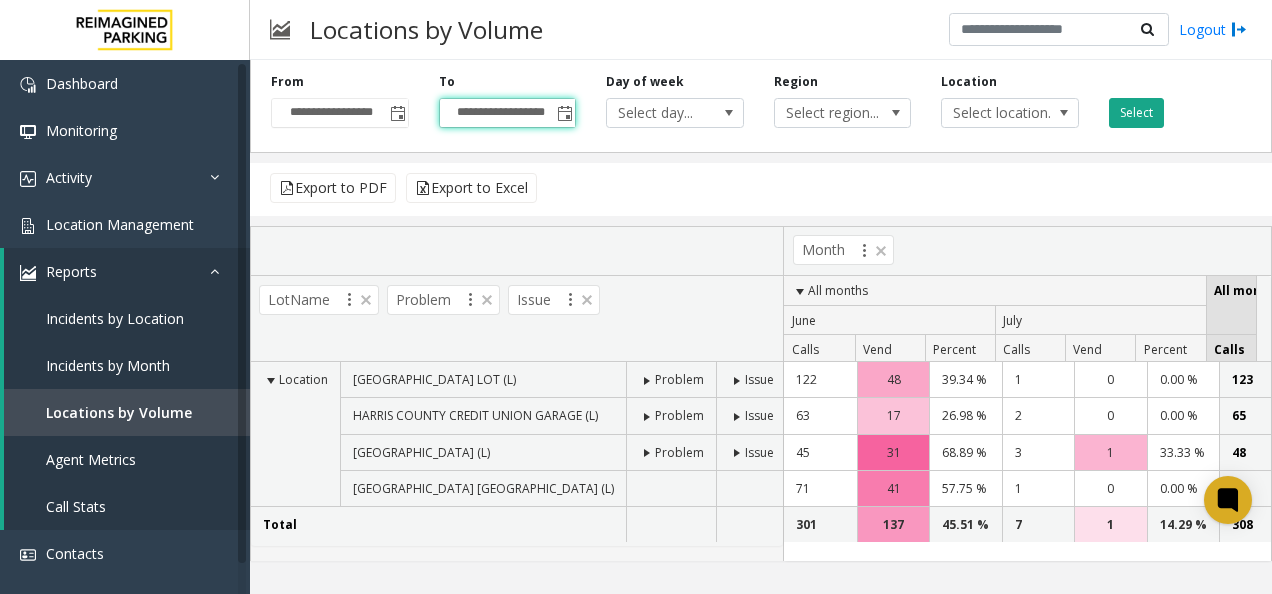 scroll, scrollTop: 0, scrollLeft: 0, axis: both 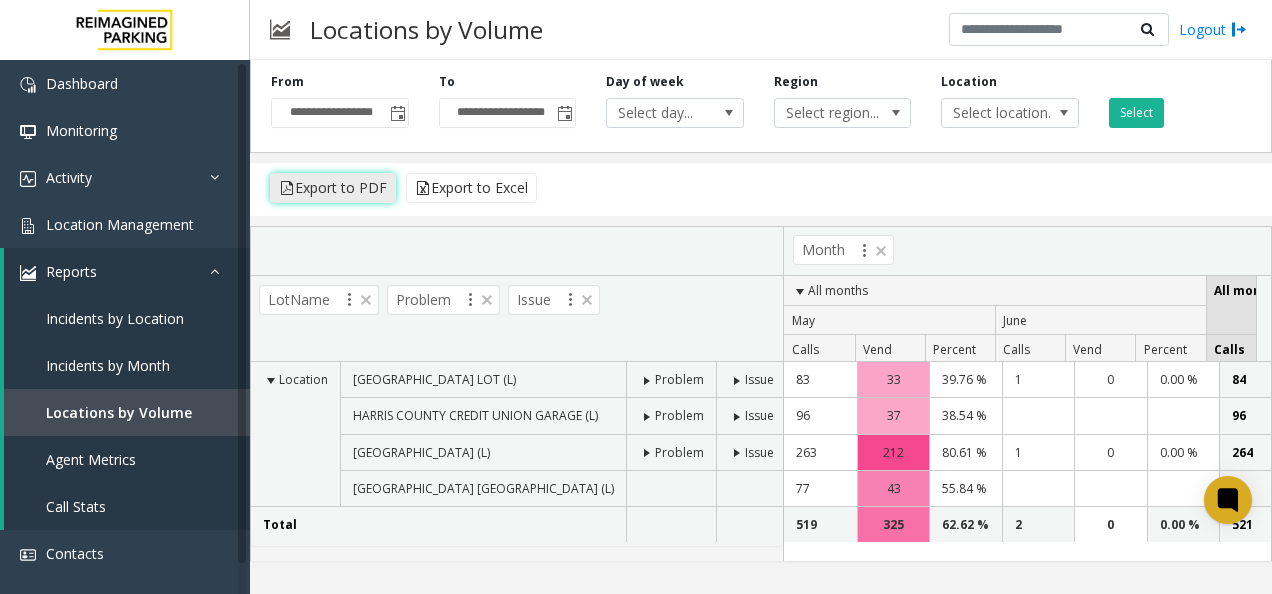 click on "Export to PDF" 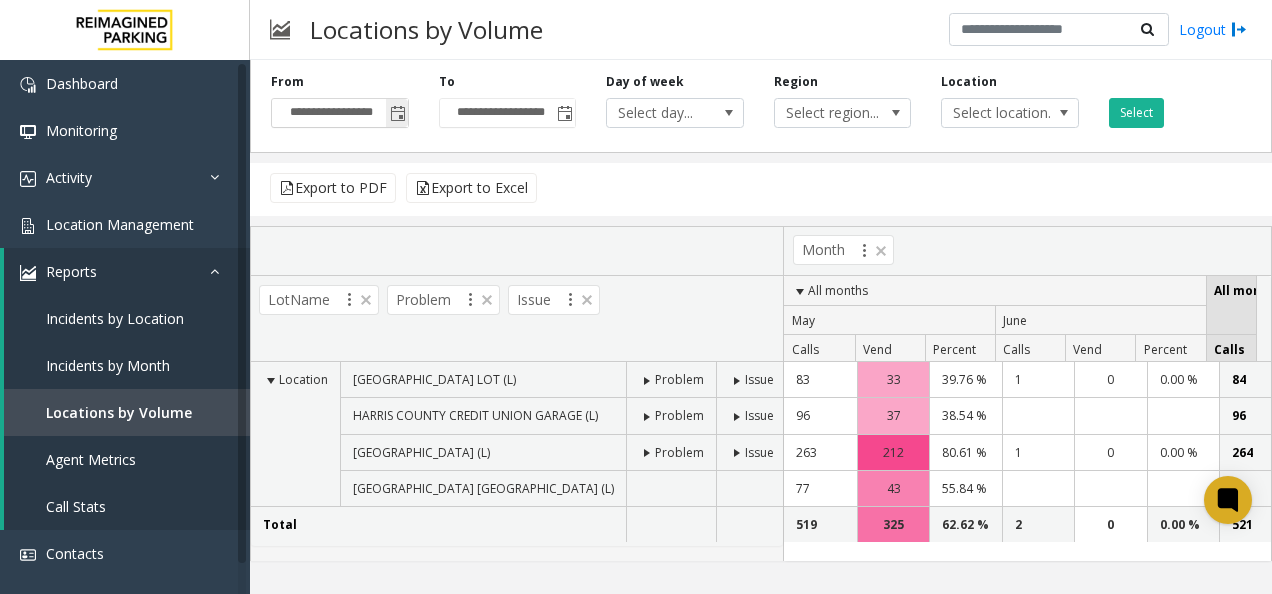 click on "**********" at bounding box center [340, 113] 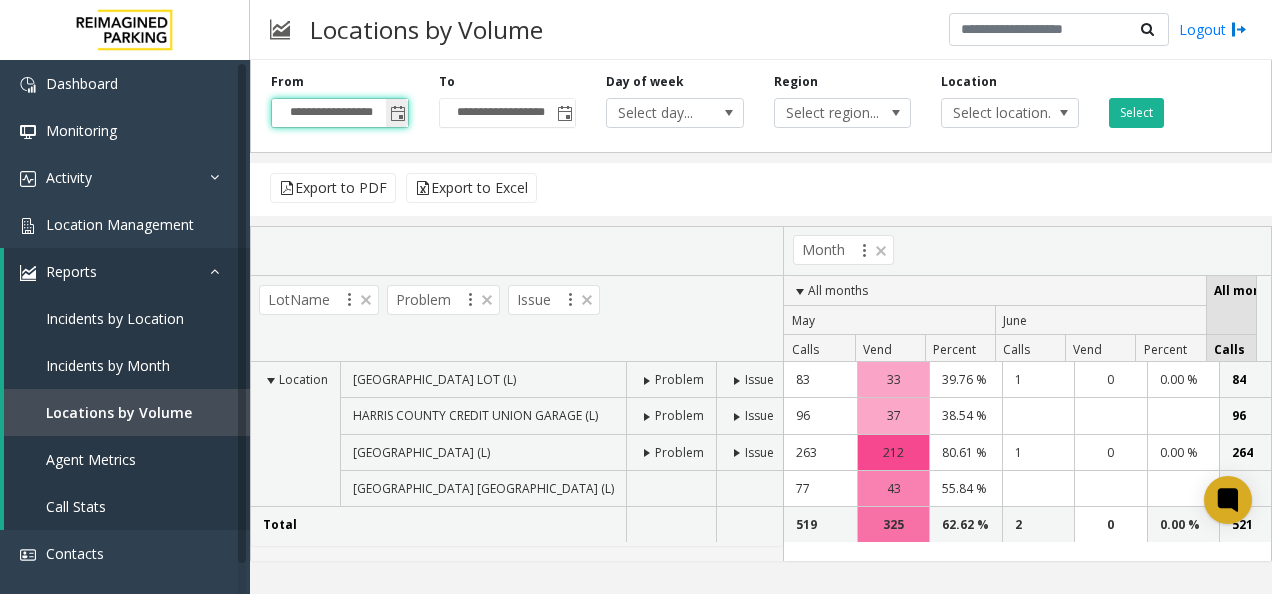 click 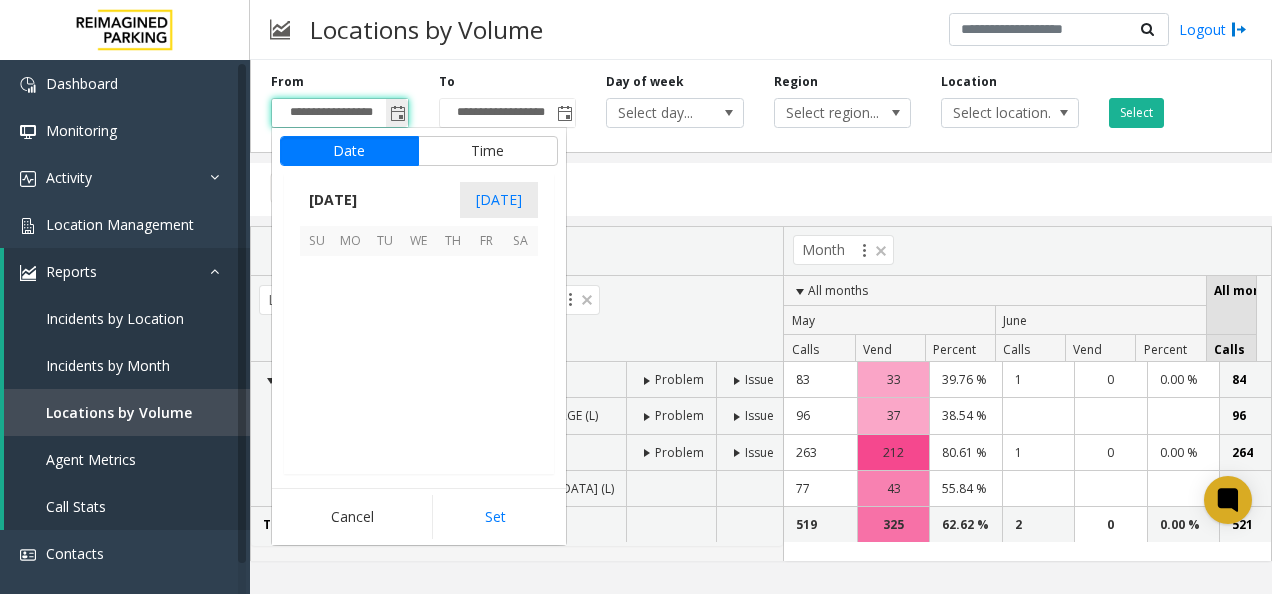scroll, scrollTop: 358428, scrollLeft: 0, axis: vertical 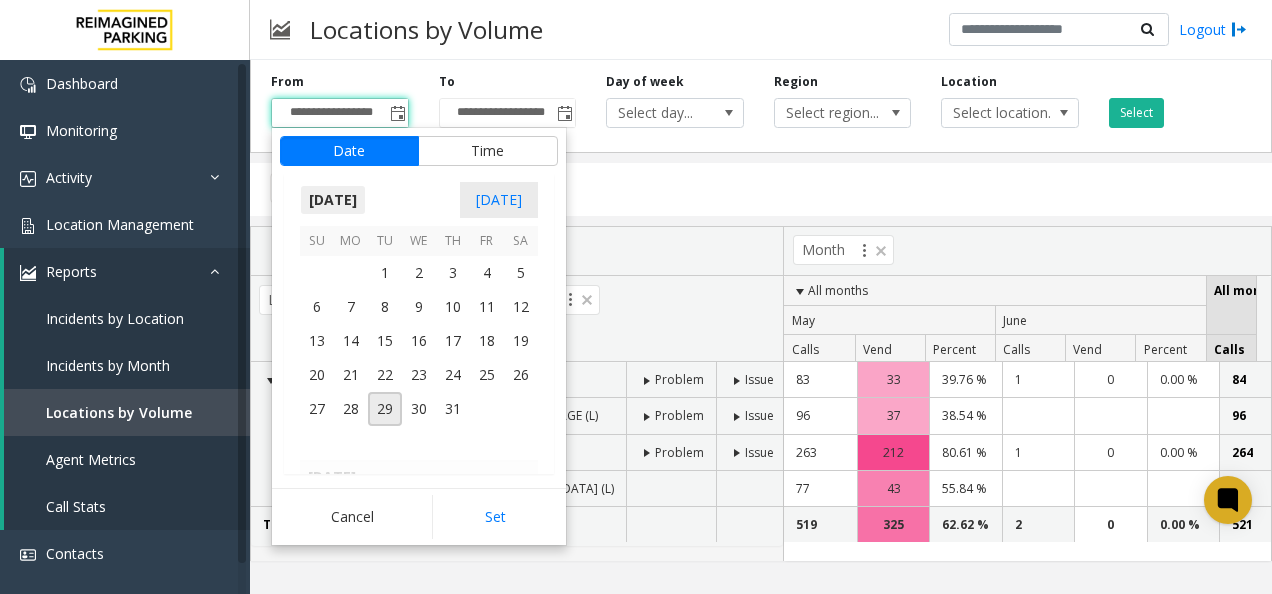 click on "[DATE]" at bounding box center (333, 200) 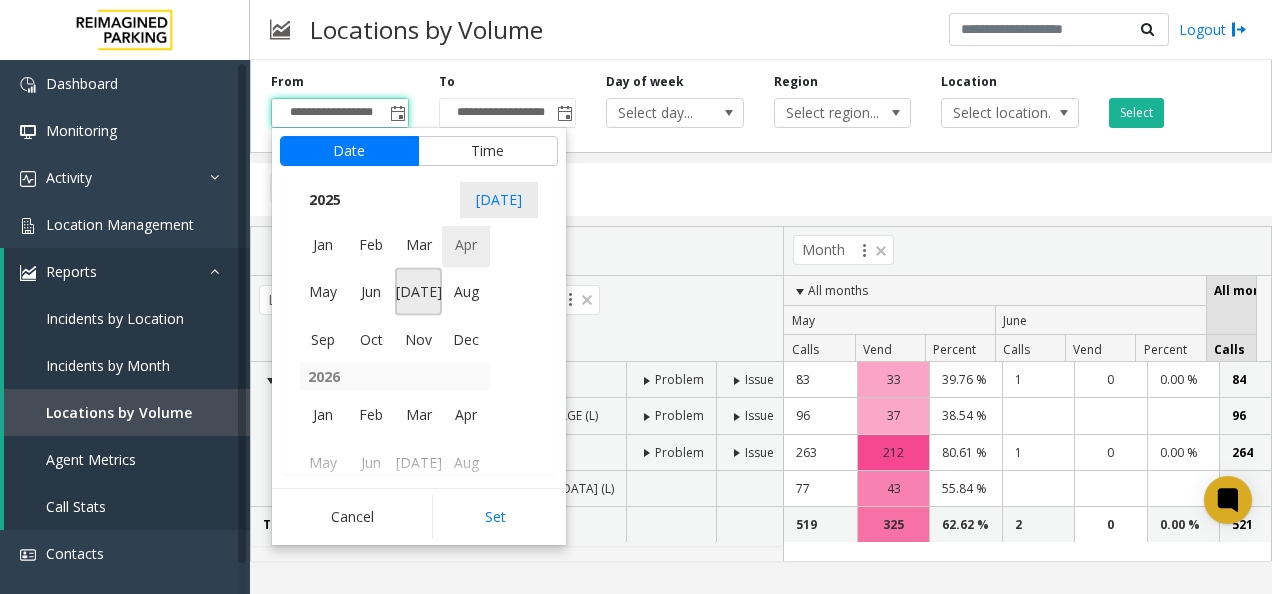 click on "Apr" at bounding box center [466, 244] 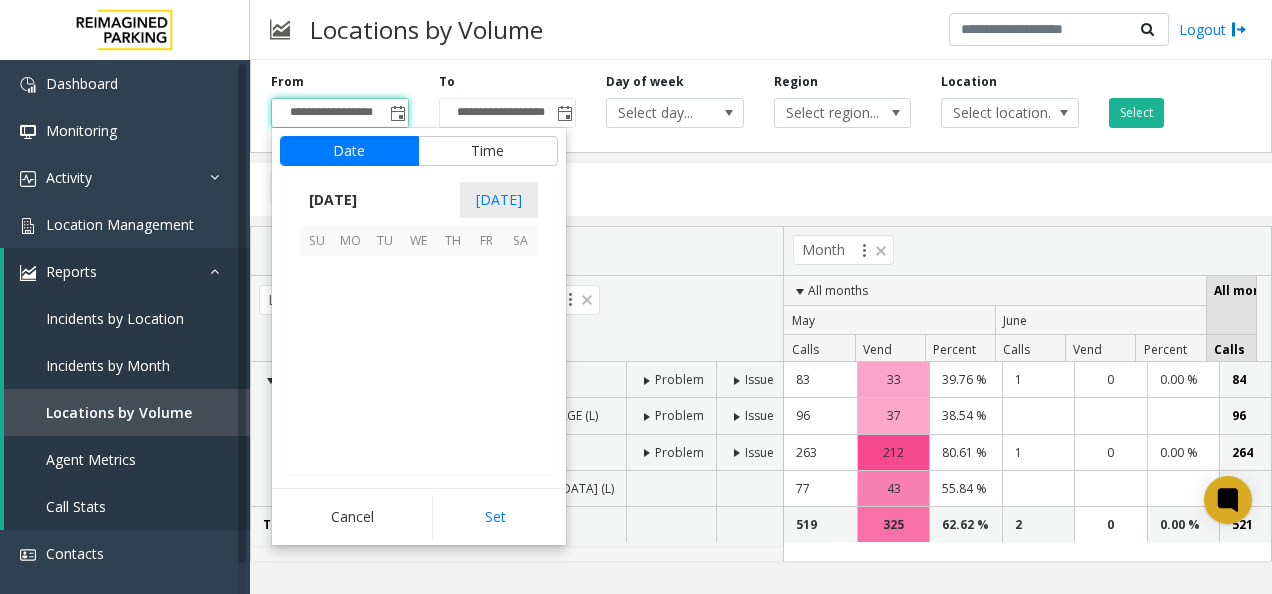 scroll, scrollTop: 357714, scrollLeft: 0, axis: vertical 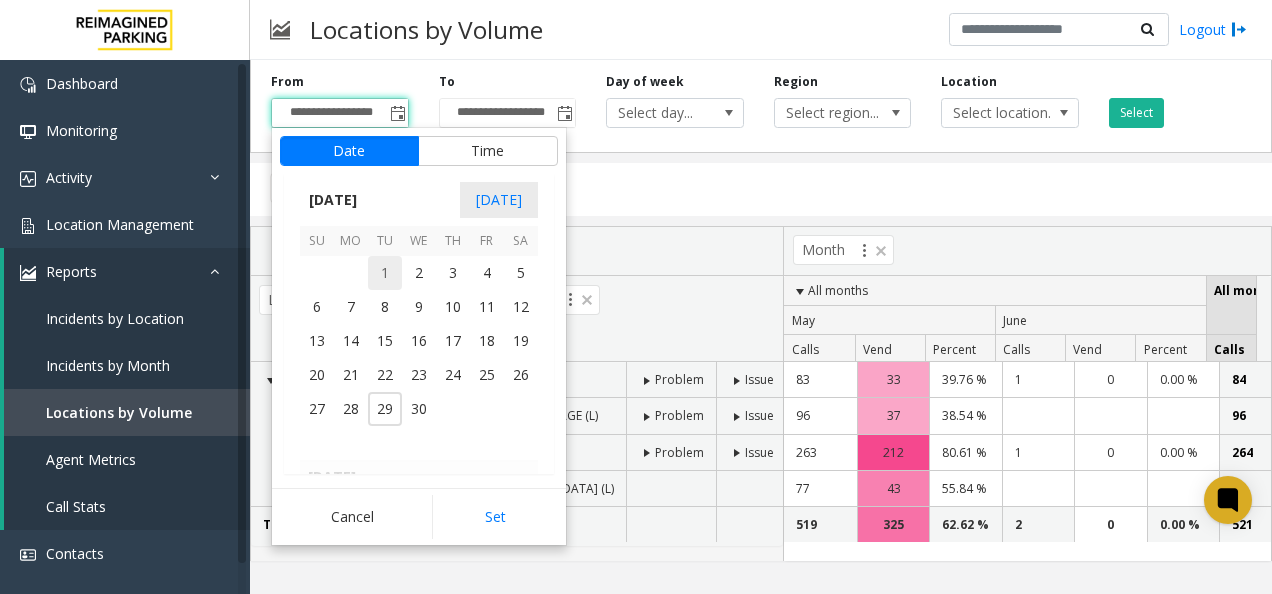 click on "1" at bounding box center [385, 273] 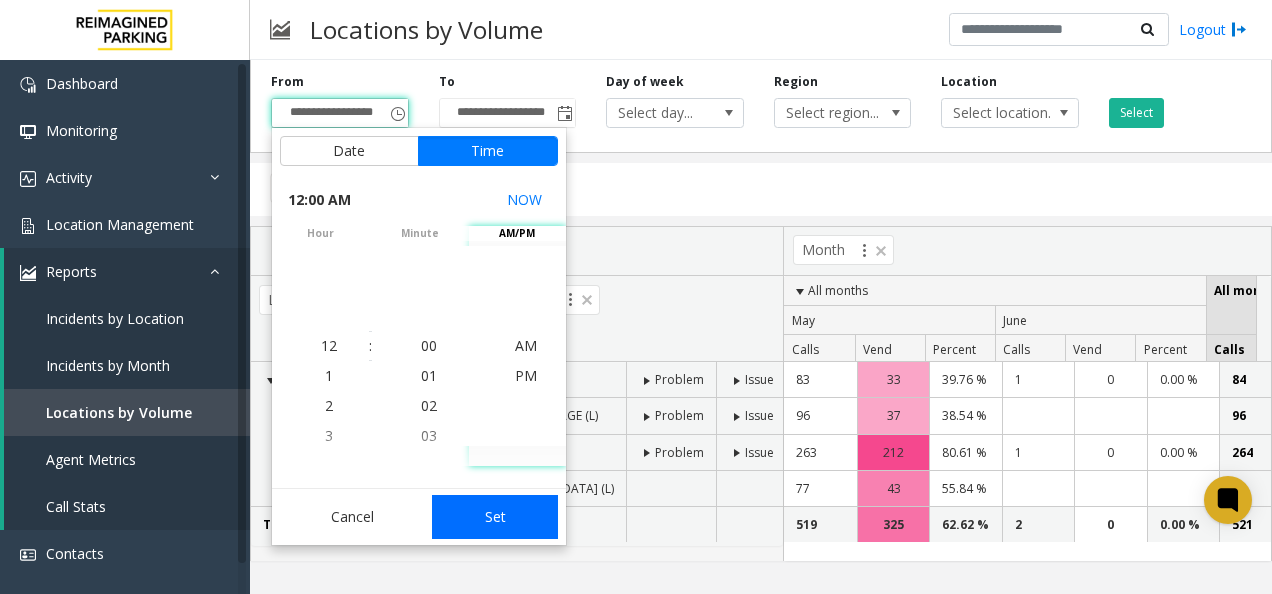 click on "Set" 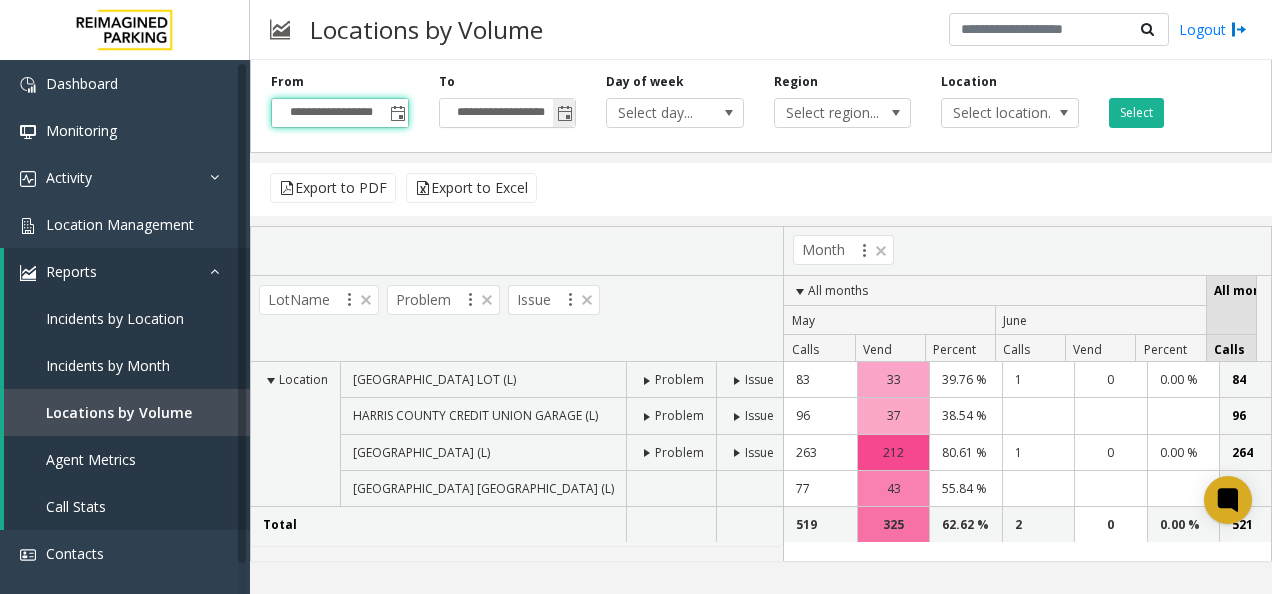 click 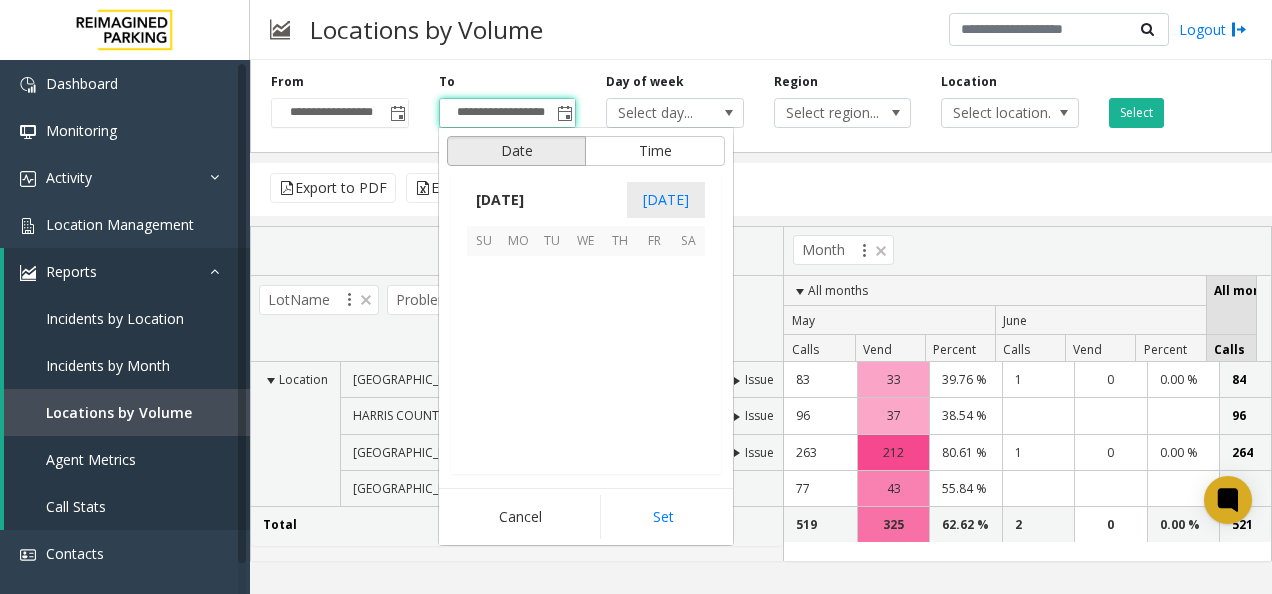 scroll, scrollTop: 358428, scrollLeft: 0, axis: vertical 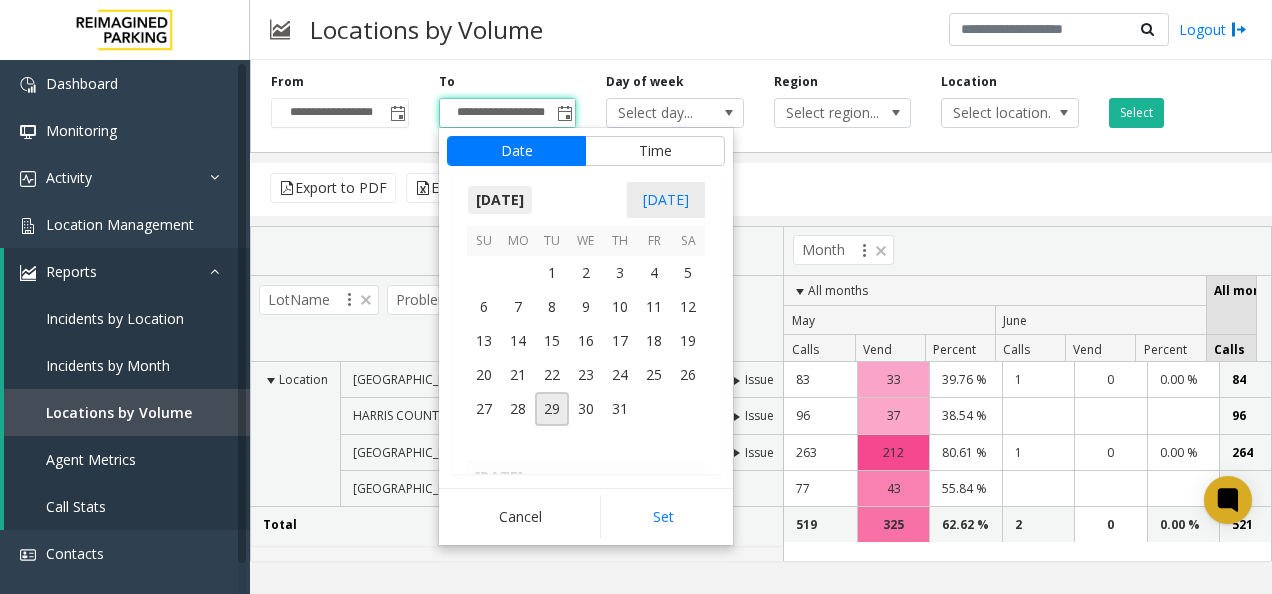 click on "[DATE]" at bounding box center [500, 200] 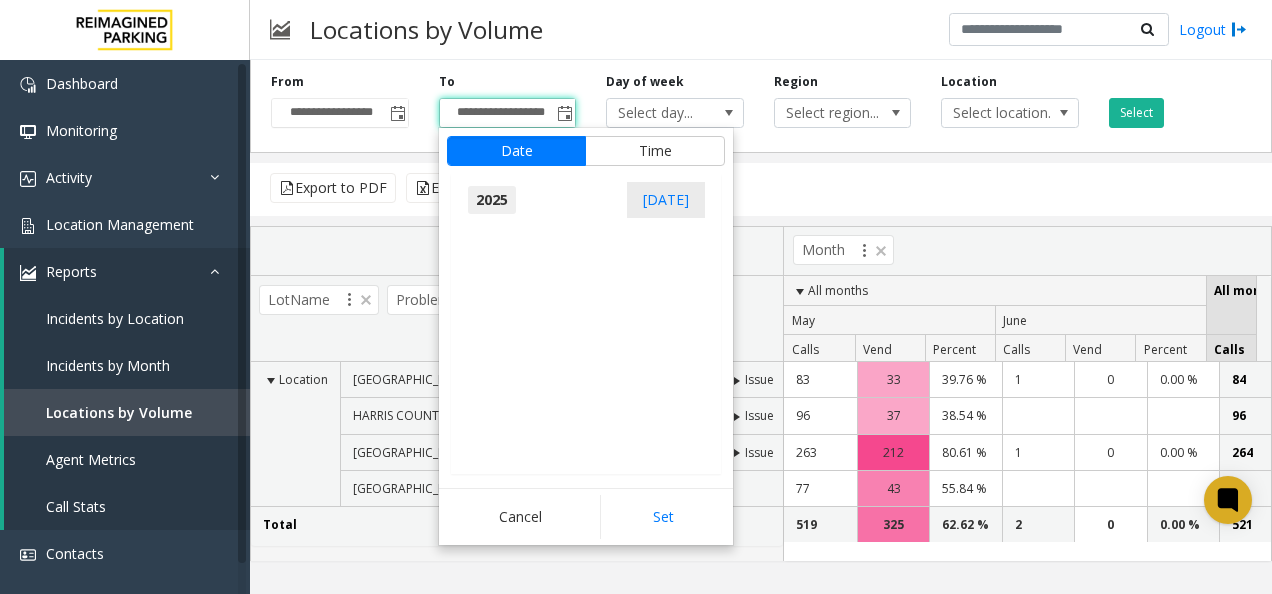 scroll, scrollTop: 21347, scrollLeft: 0, axis: vertical 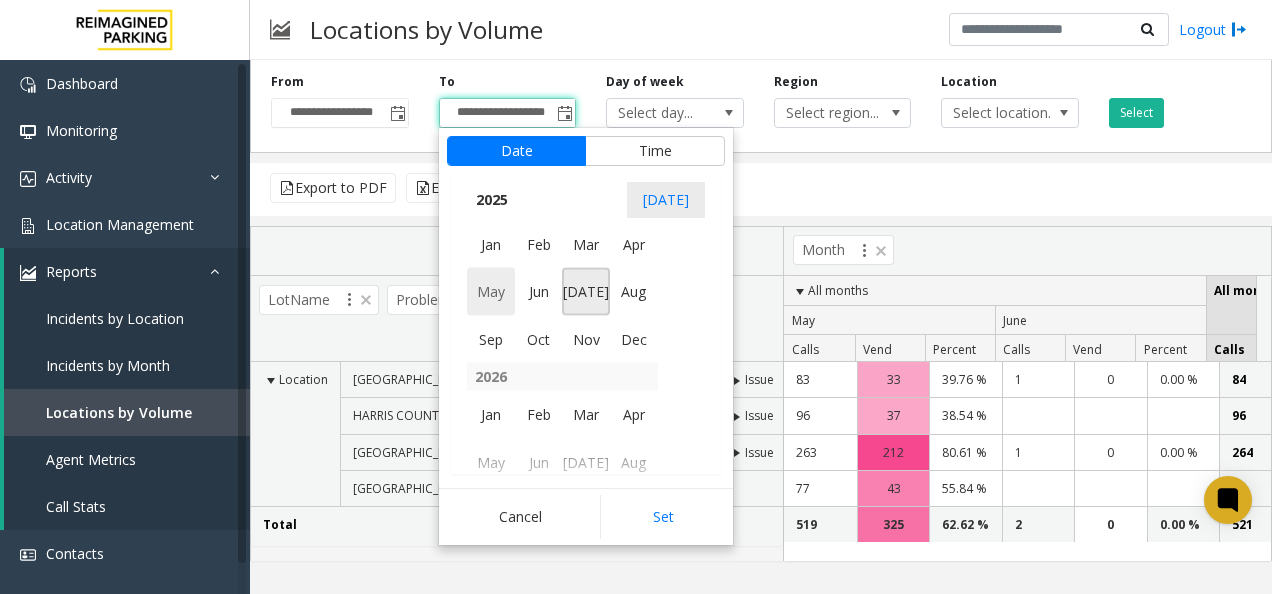 click on "May" at bounding box center (491, 292) 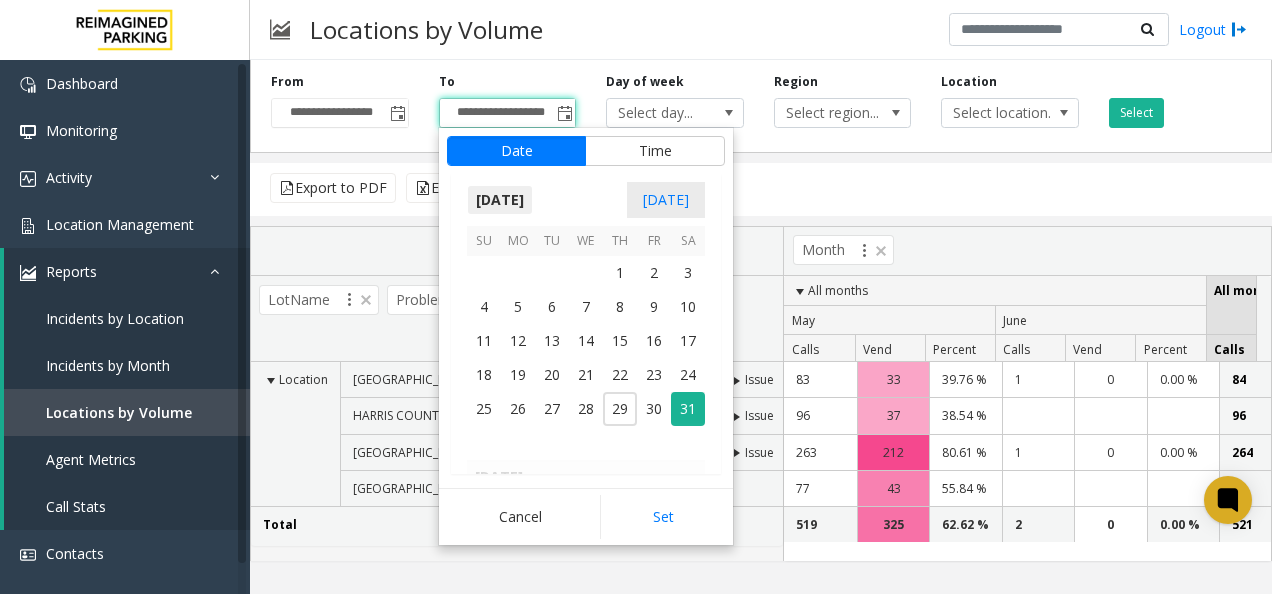 click on "[DATE]" at bounding box center [500, 200] 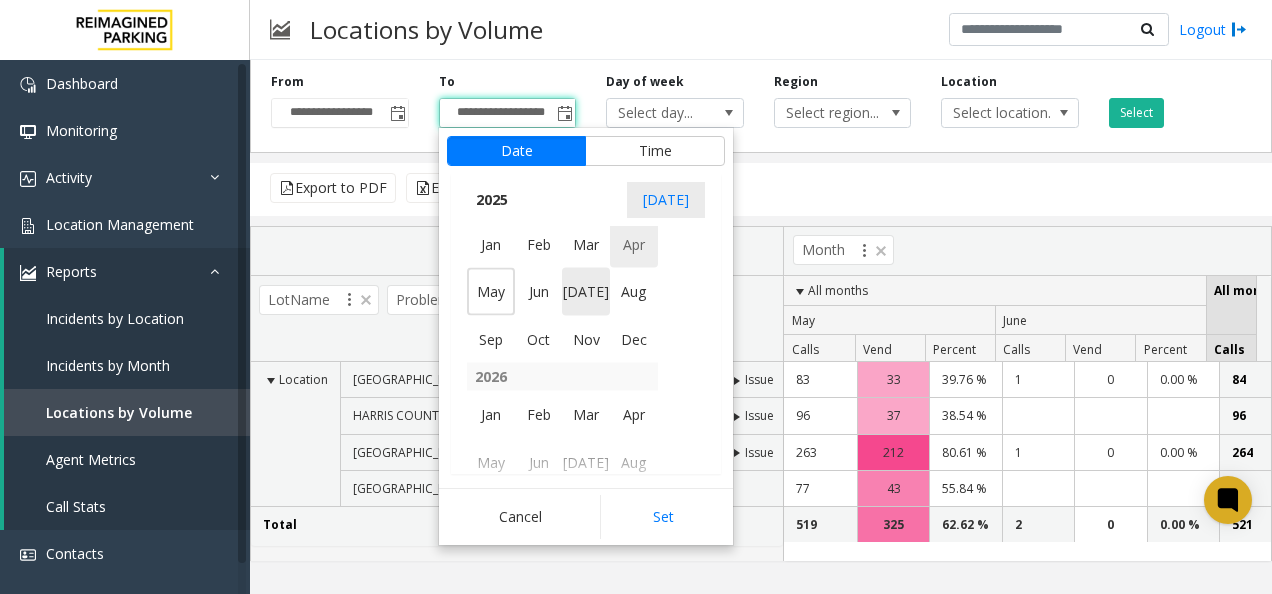 click on "Apr" at bounding box center (634, 244) 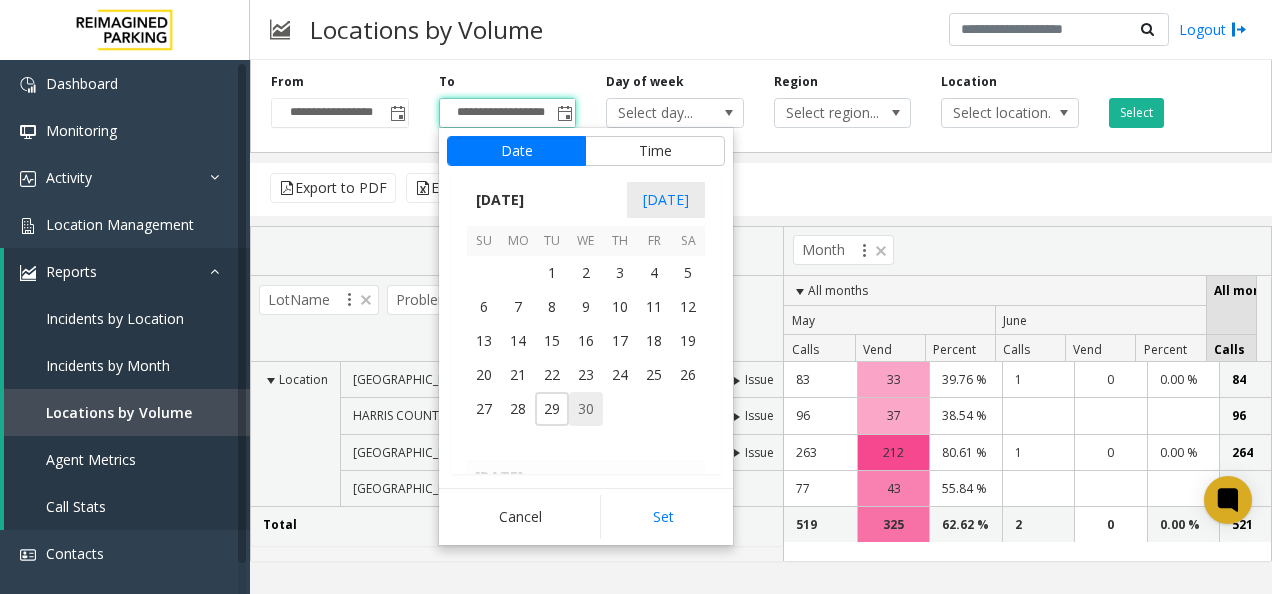 click on "30" at bounding box center [586, 409] 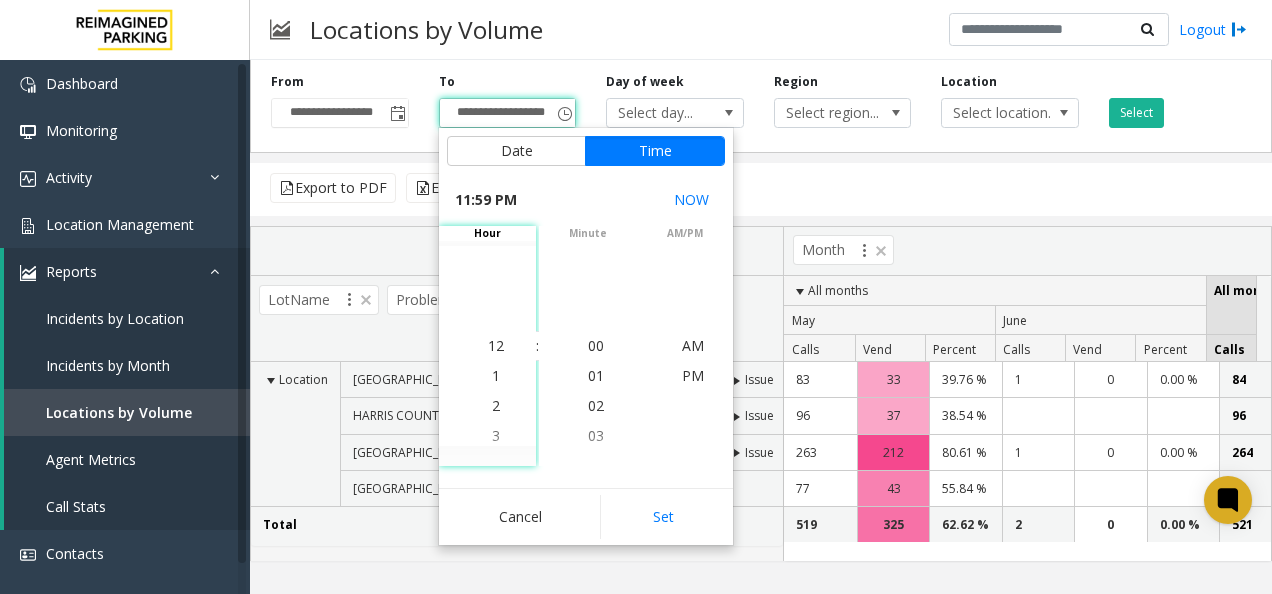 scroll, scrollTop: 690, scrollLeft: 0, axis: vertical 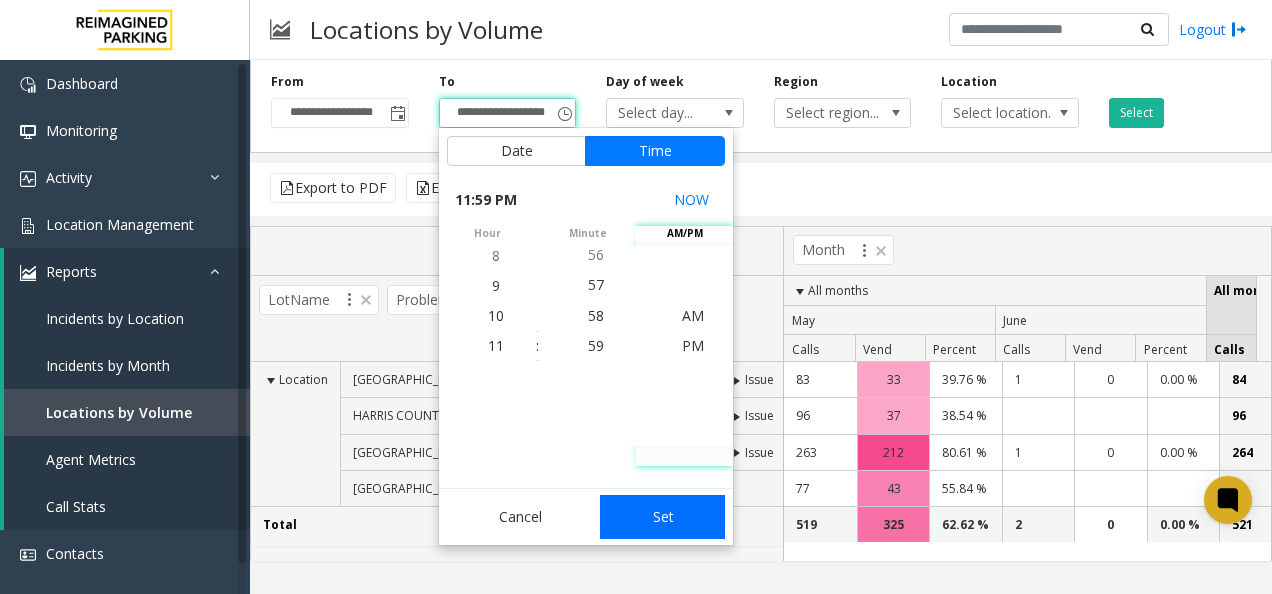 click on "Set" 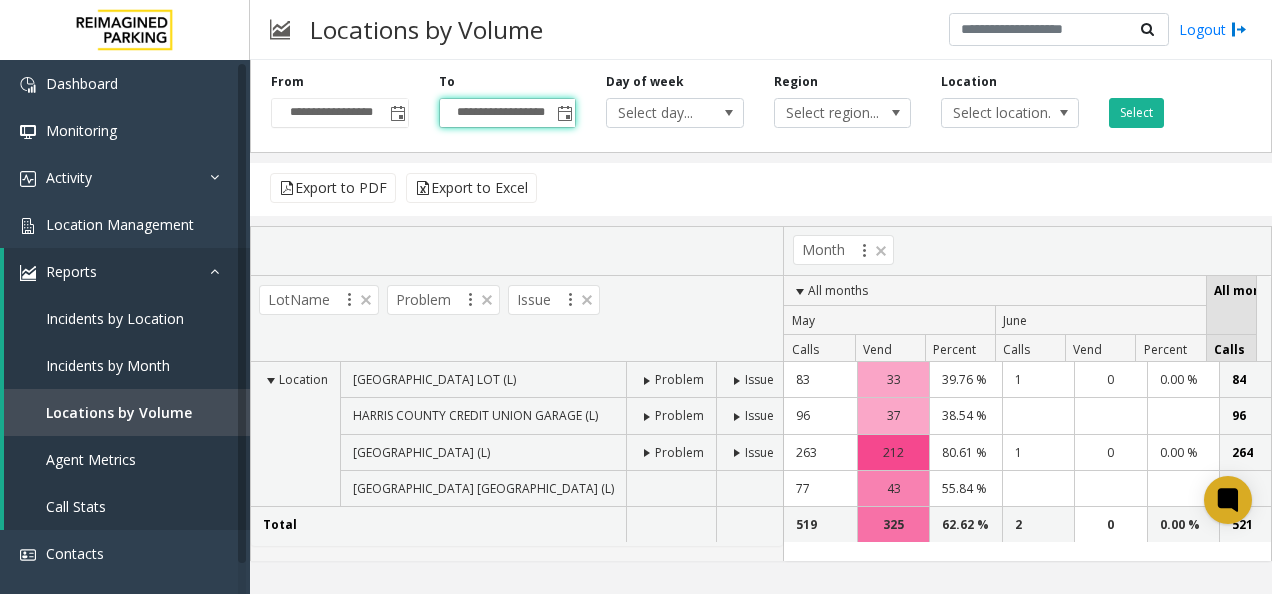 type on "**********" 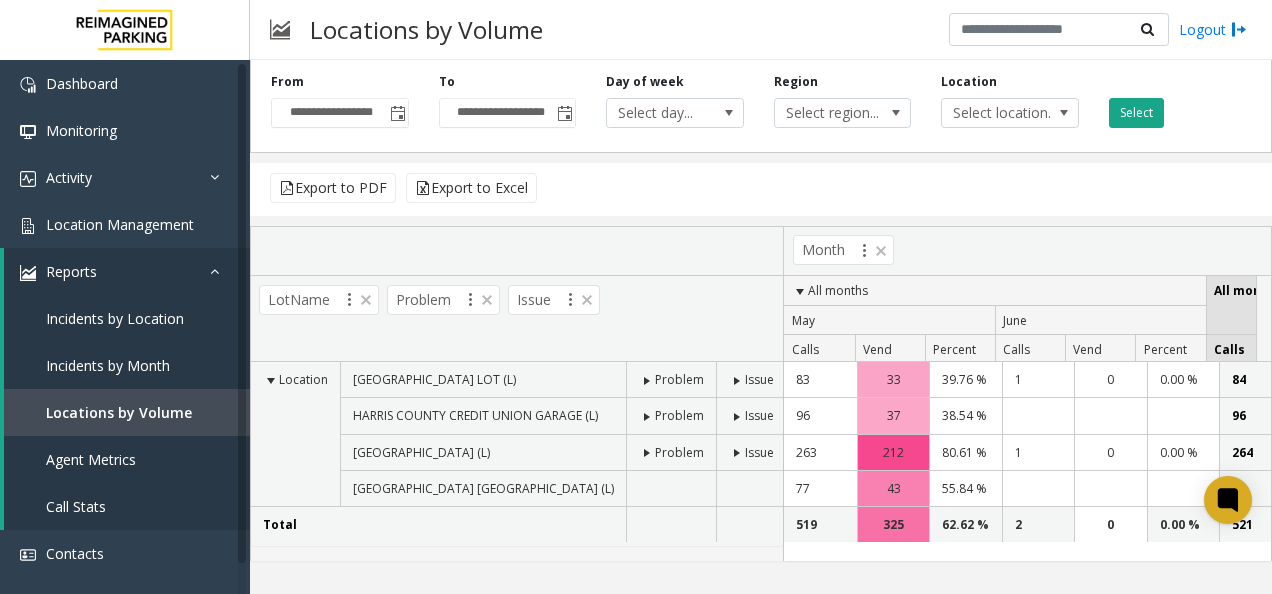 scroll, scrollTop: 0, scrollLeft: 0, axis: both 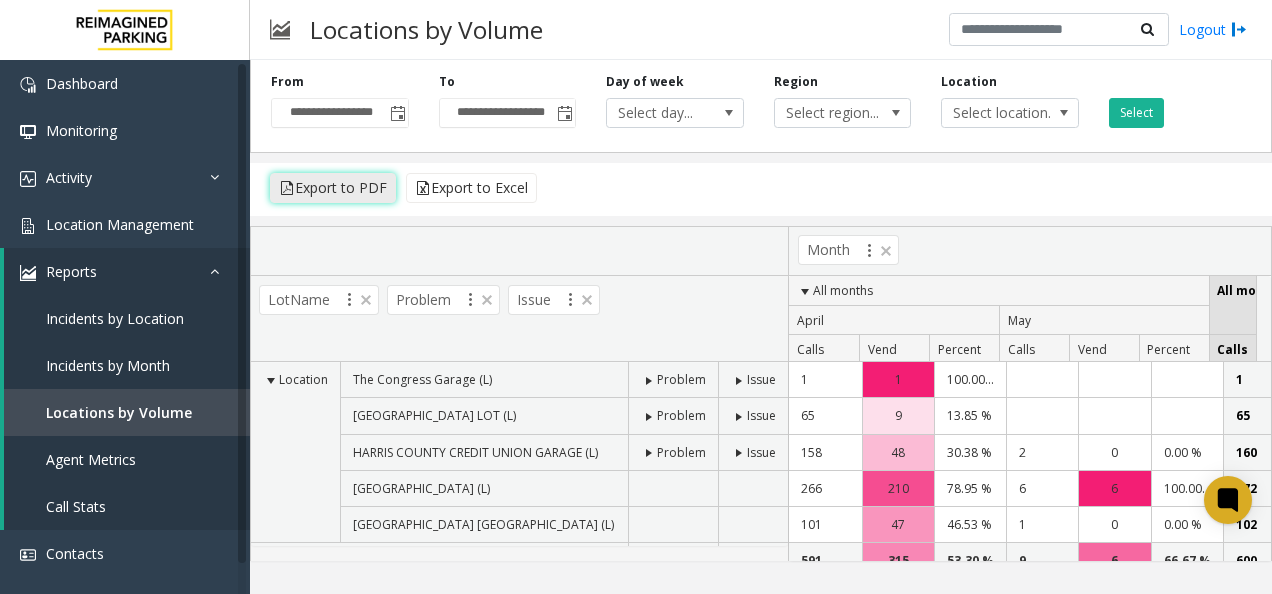 click on "Export to PDF" 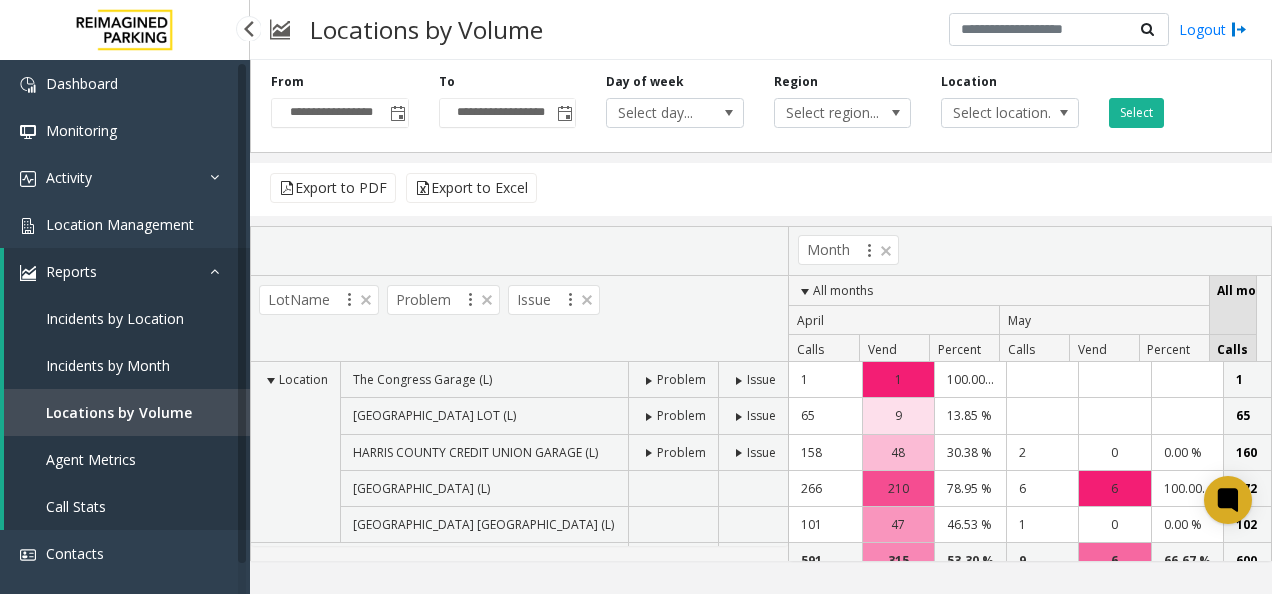 click on "Incidents by Location" at bounding box center [115, 318] 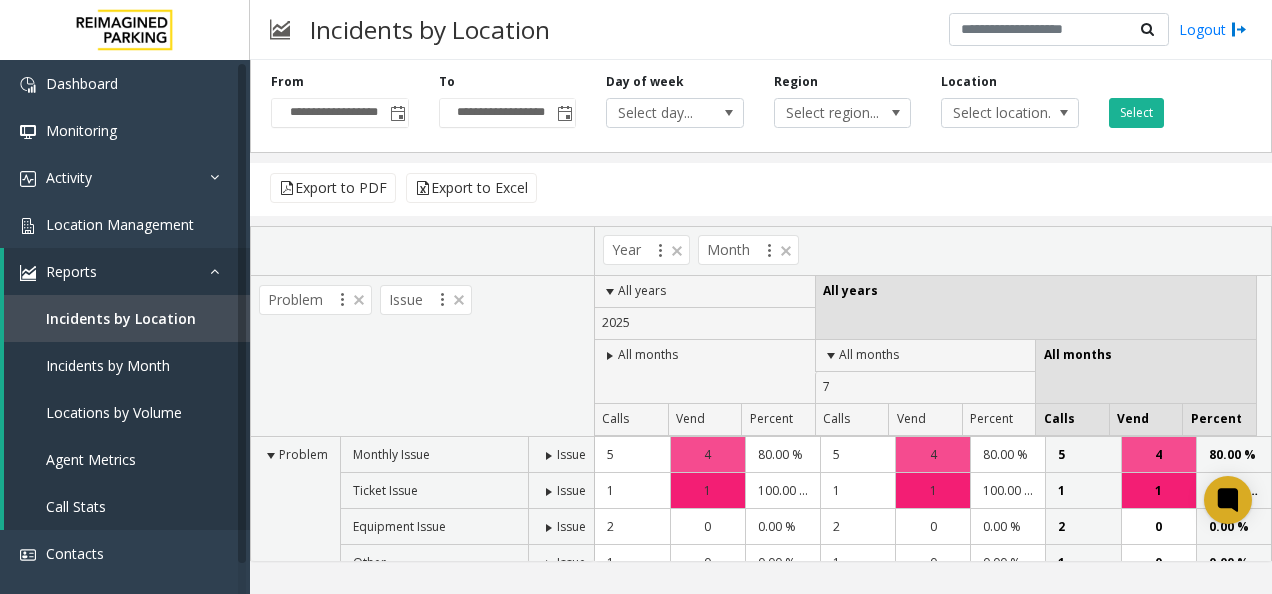 scroll, scrollTop: 66, scrollLeft: 0, axis: vertical 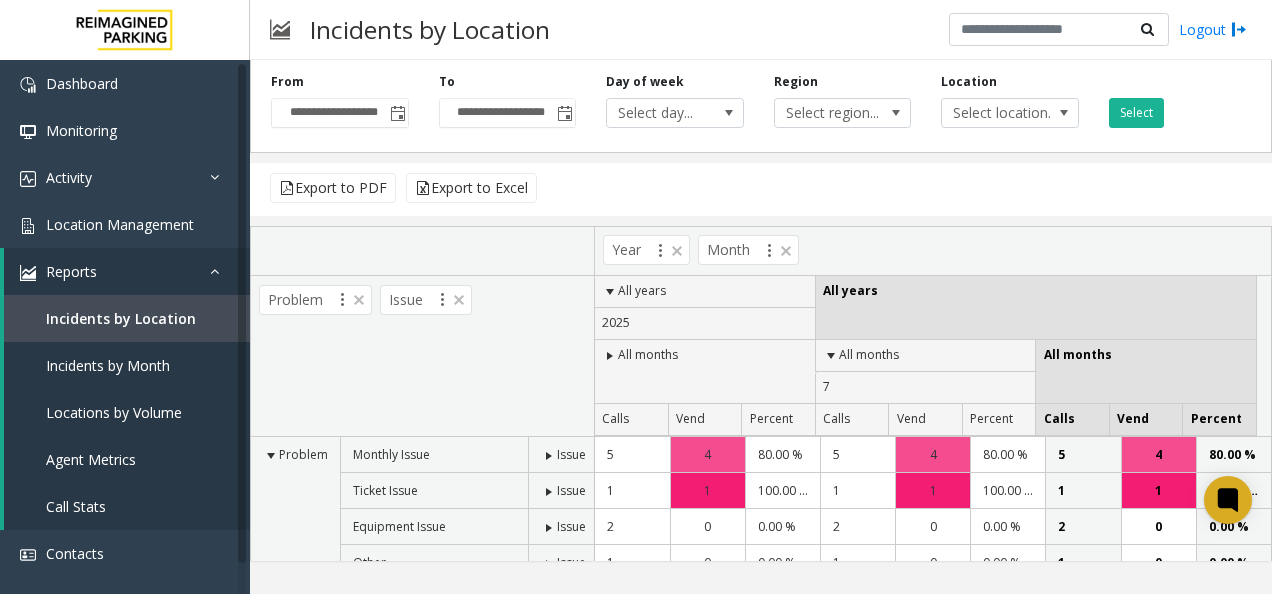 click on "All years" 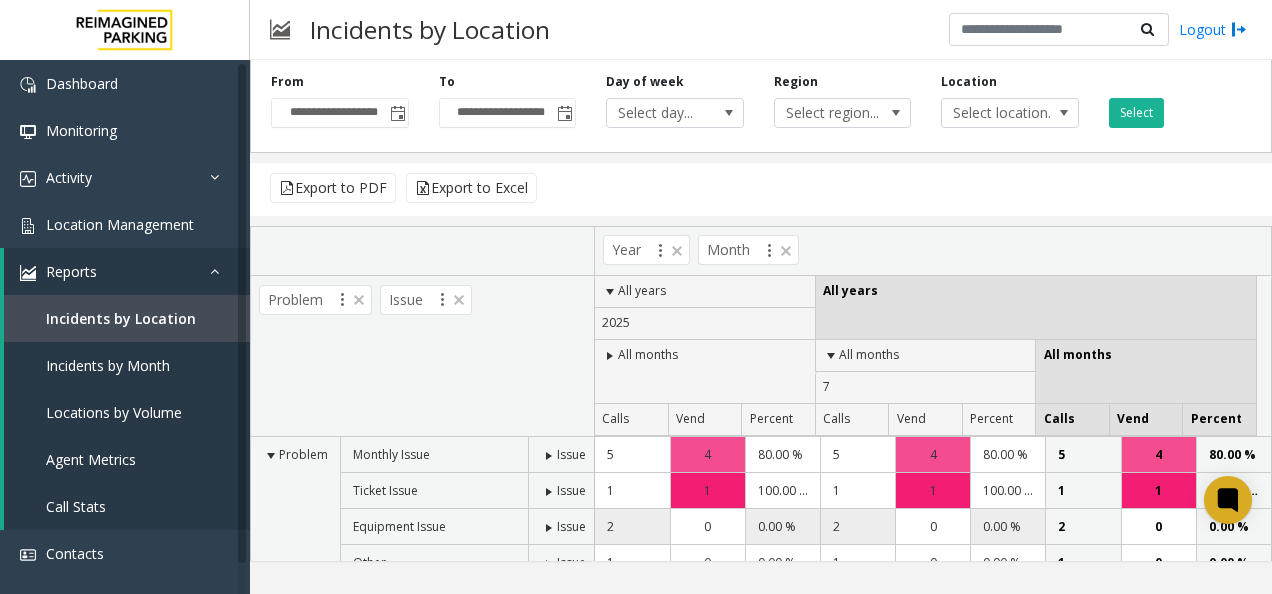 scroll, scrollTop: 90, scrollLeft: 0, axis: vertical 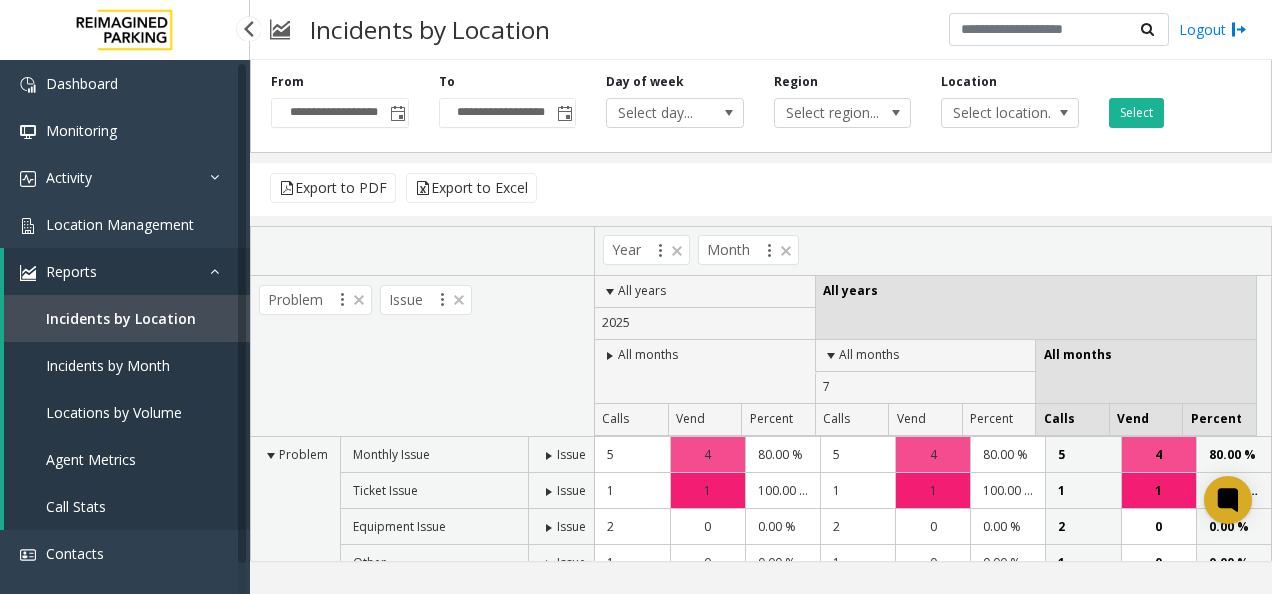 click on "Locations by Volume" at bounding box center [114, 412] 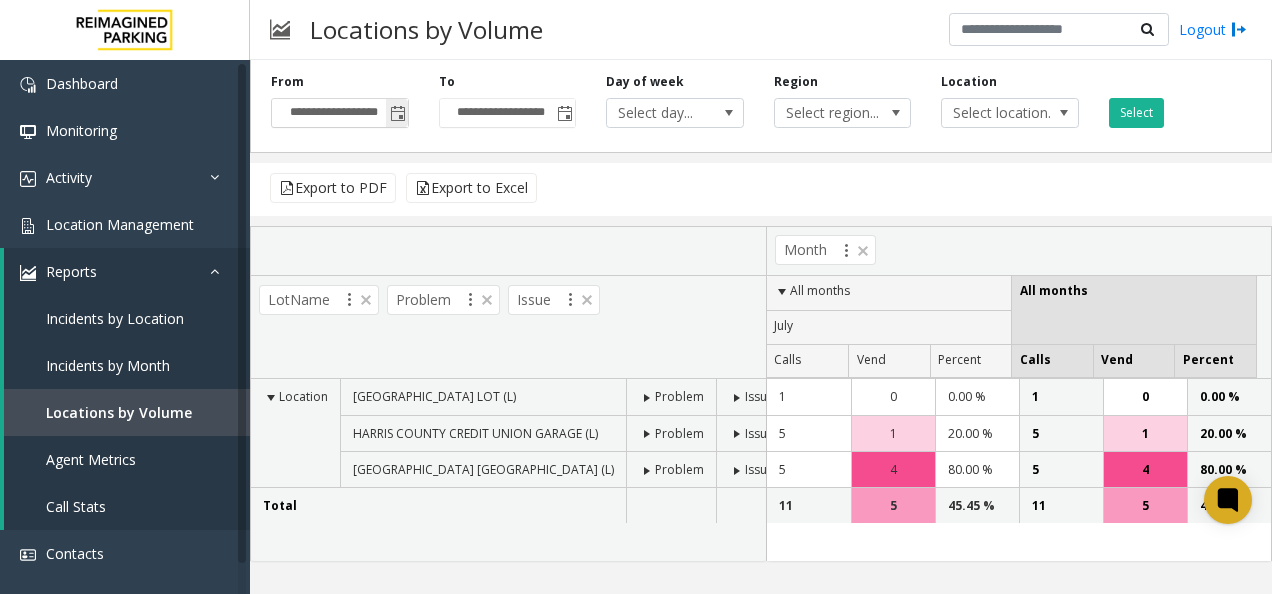 click 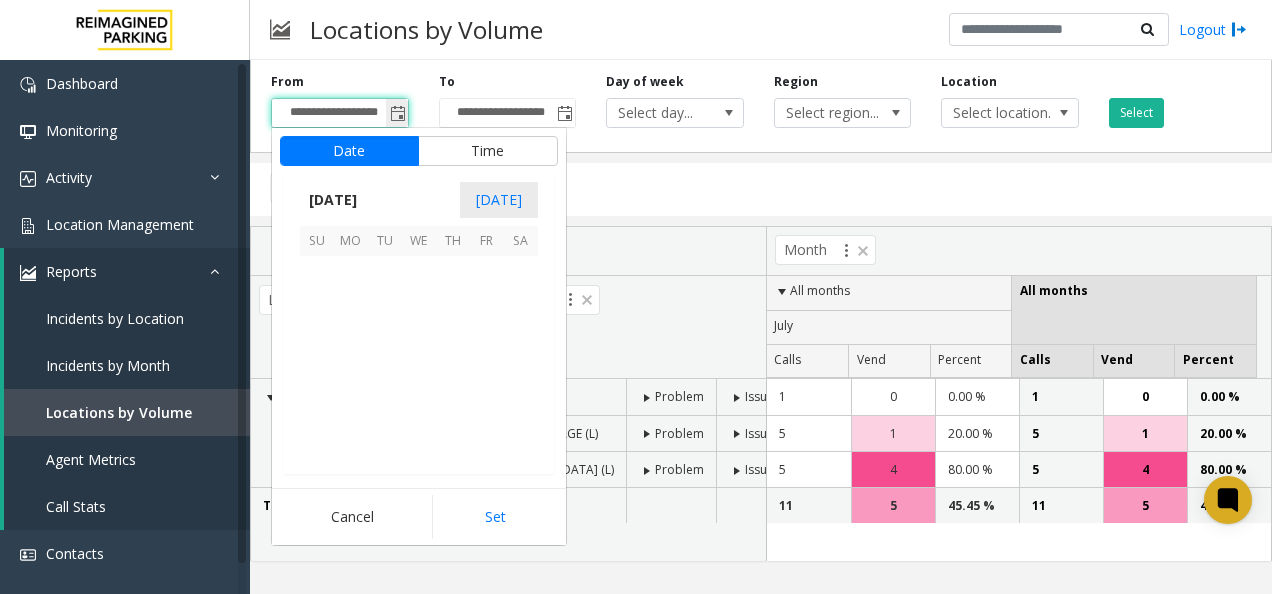 scroll, scrollTop: 358428, scrollLeft: 0, axis: vertical 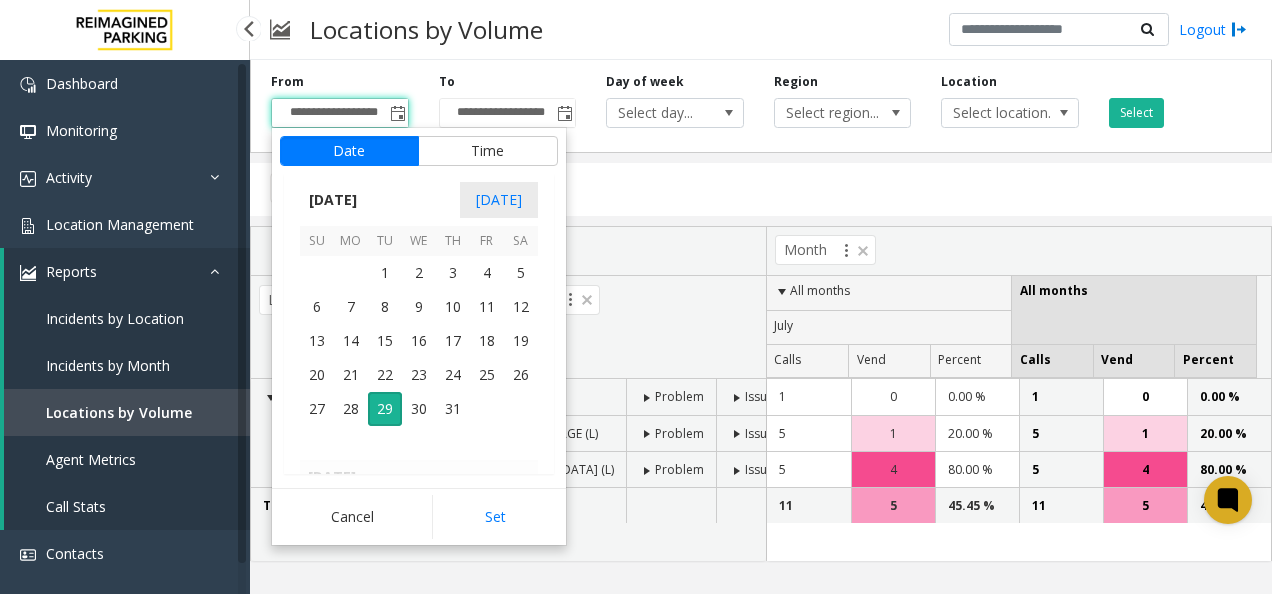 click on "Incidents by Location" at bounding box center [115, 318] 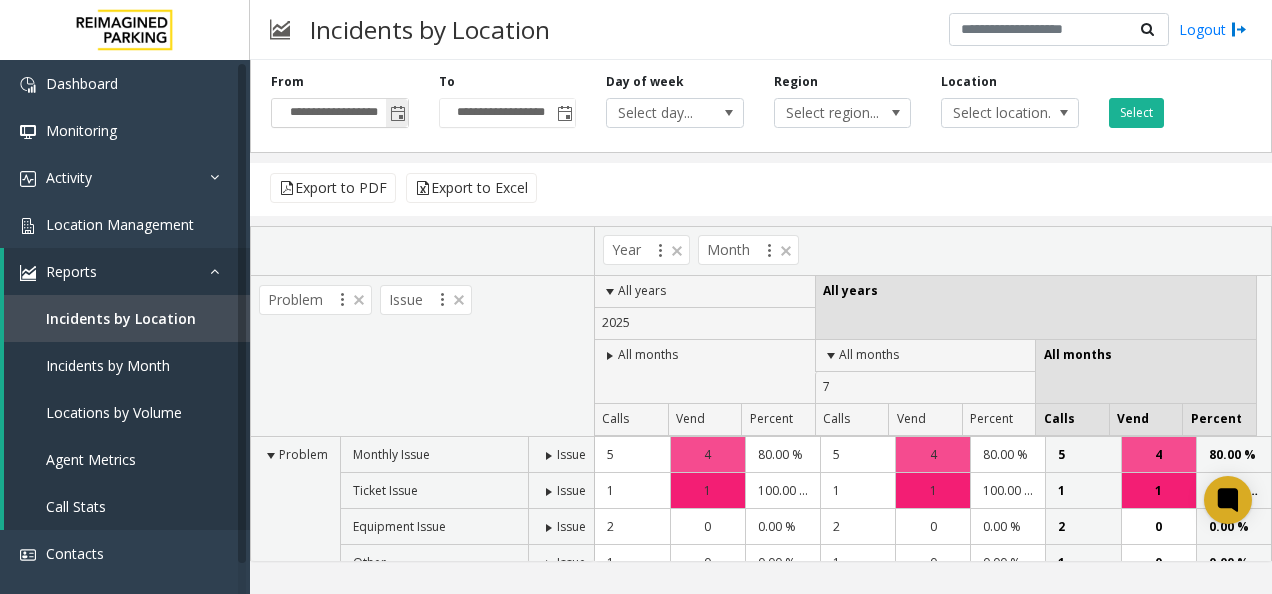 click 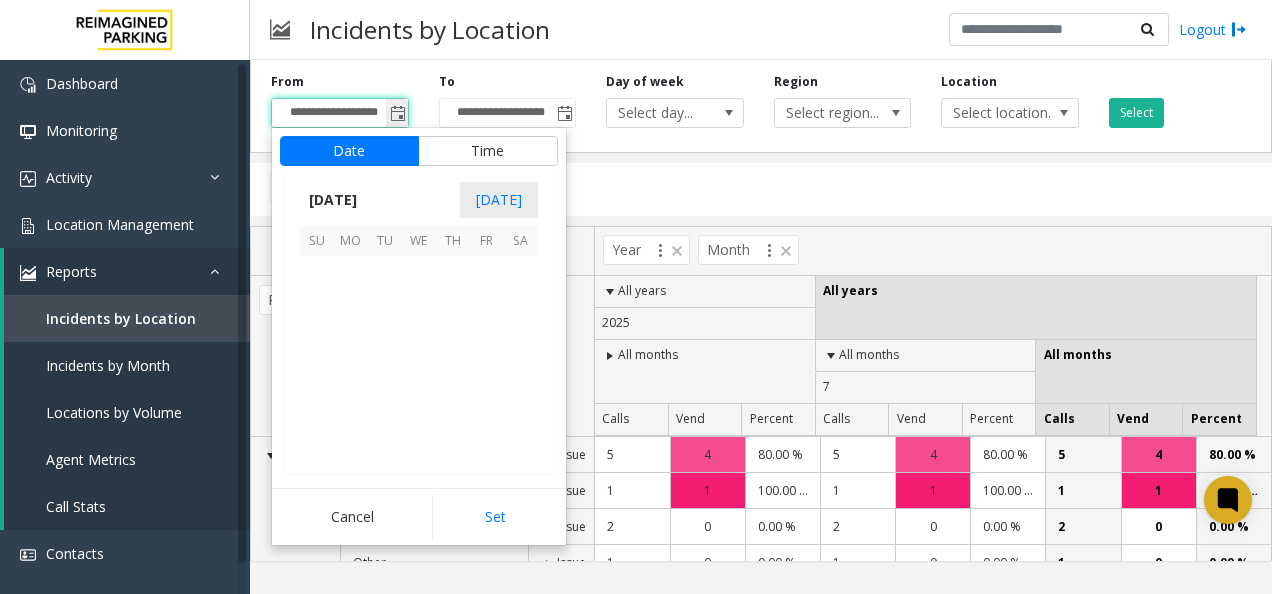 scroll, scrollTop: 358428, scrollLeft: 0, axis: vertical 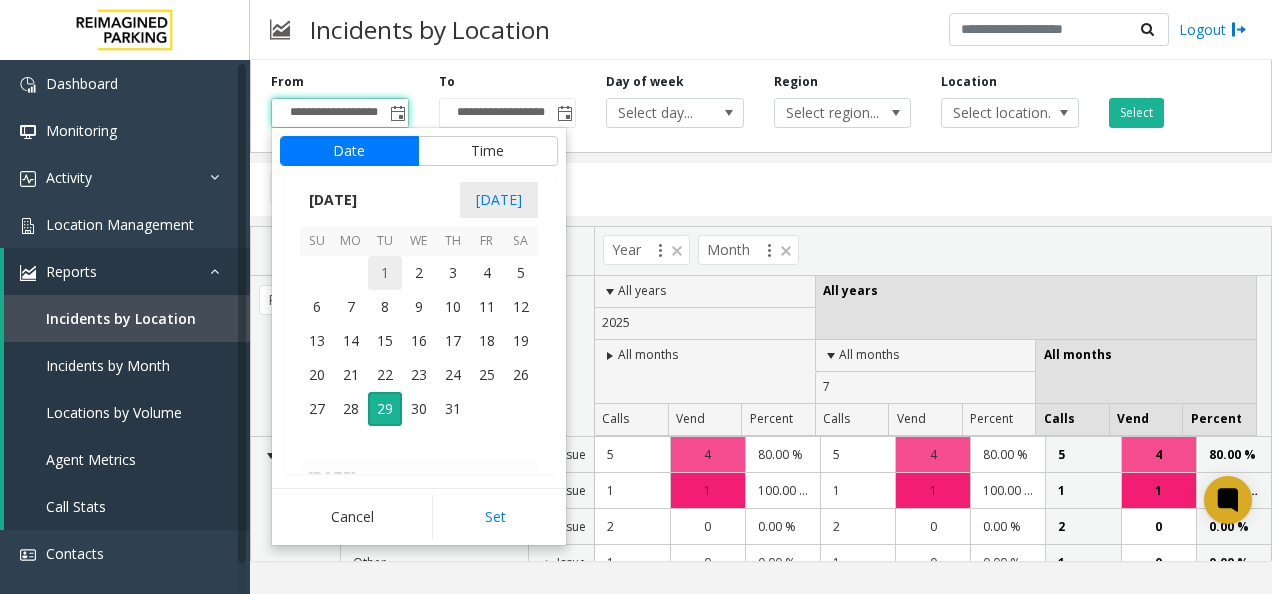 click on "1" at bounding box center (385, 273) 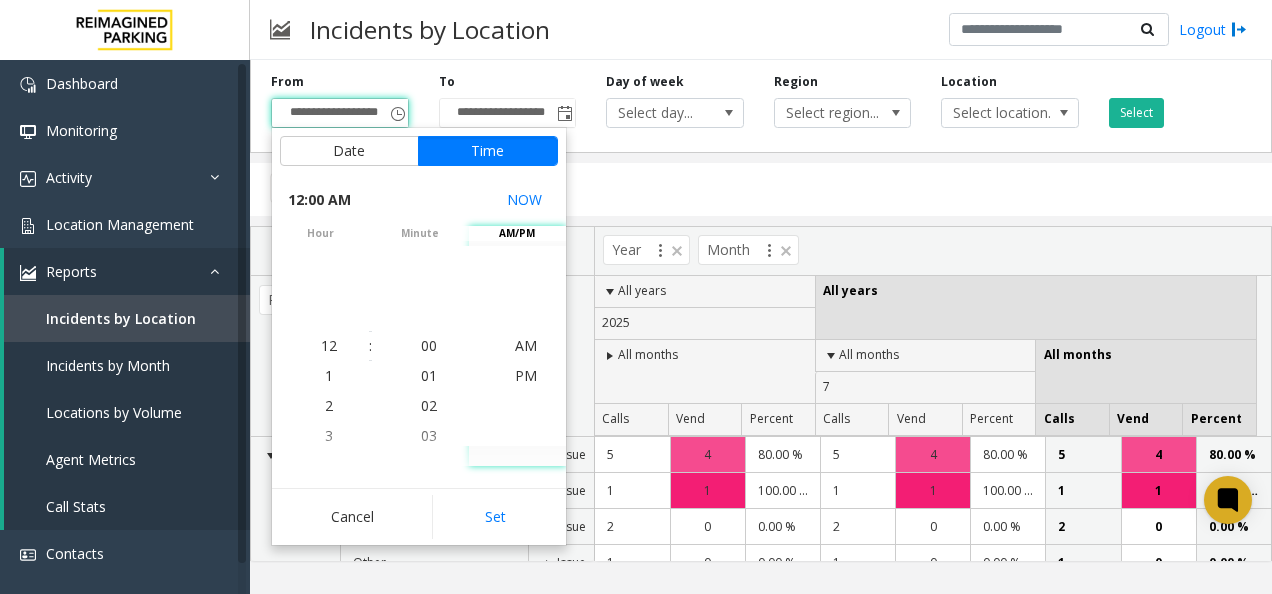 click on "Set" 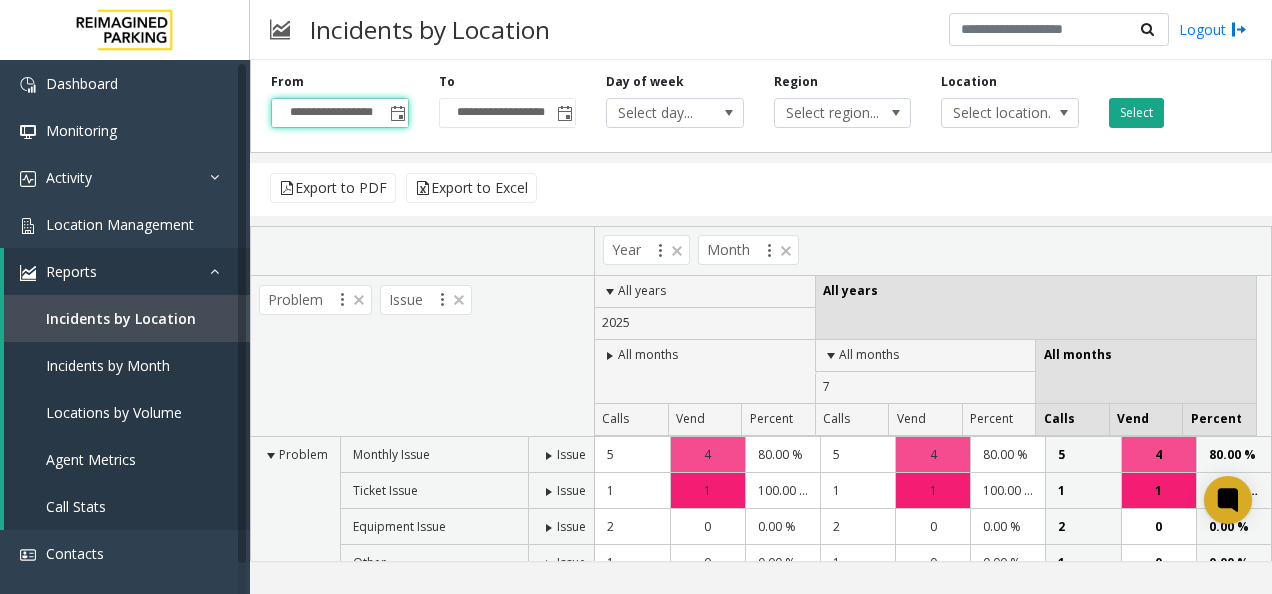 click on "Select" 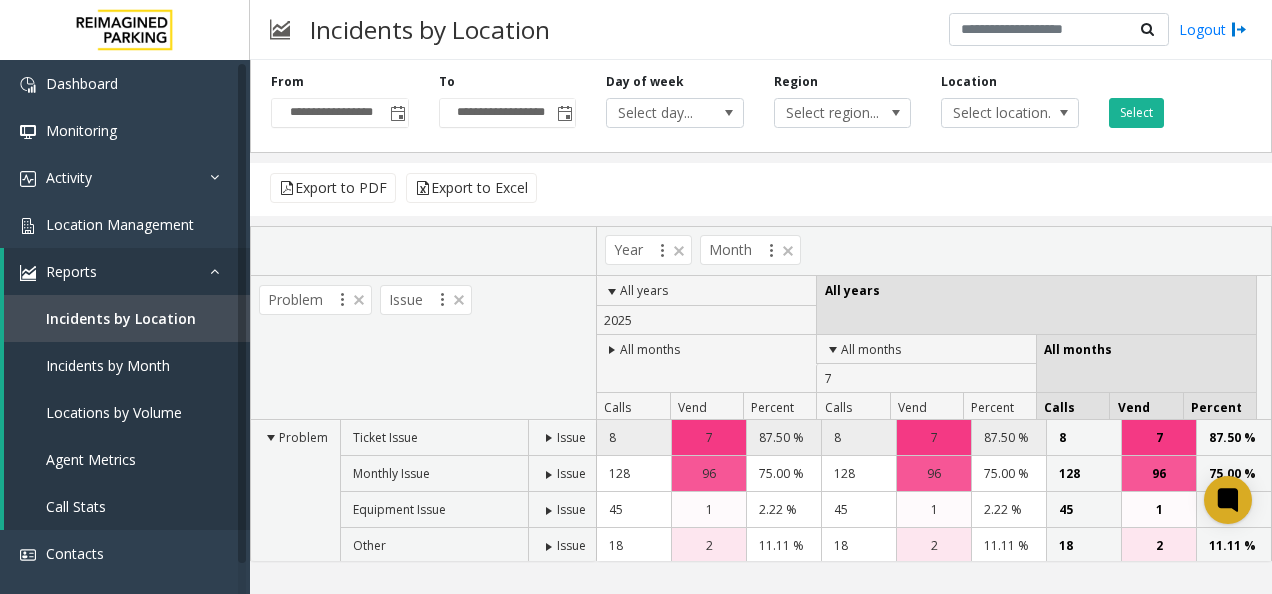 scroll, scrollTop: 71, scrollLeft: 0, axis: vertical 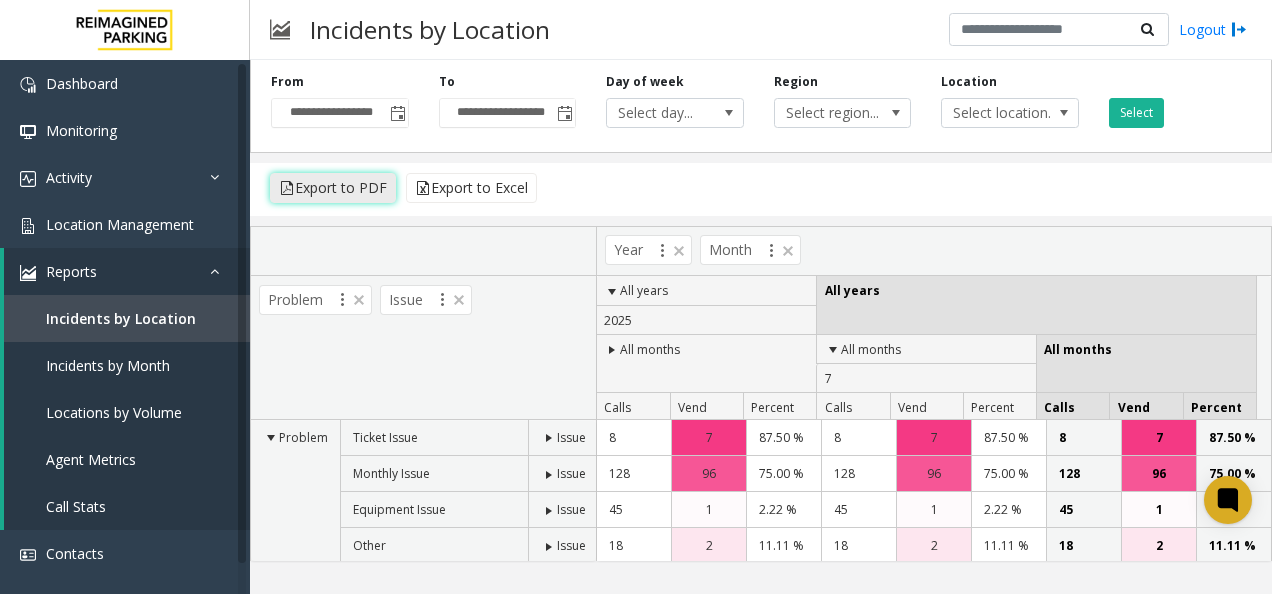 click on "Export to PDF" 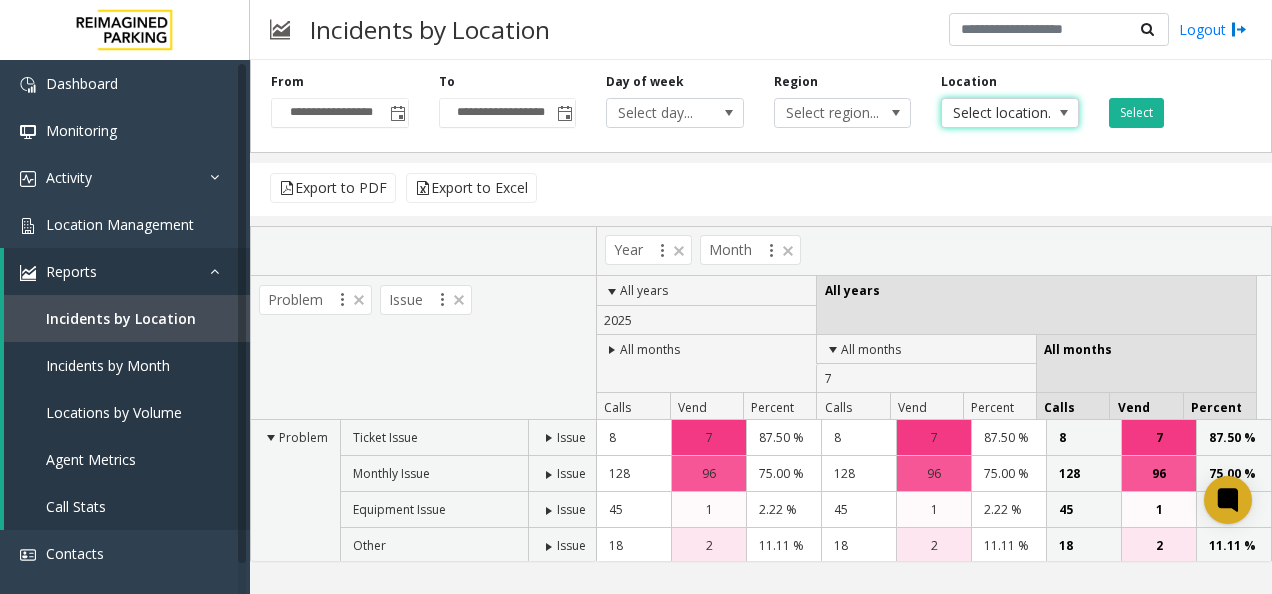 click at bounding box center (1064, 113) 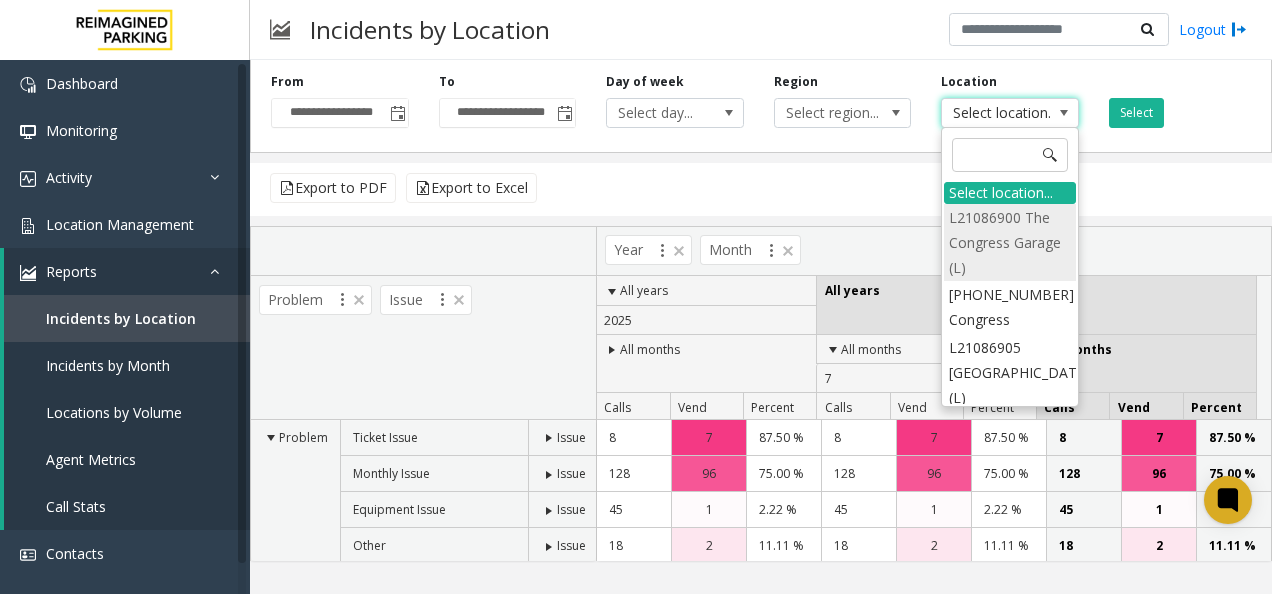 click on "L21086900 The Congress Garage (L)" at bounding box center [1010, 243] 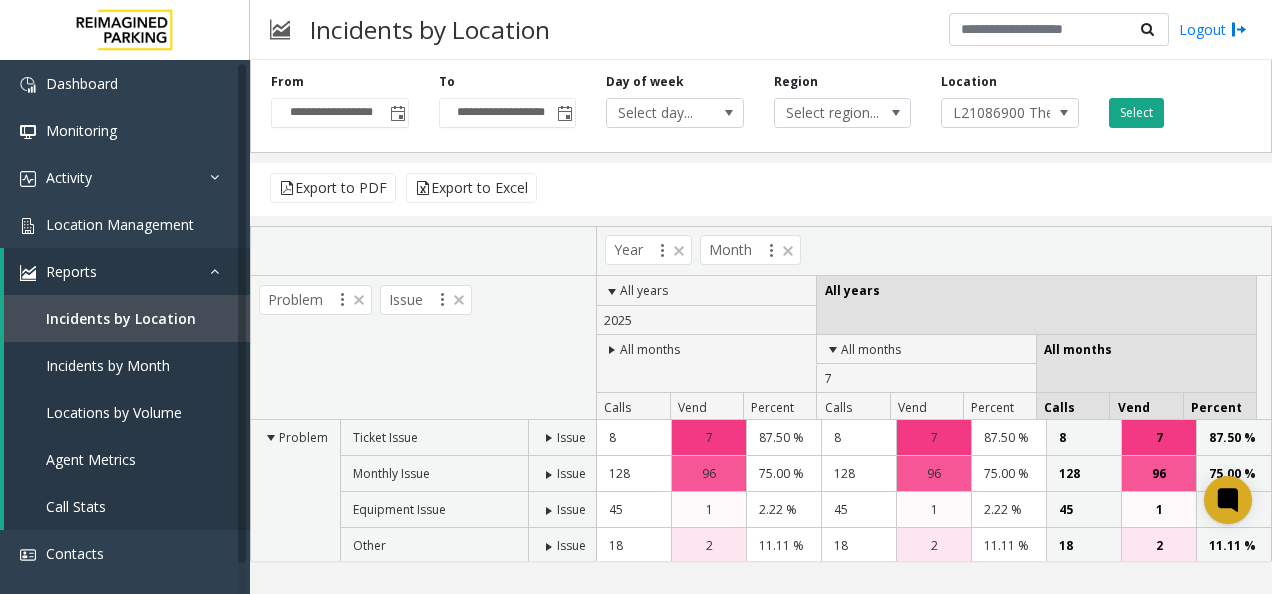 click on "Select" 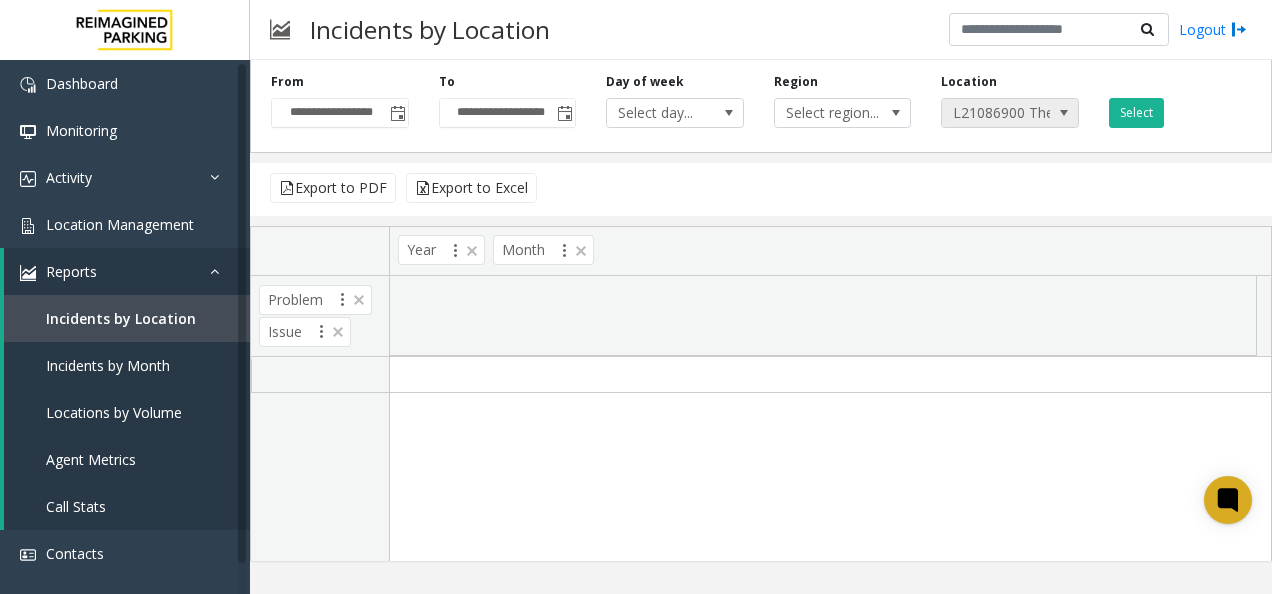 click at bounding box center (1064, 113) 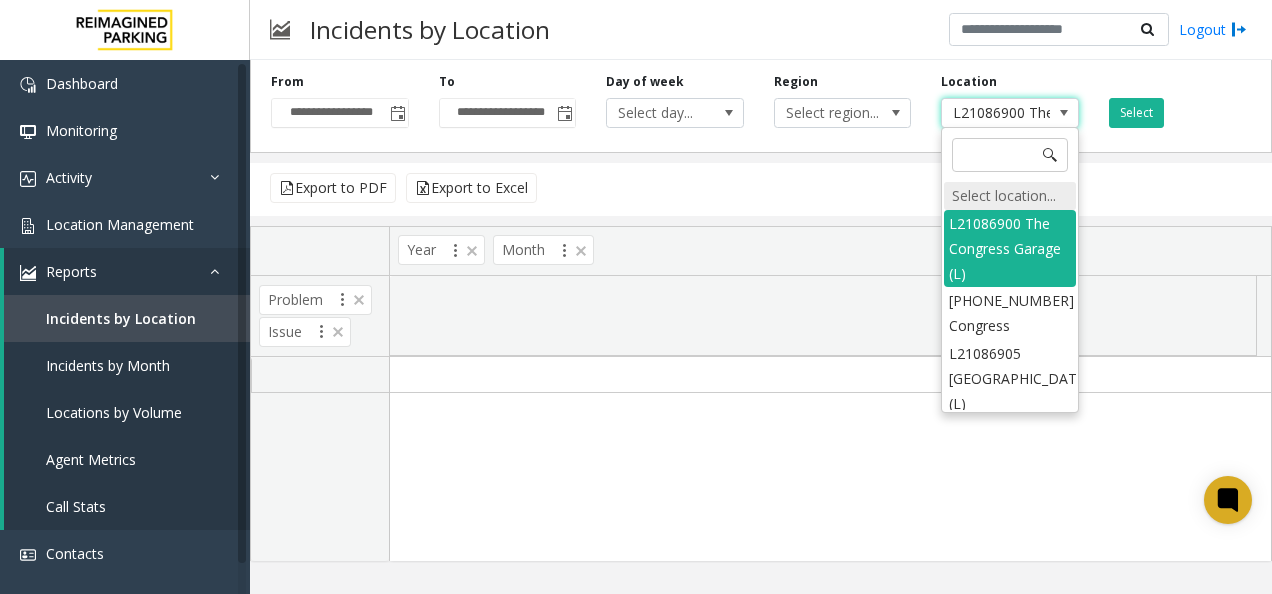 click on "Select location..." 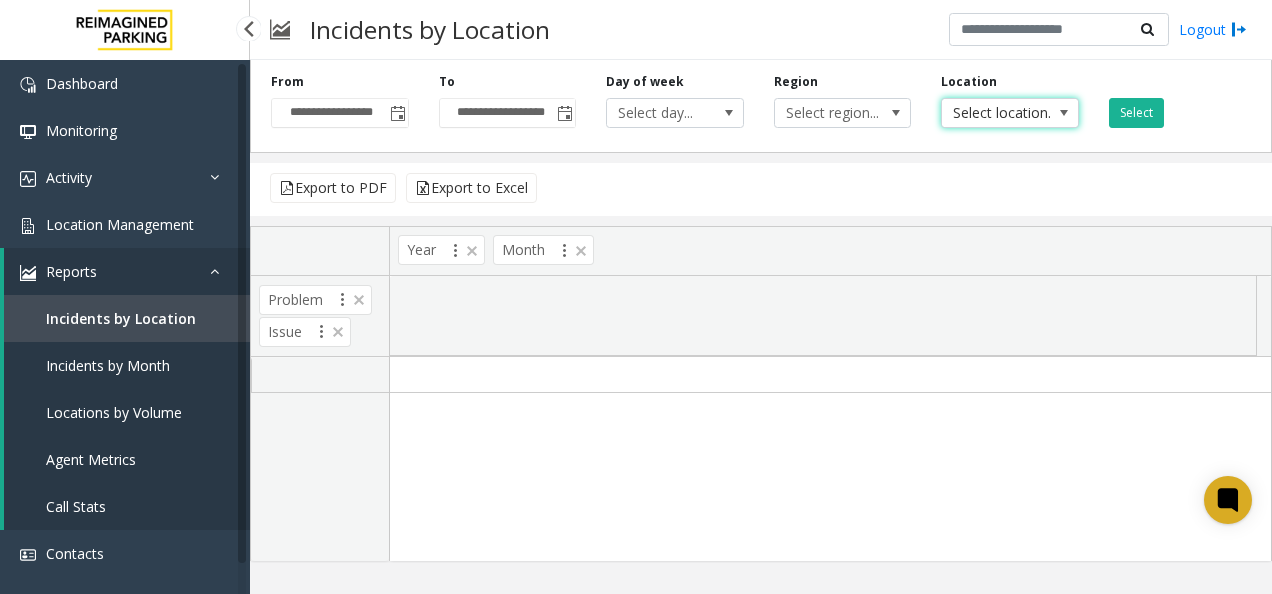 click on "Call Stats" at bounding box center (76, 506) 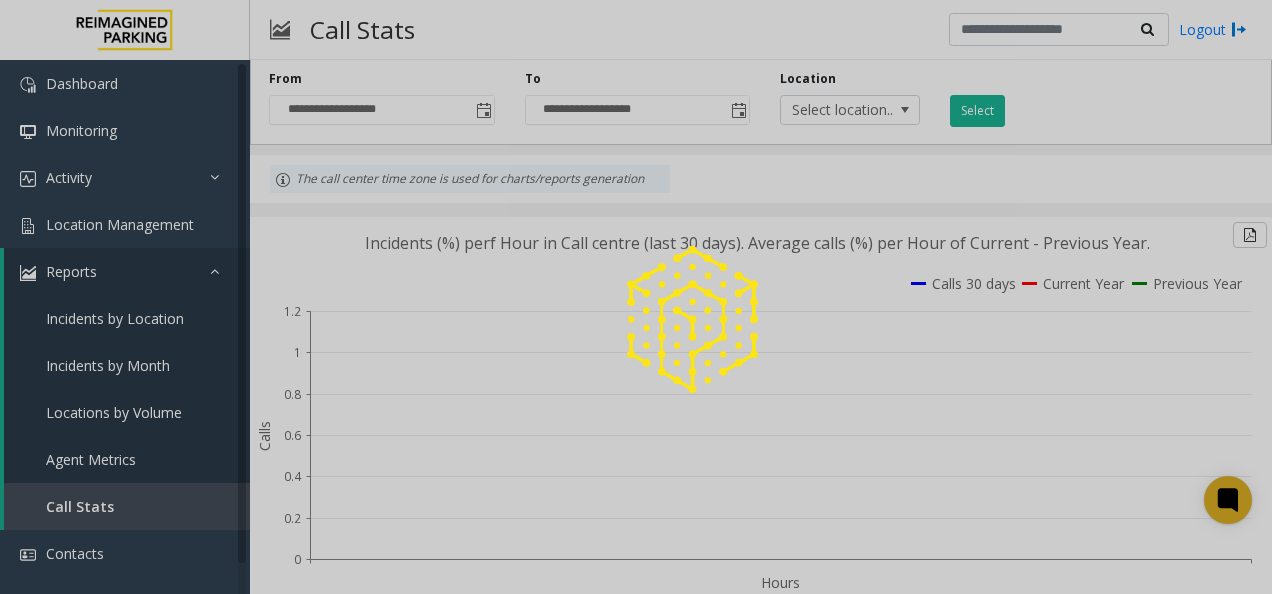 click 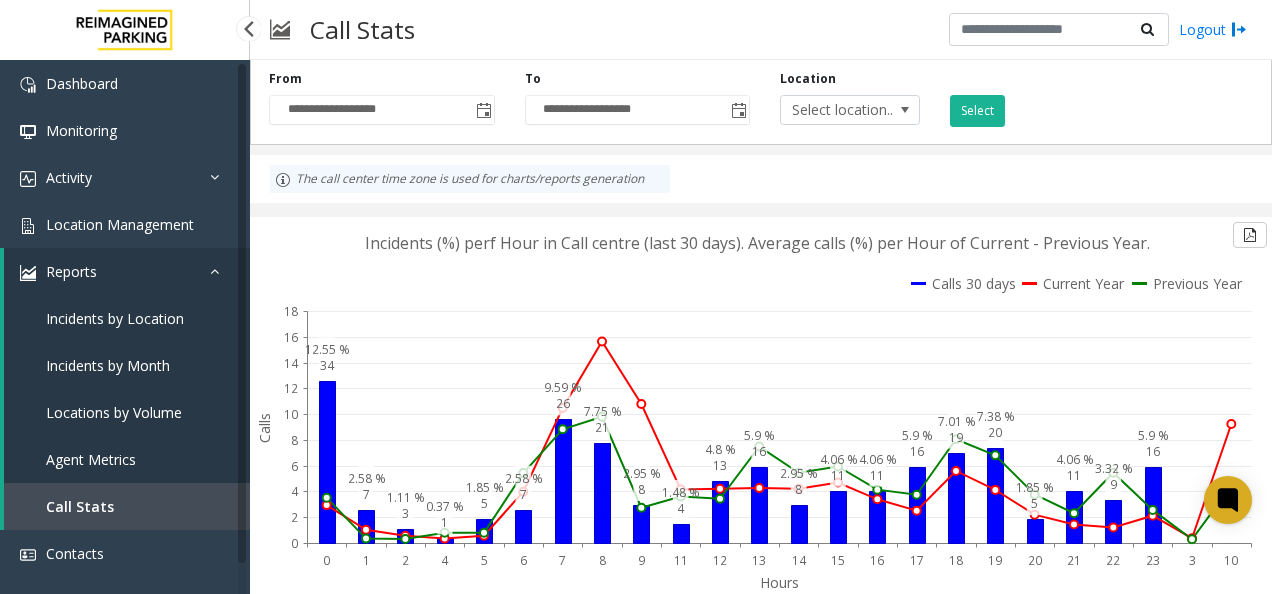 click on "Incidents by Month" at bounding box center [108, 365] 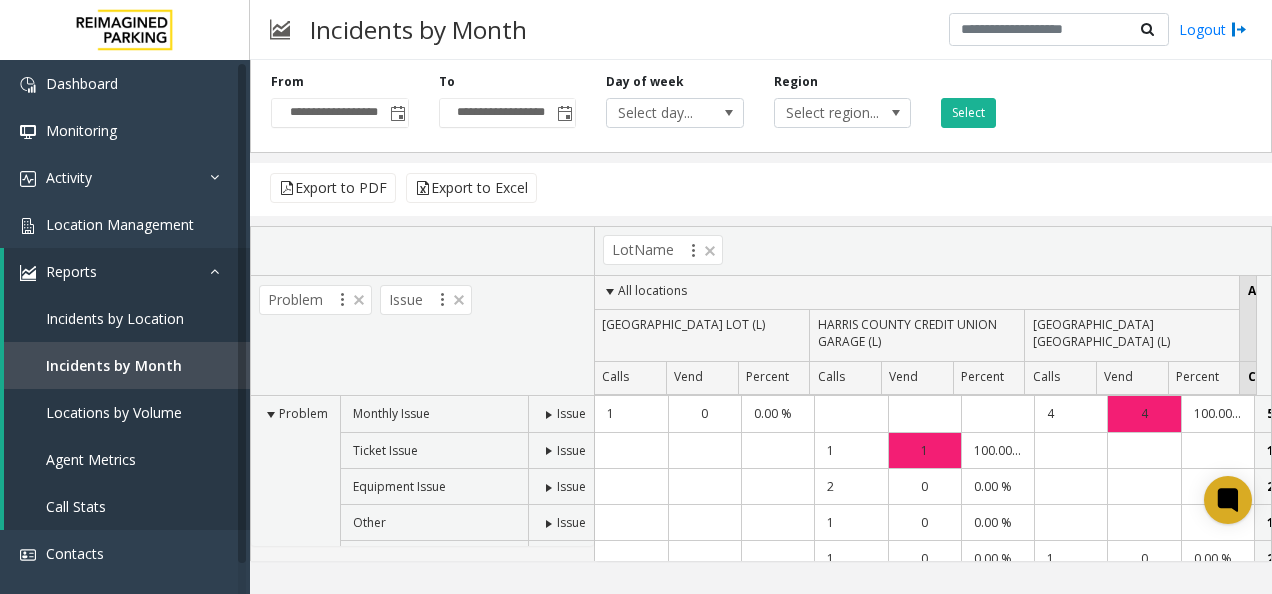 scroll, scrollTop: 0, scrollLeft: 60, axis: horizontal 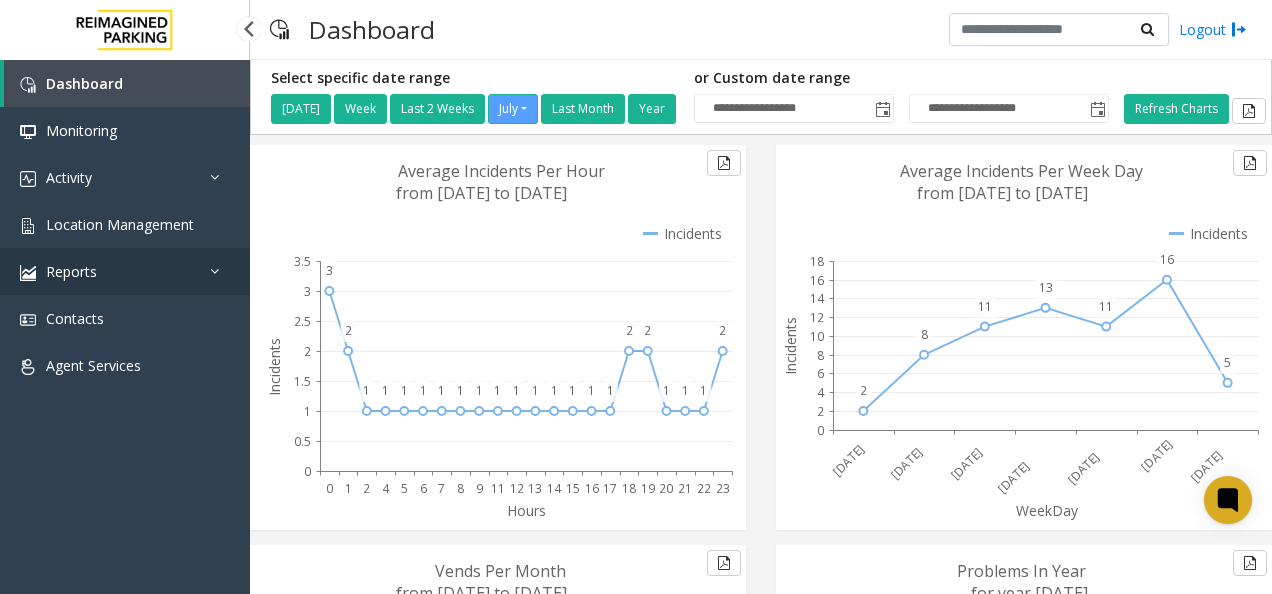 click on "Reports" at bounding box center (125, 271) 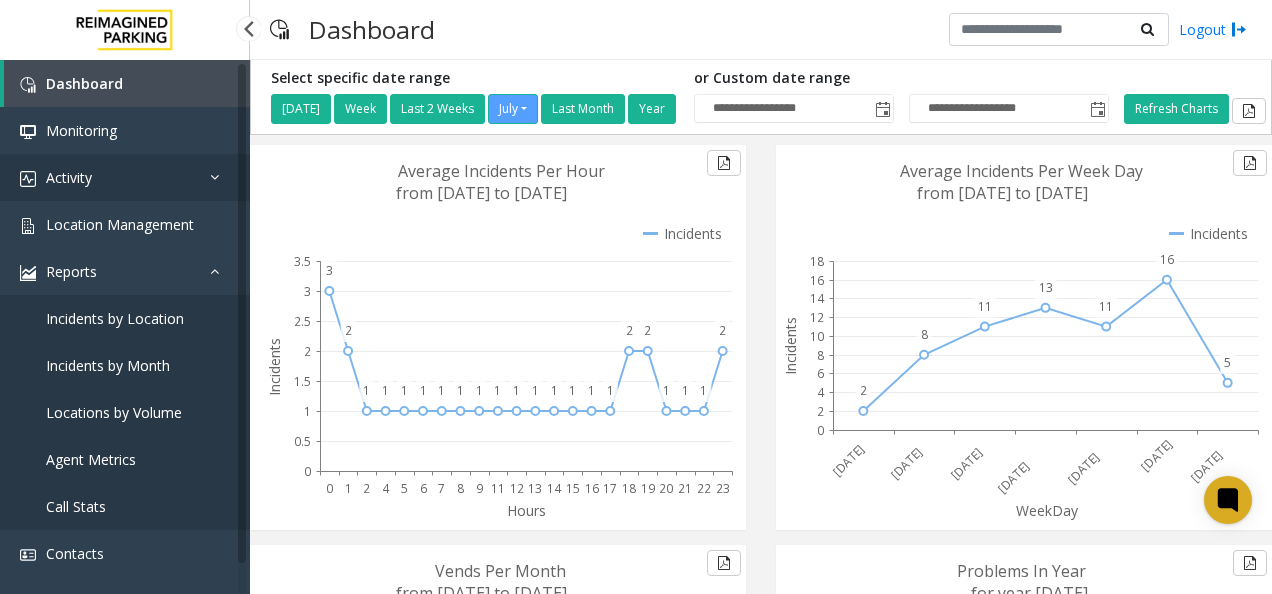 click at bounding box center (220, 177) 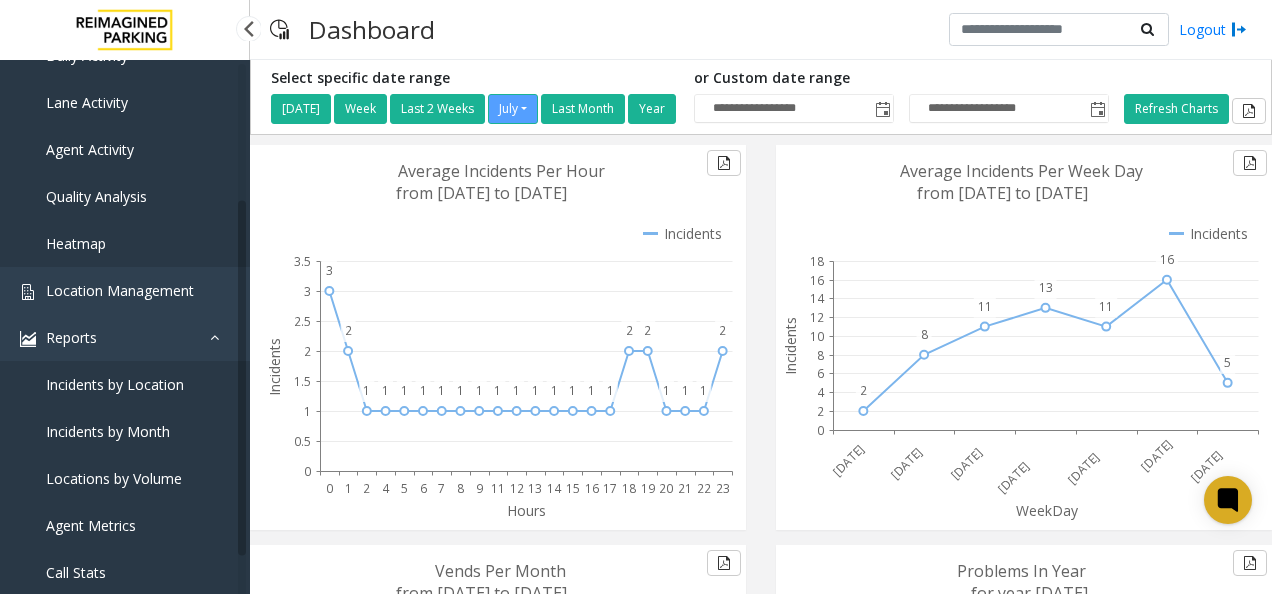 scroll, scrollTop: 200, scrollLeft: 0, axis: vertical 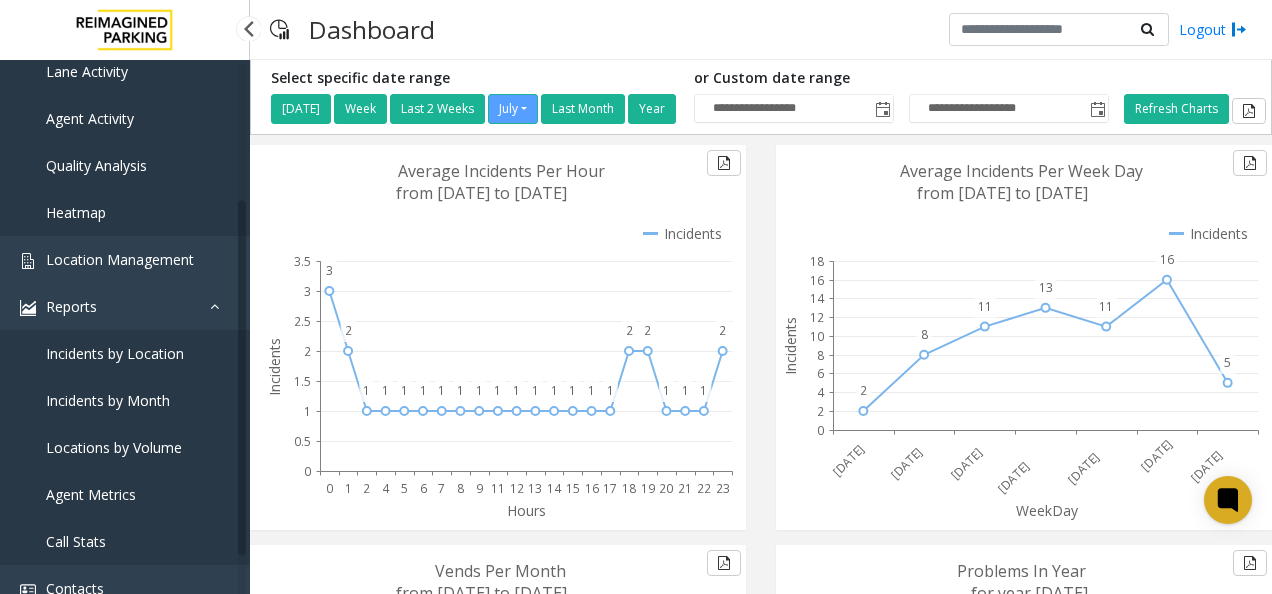 click on "Locations by Volume" at bounding box center [114, 447] 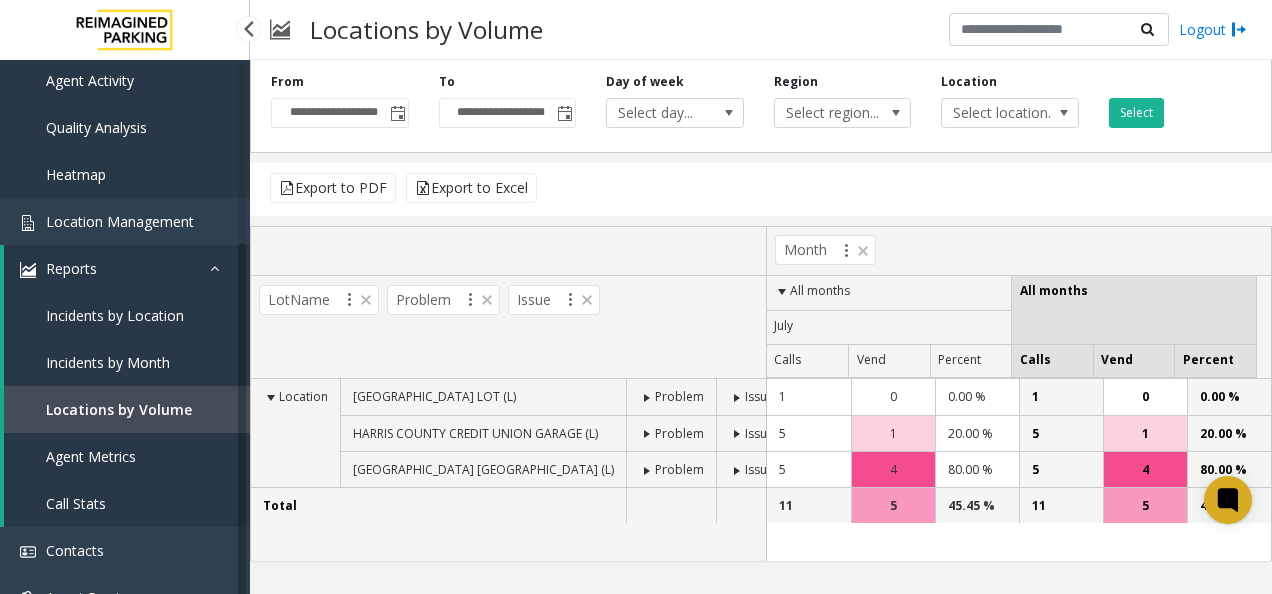 scroll, scrollTop: 267, scrollLeft: 0, axis: vertical 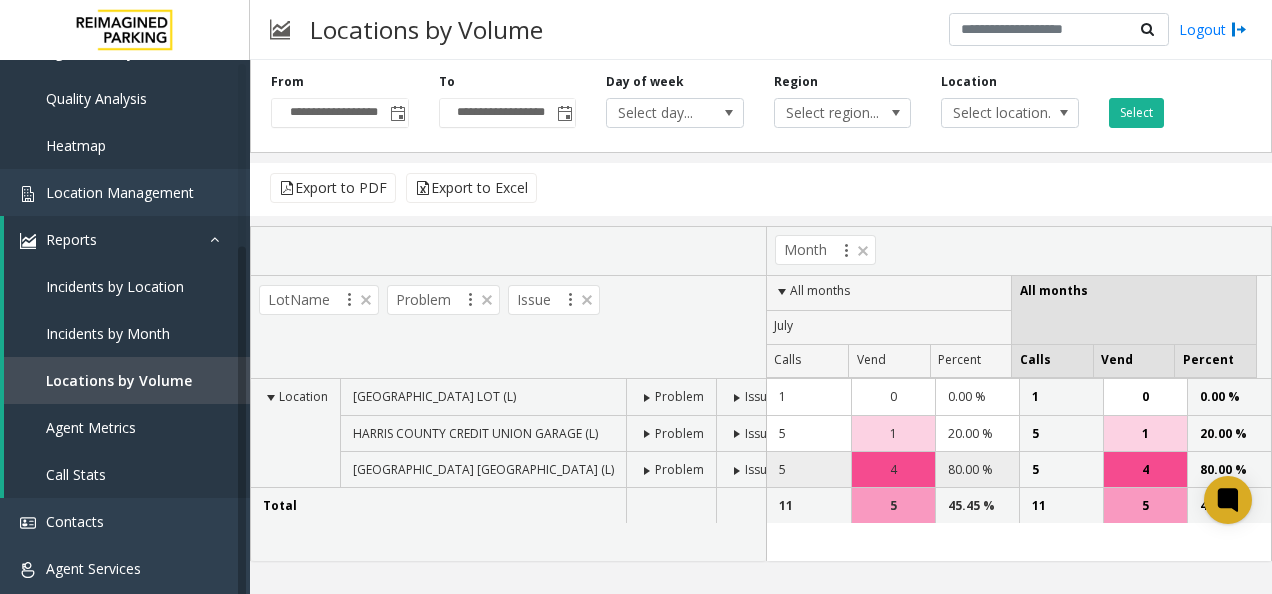 click on "4" 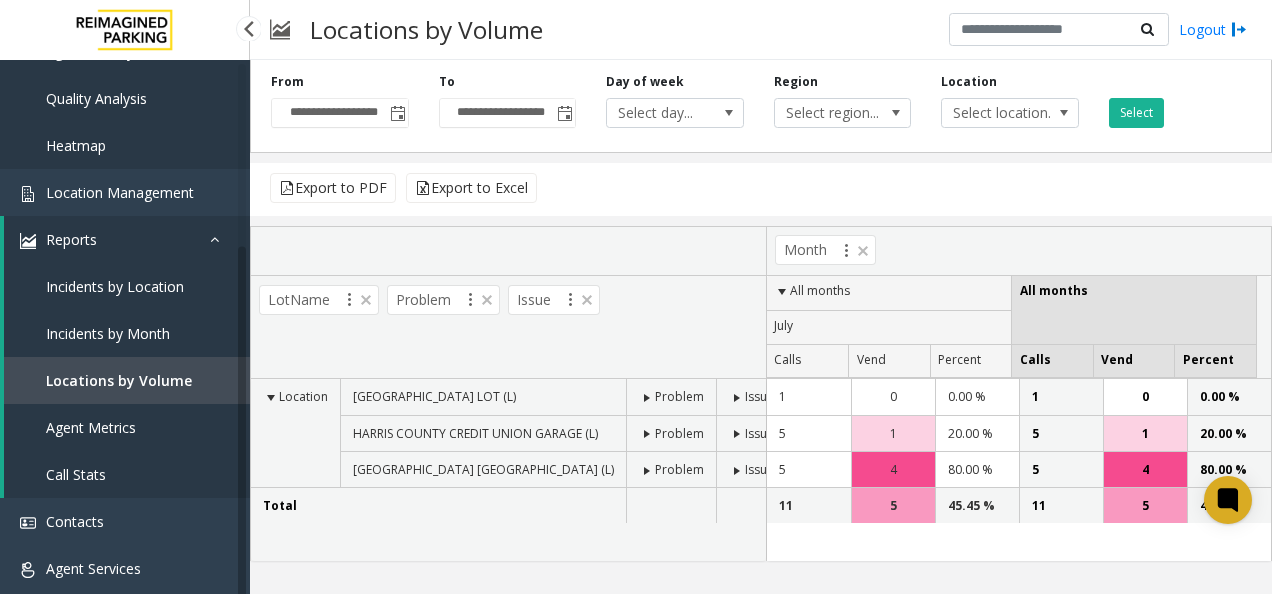click on "Call Stats" at bounding box center [76, 474] 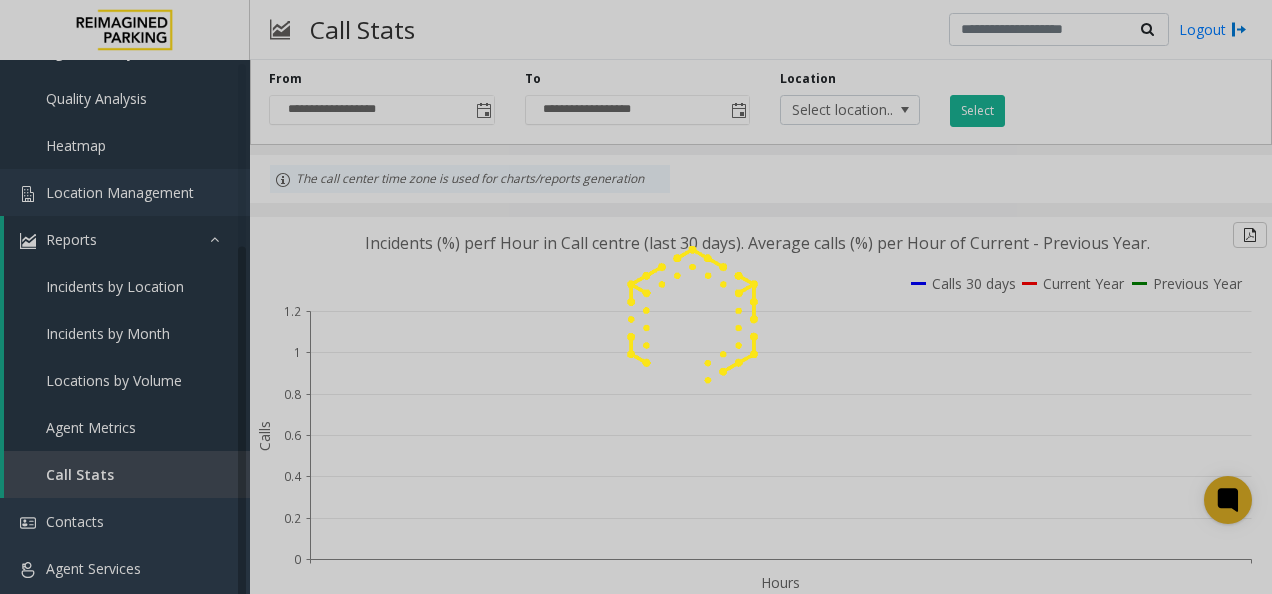 click 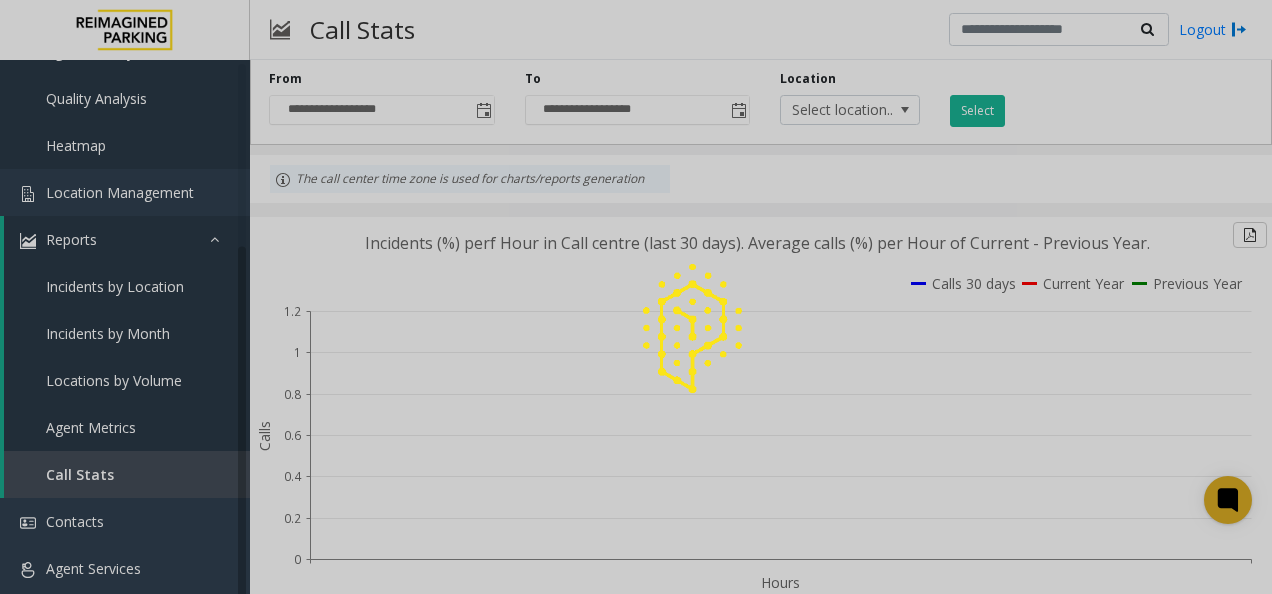 click 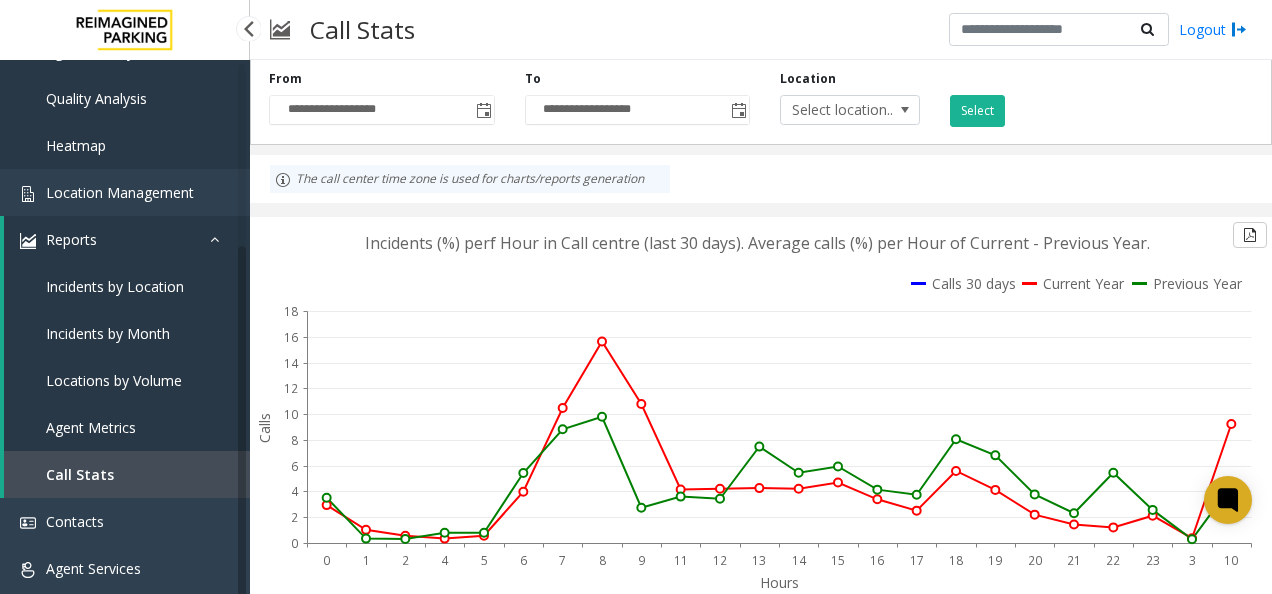 click on "Locations by Volume" at bounding box center [114, 380] 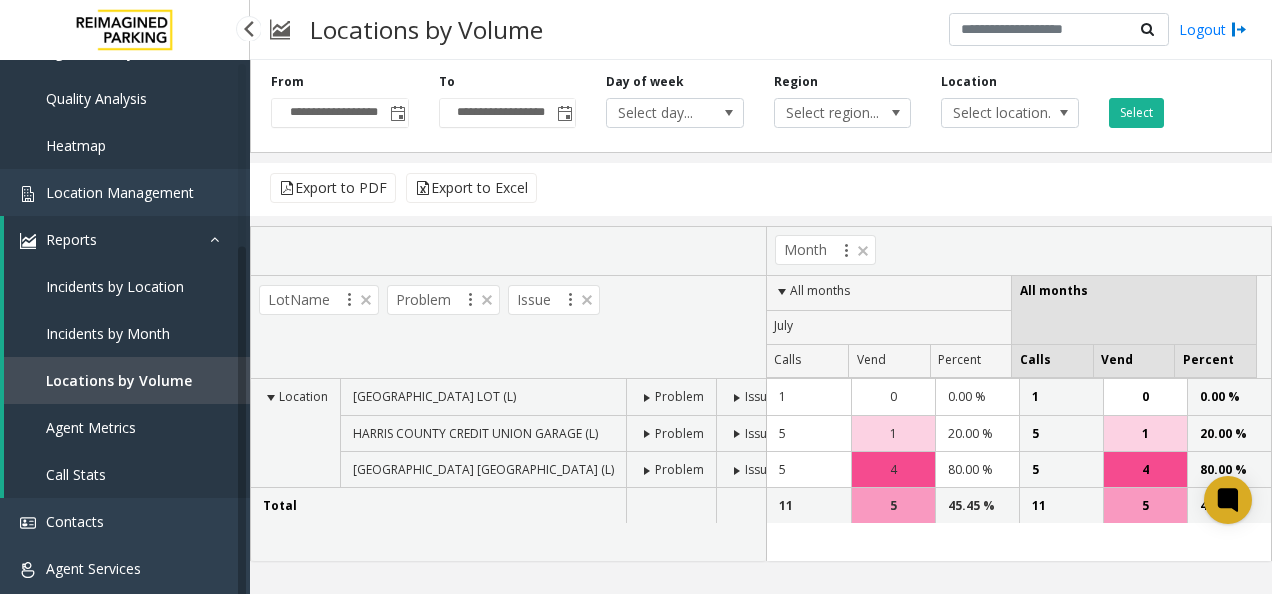 click on "Incidents by Month" at bounding box center [108, 333] 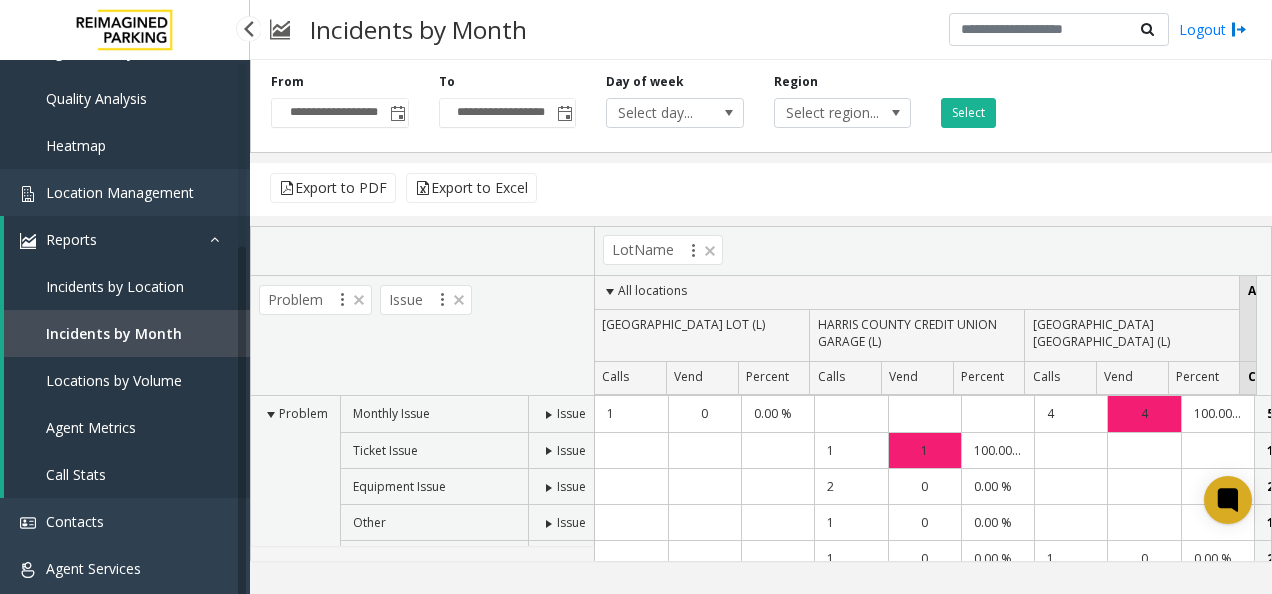 click on "Incidents by Location" at bounding box center [127, 286] 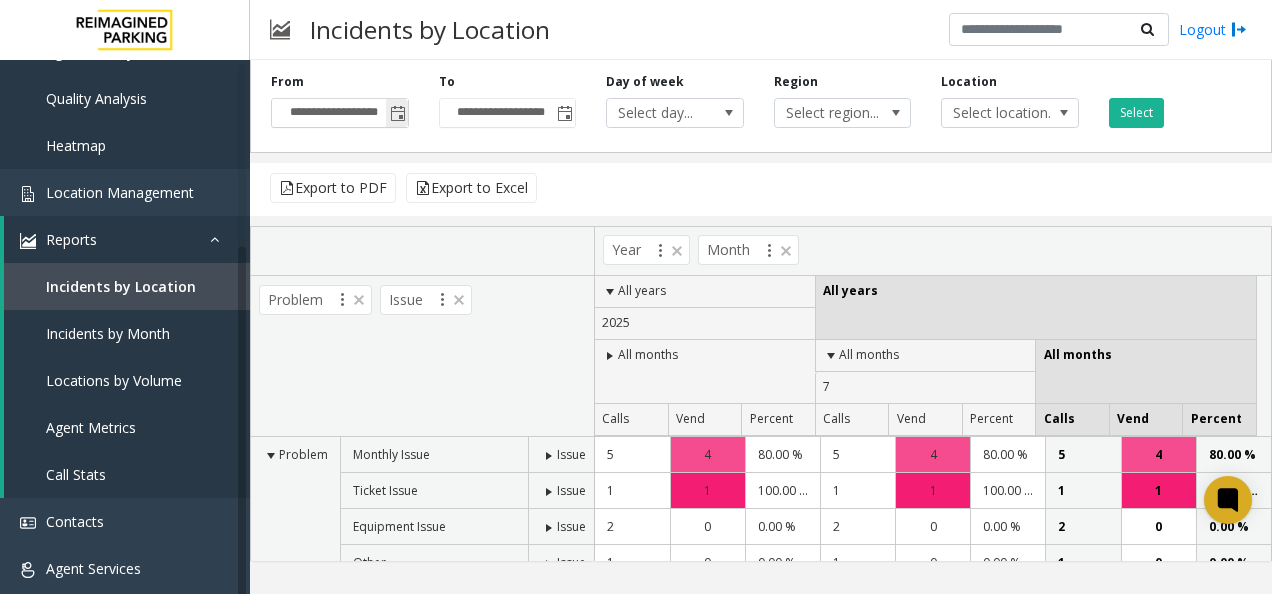 click 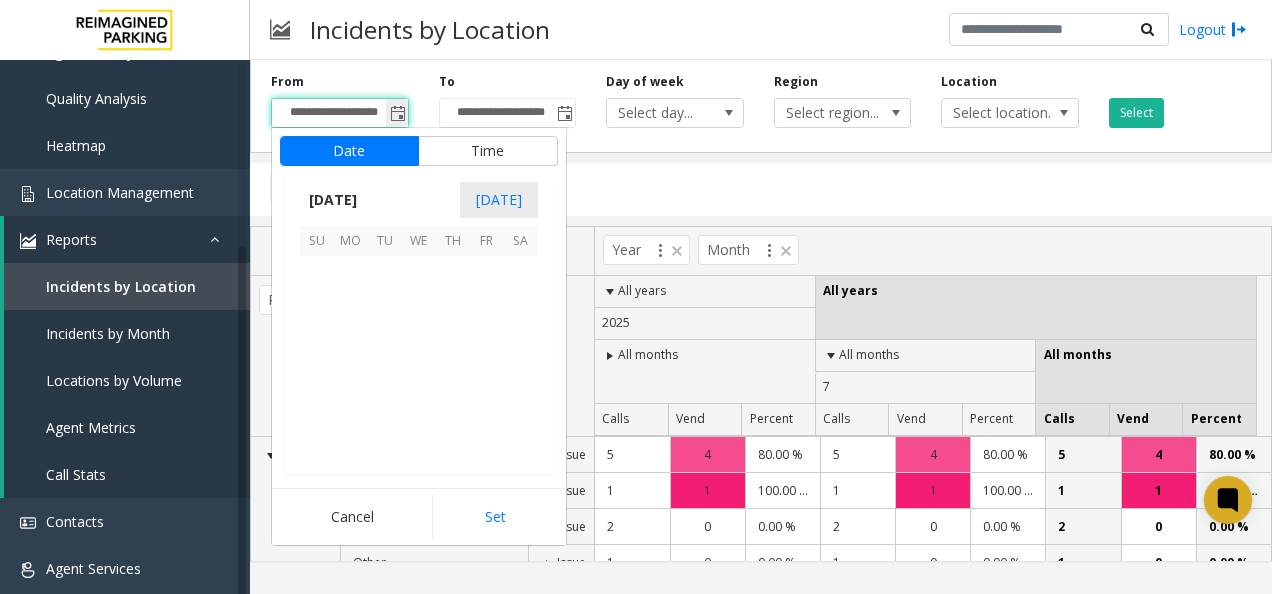 scroll, scrollTop: 358428, scrollLeft: 0, axis: vertical 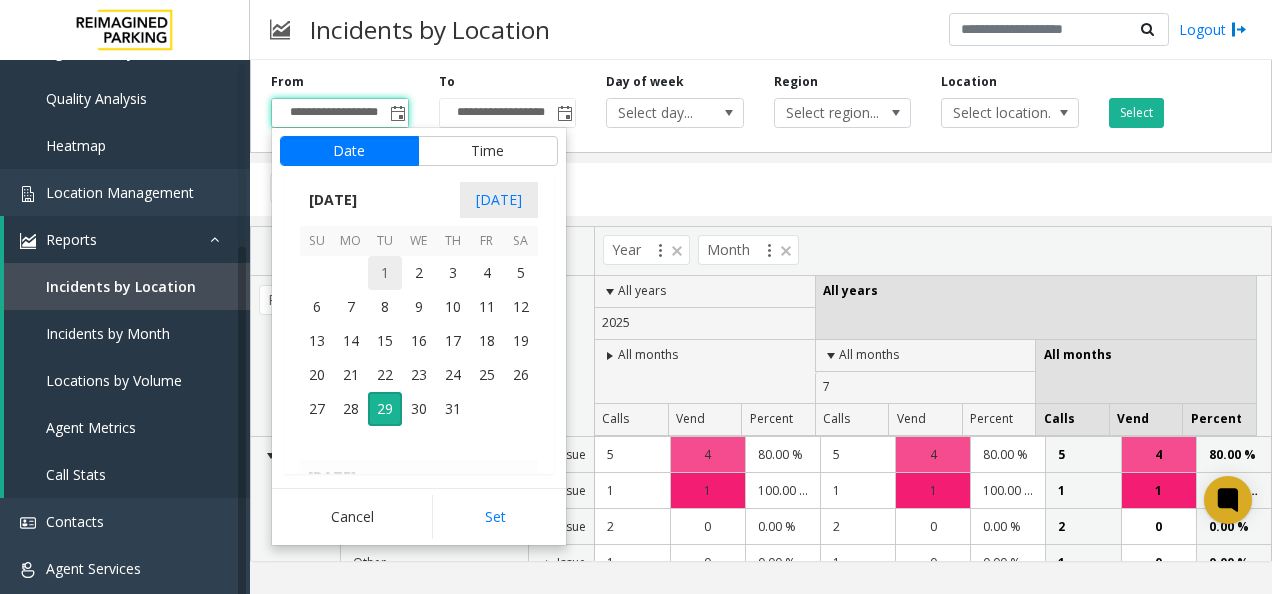 click on "1" at bounding box center [385, 273] 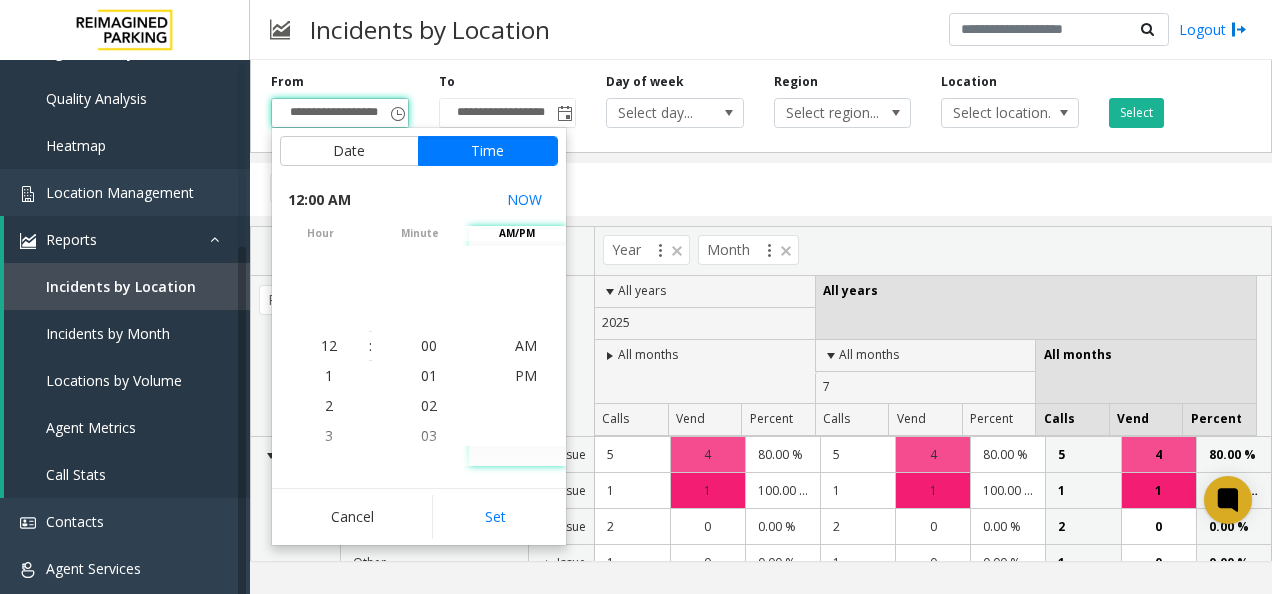 click on "Set" 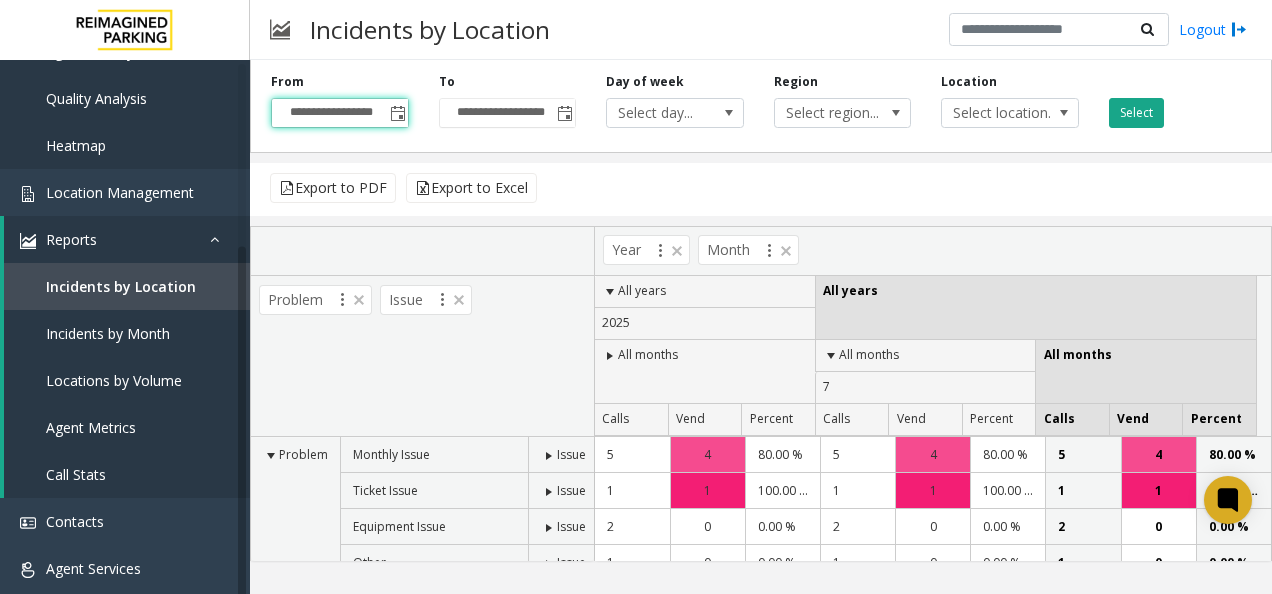 click on "Select" 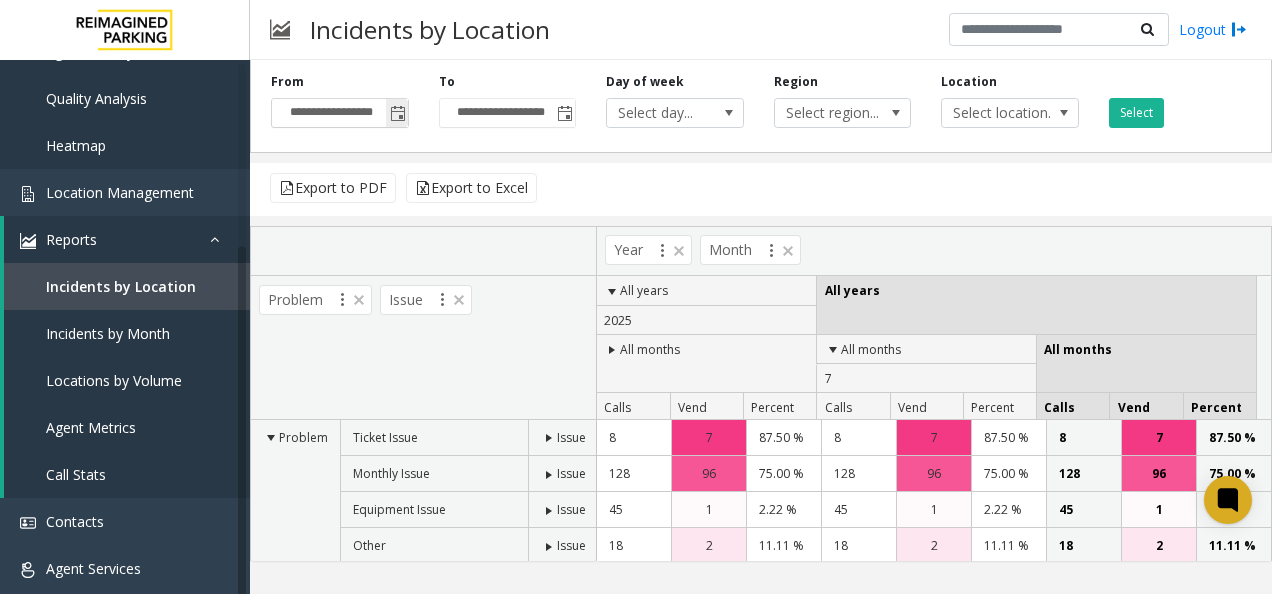 click 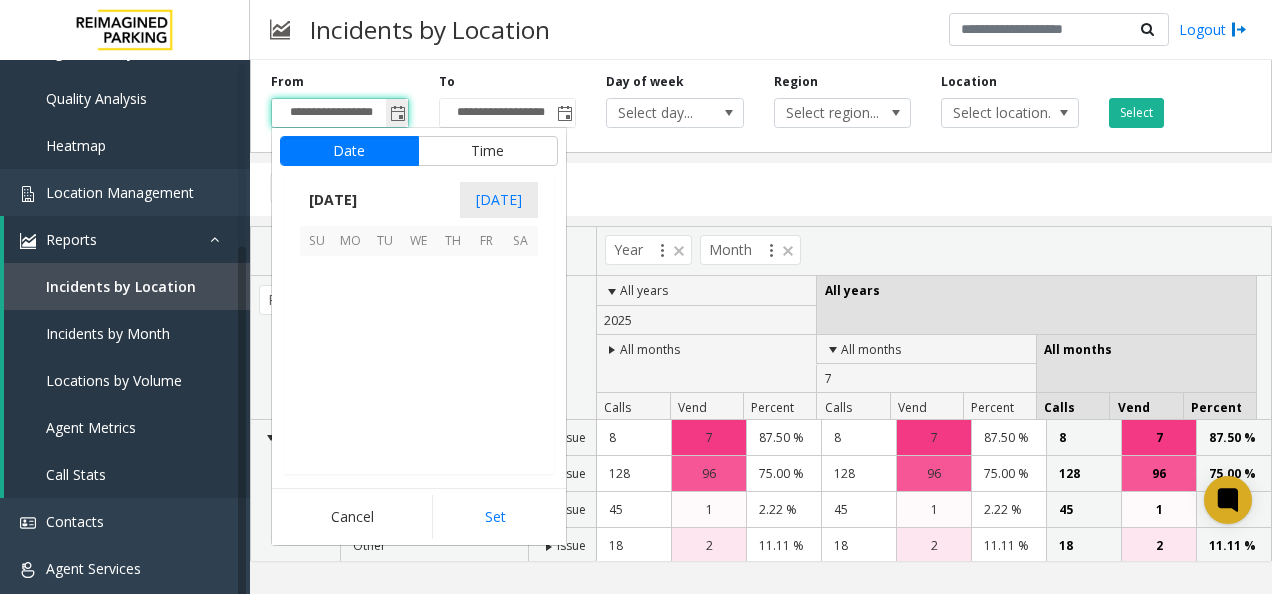 scroll, scrollTop: 358428, scrollLeft: 0, axis: vertical 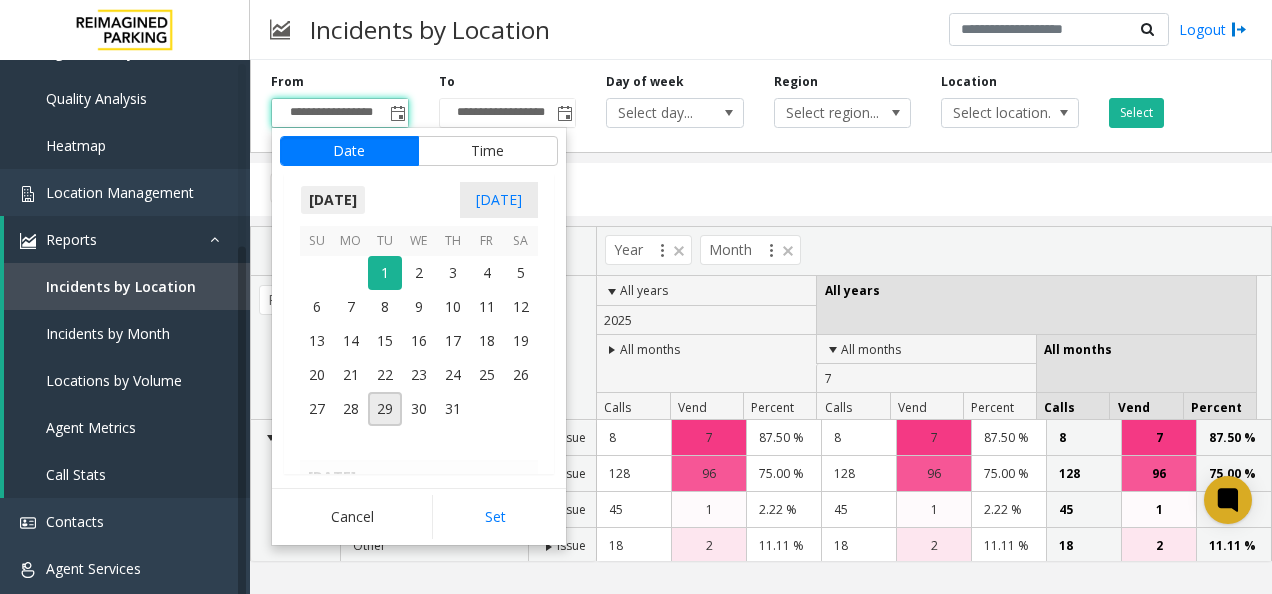 click on "[DATE]" at bounding box center [333, 200] 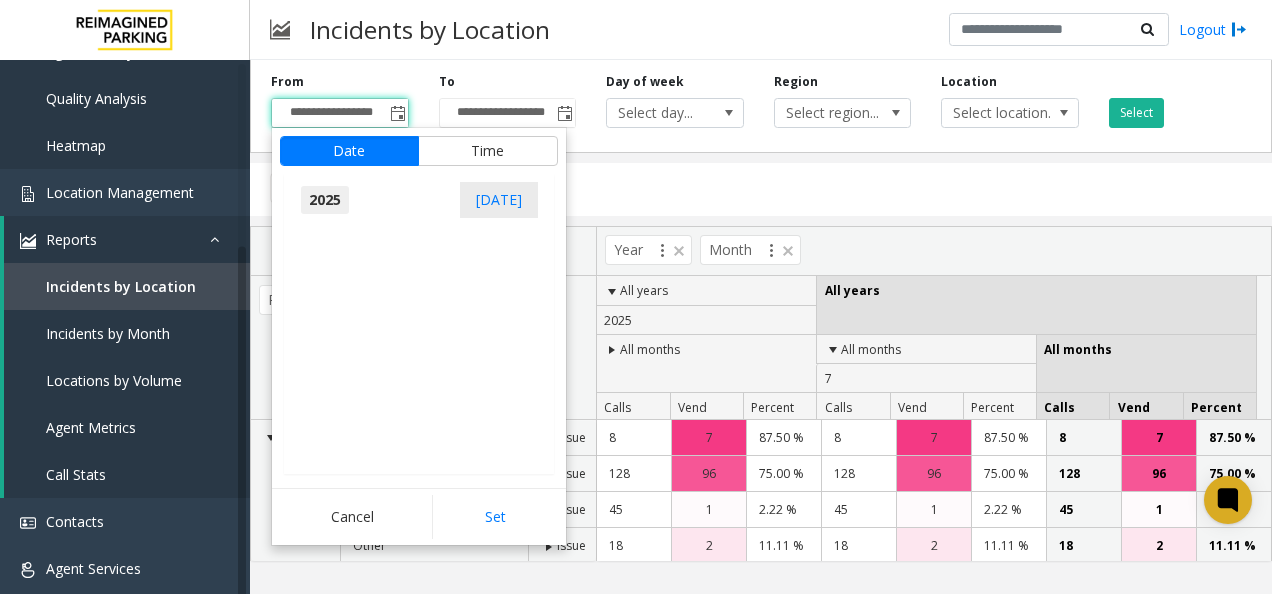scroll, scrollTop: 21347, scrollLeft: 0, axis: vertical 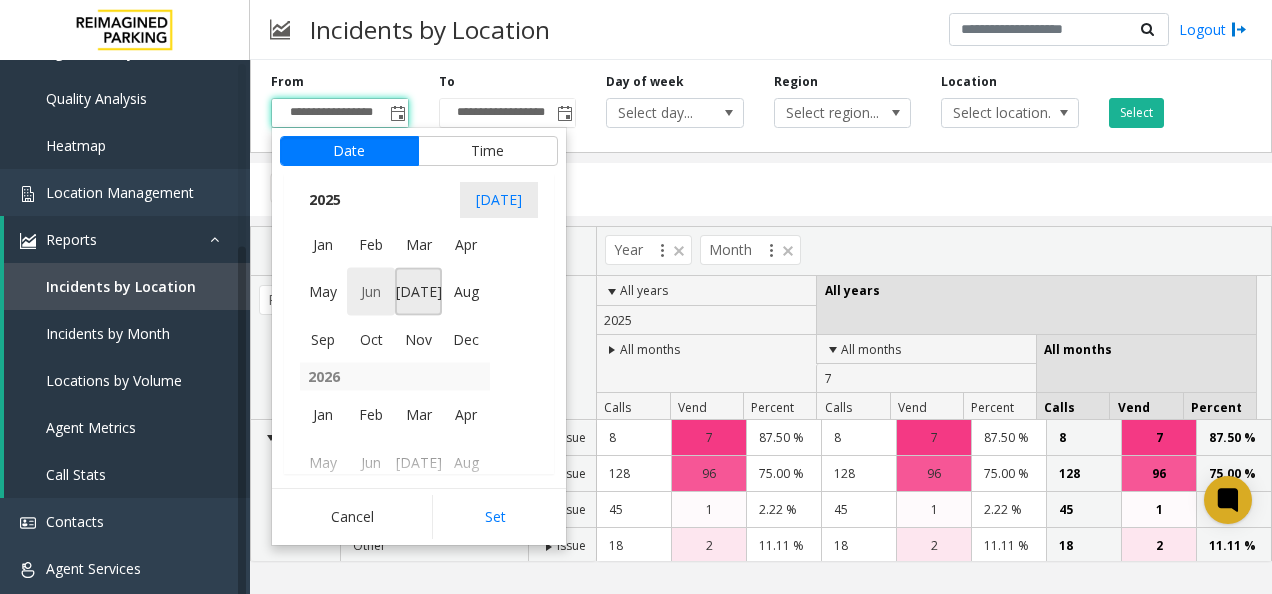 click on "Jun" at bounding box center [371, 292] 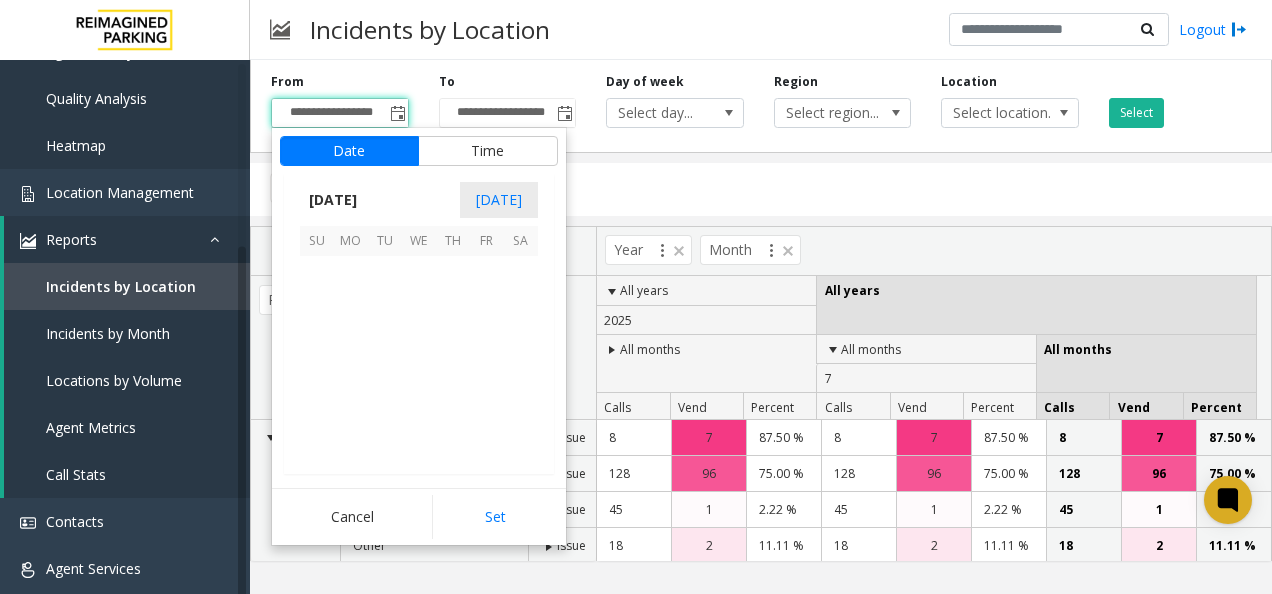 scroll, scrollTop: 358190, scrollLeft: 0, axis: vertical 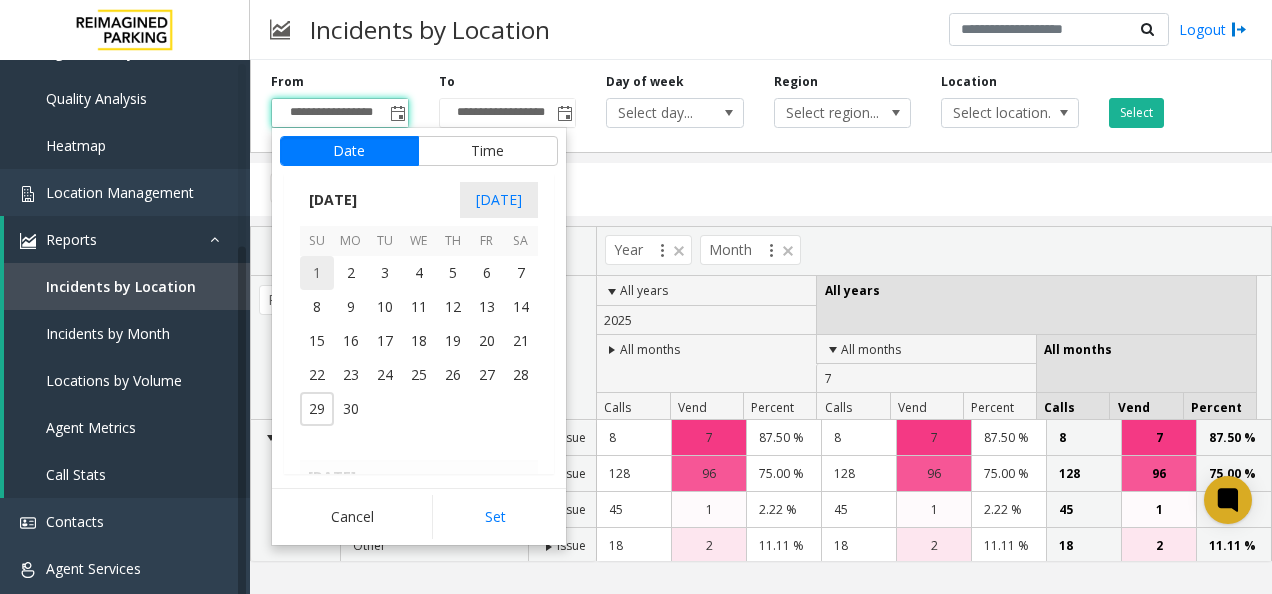 click on "1" at bounding box center (317, 273) 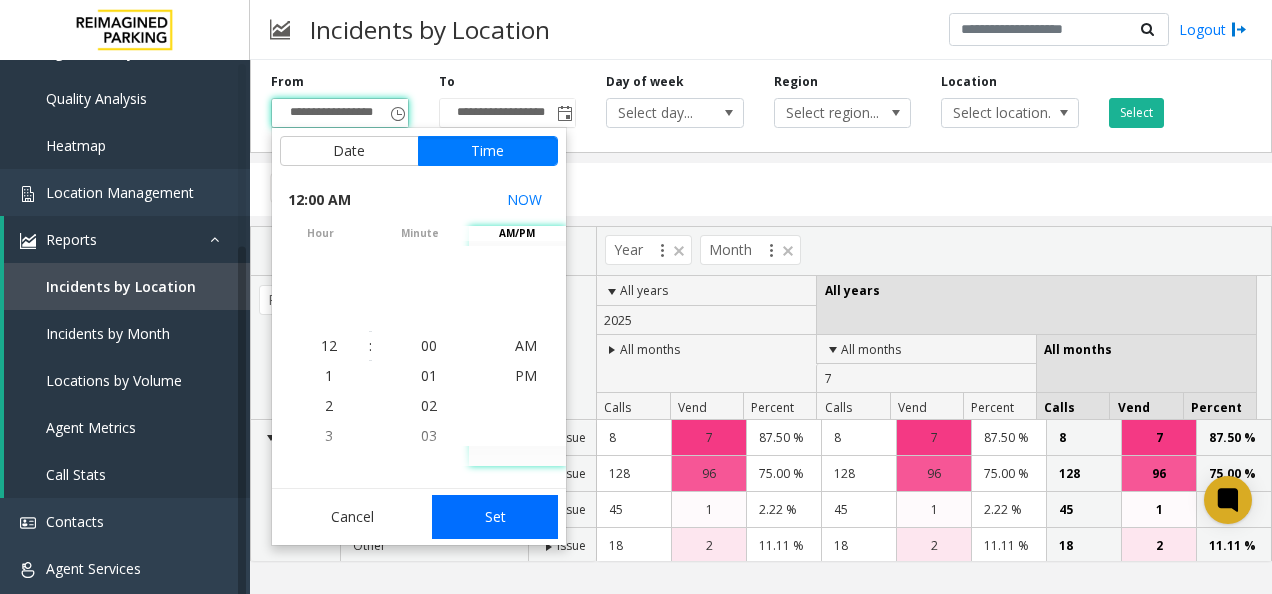 click on "Set" 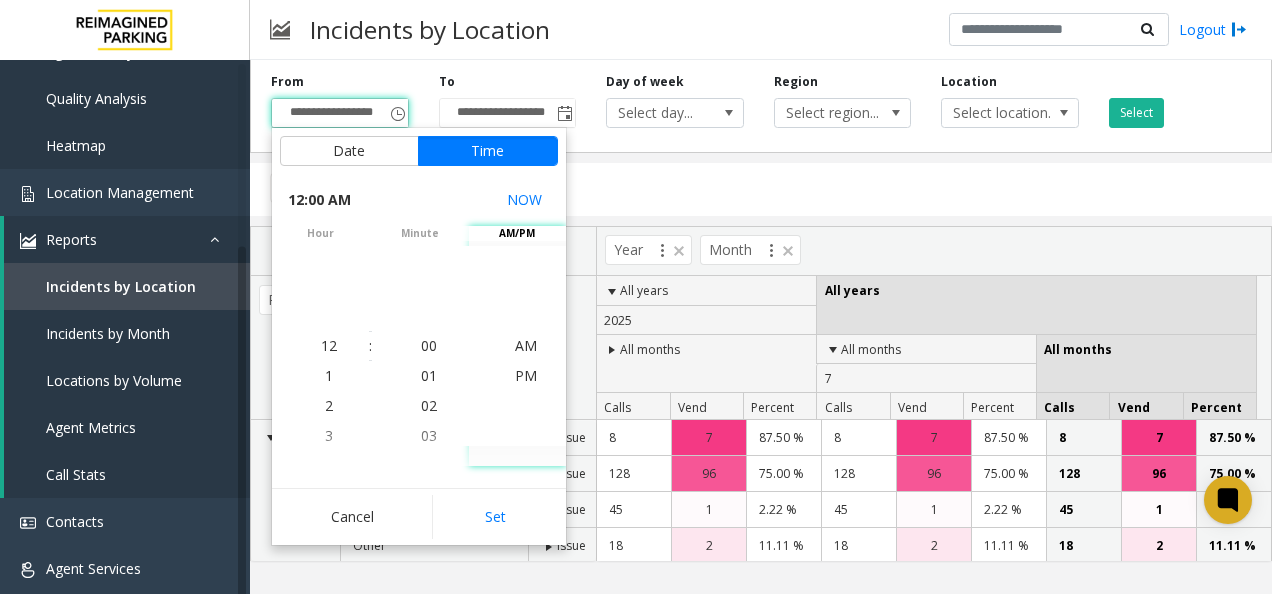 type on "**********" 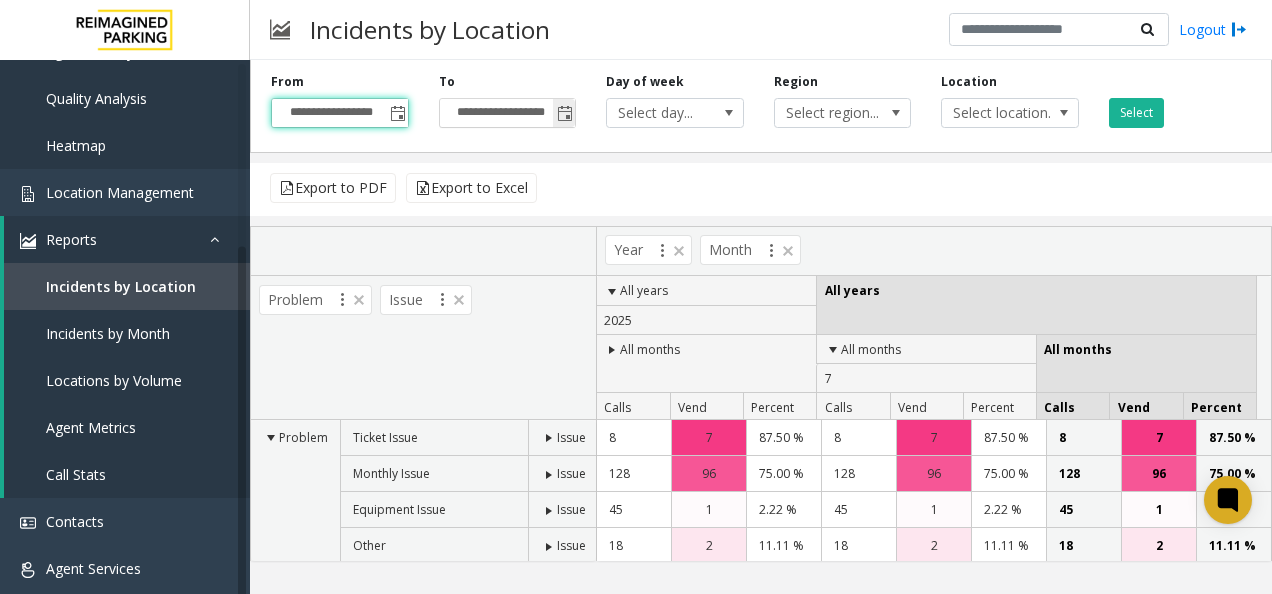 click 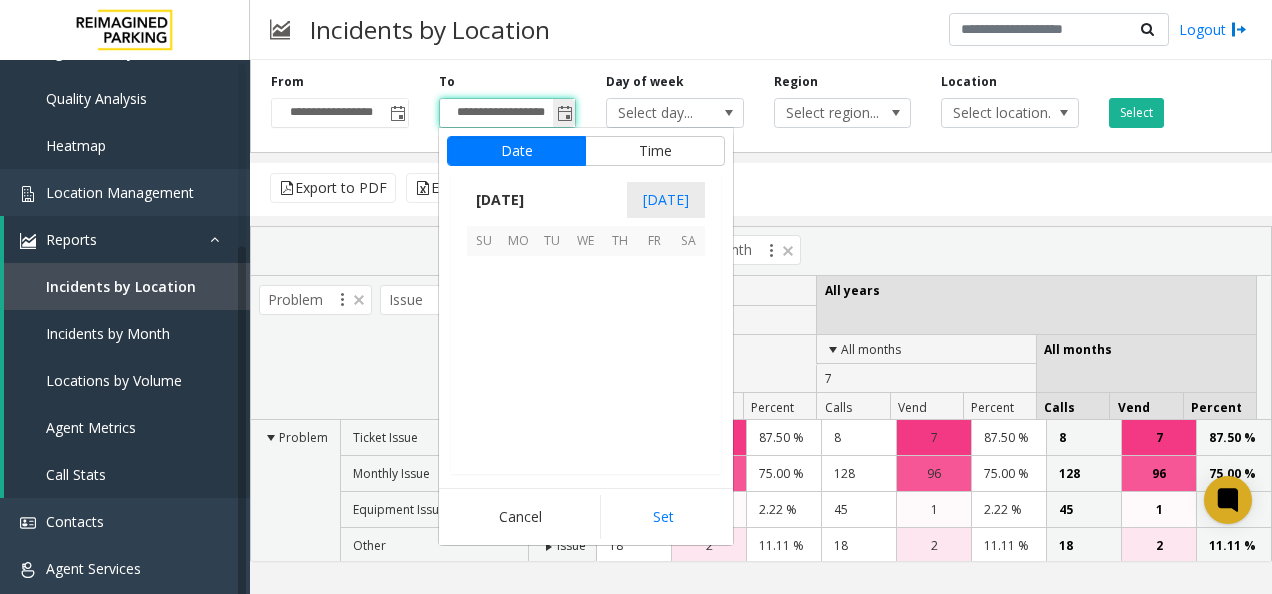 scroll, scrollTop: 358428, scrollLeft: 0, axis: vertical 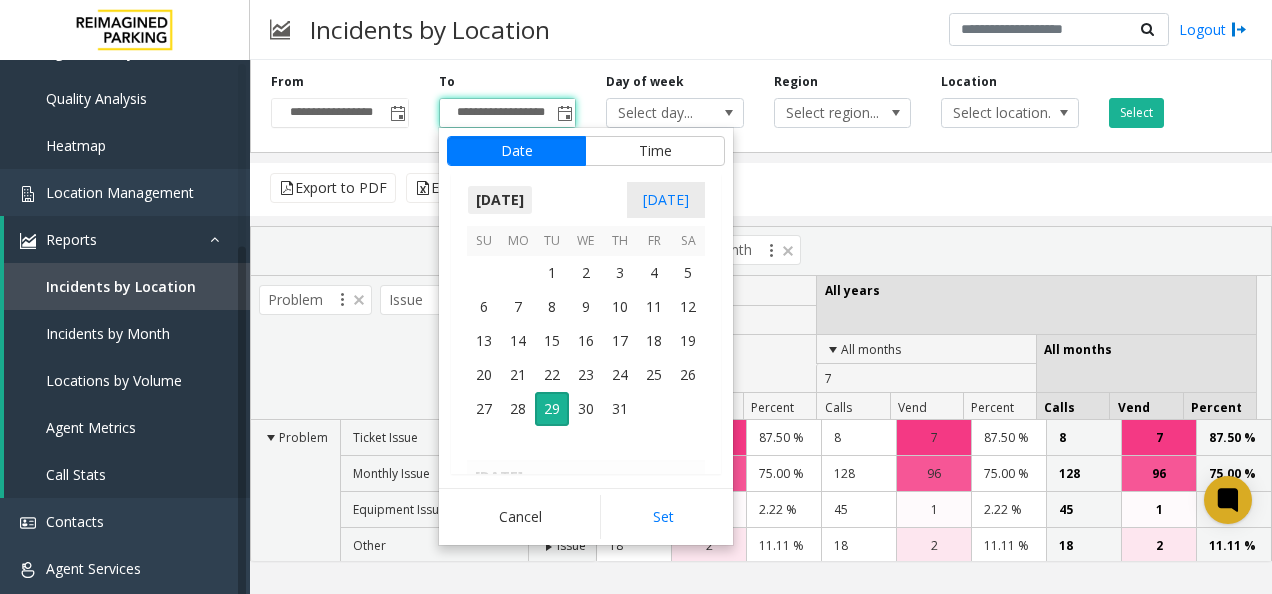 click on "[DATE]" at bounding box center (500, 200) 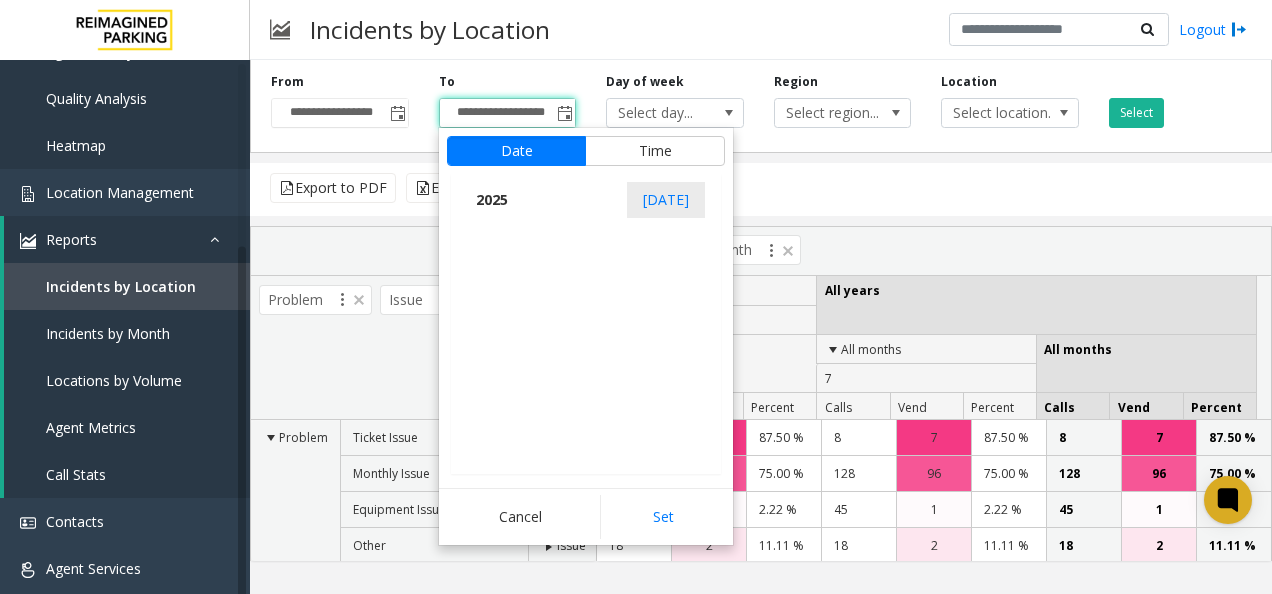 scroll, scrollTop: 21347, scrollLeft: 0, axis: vertical 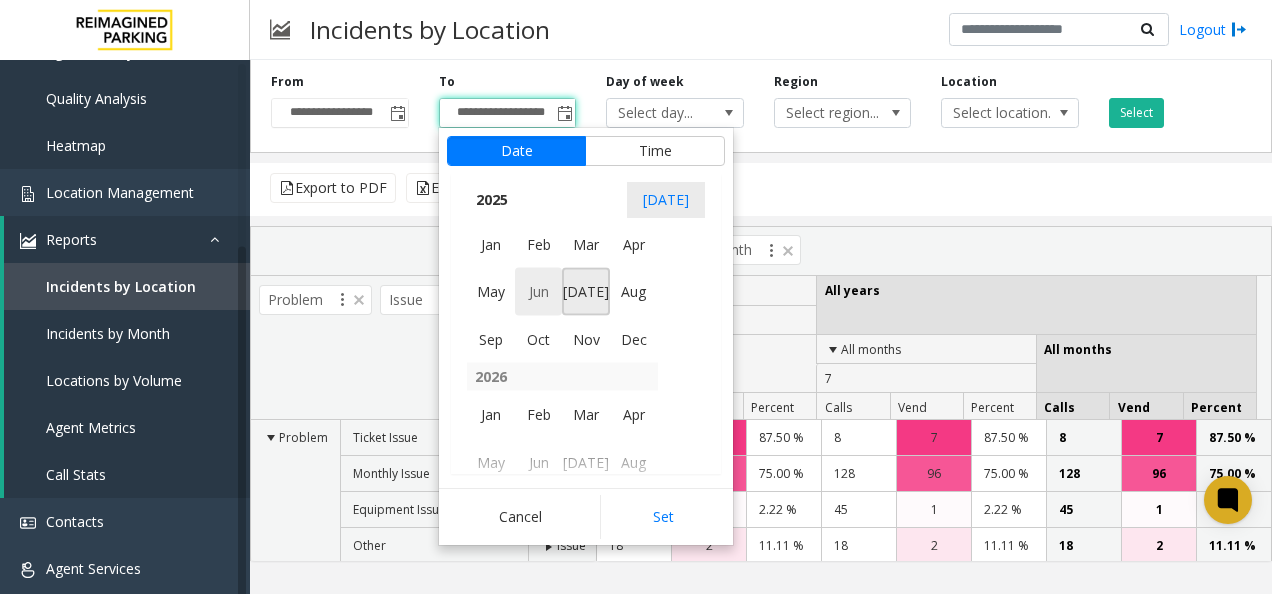 click on "Jun" at bounding box center (539, 292) 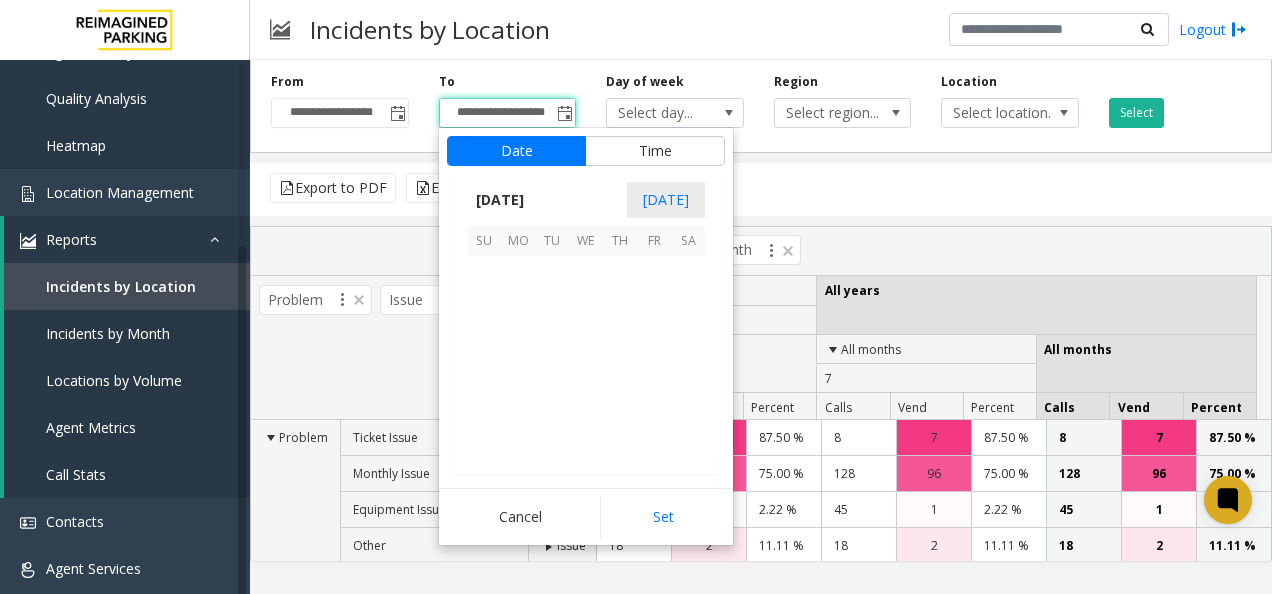 scroll, scrollTop: 358190, scrollLeft: 0, axis: vertical 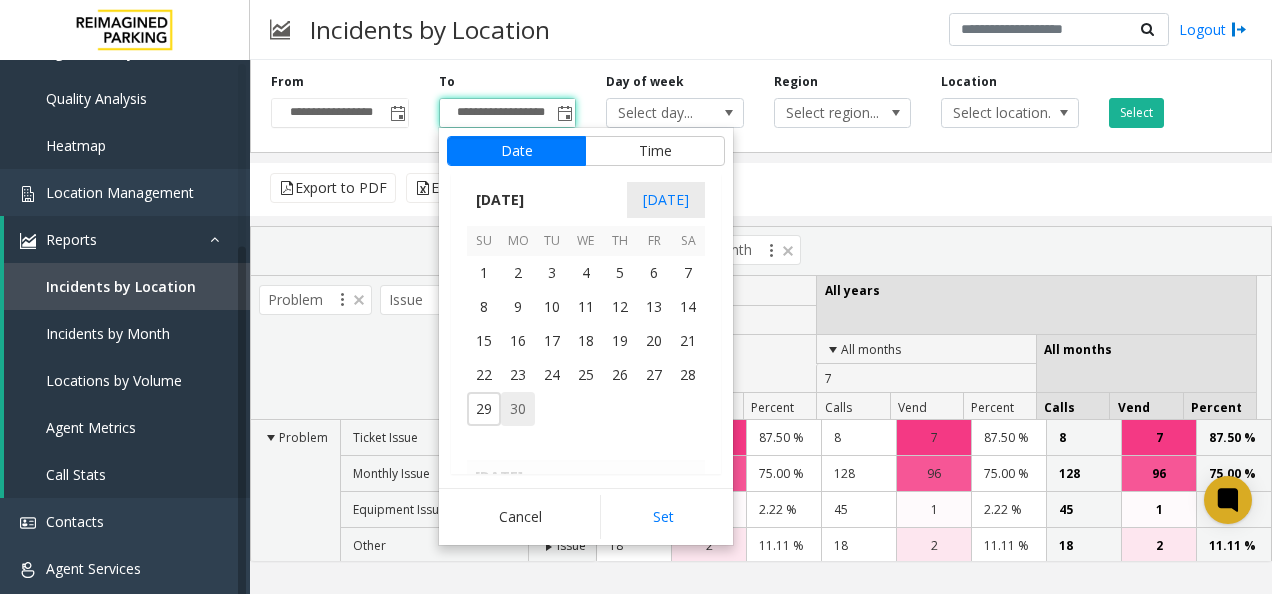 click on "30" at bounding box center (518, 409) 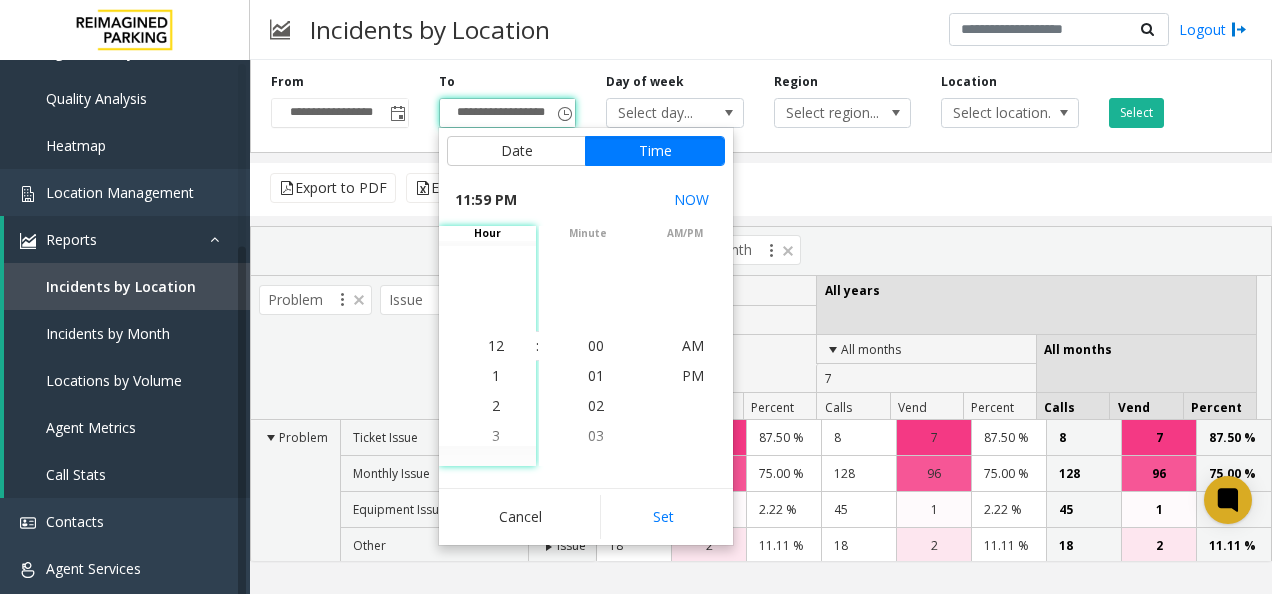 scroll, scrollTop: 690, scrollLeft: 0, axis: vertical 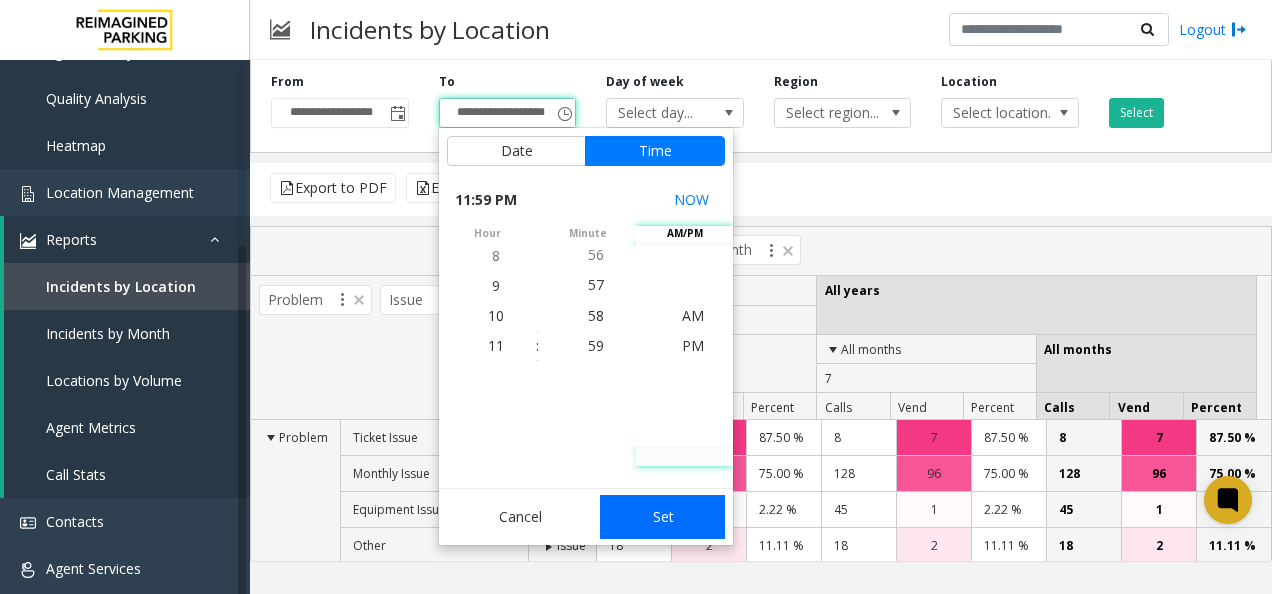 click on "Set" 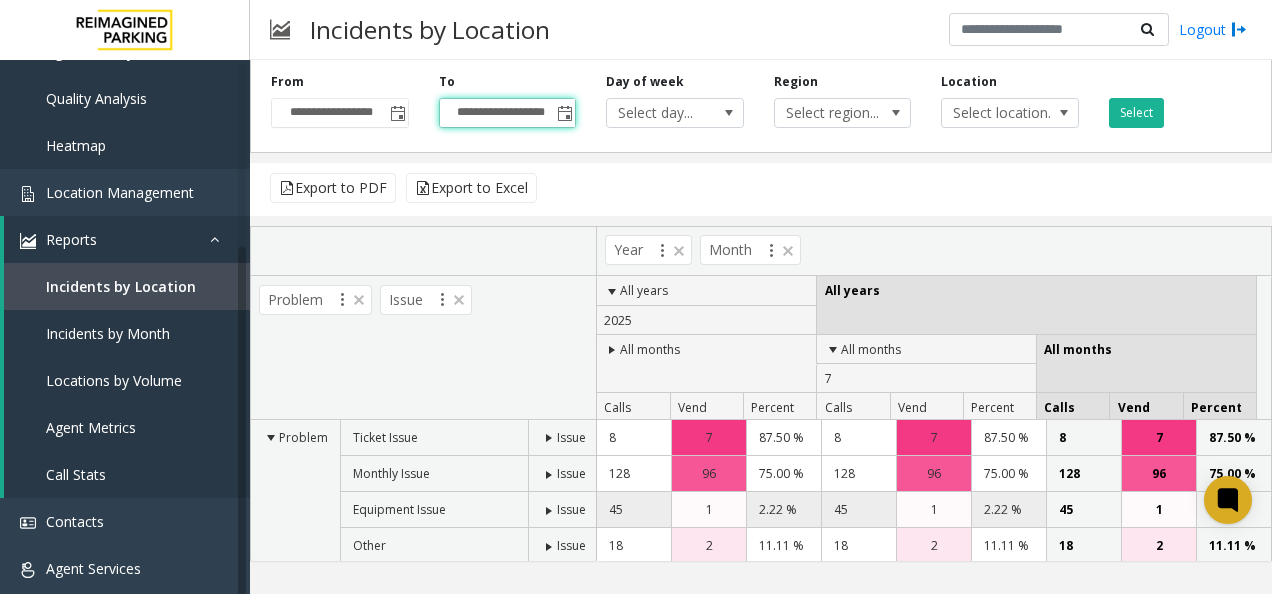 scroll, scrollTop: 0, scrollLeft: 0, axis: both 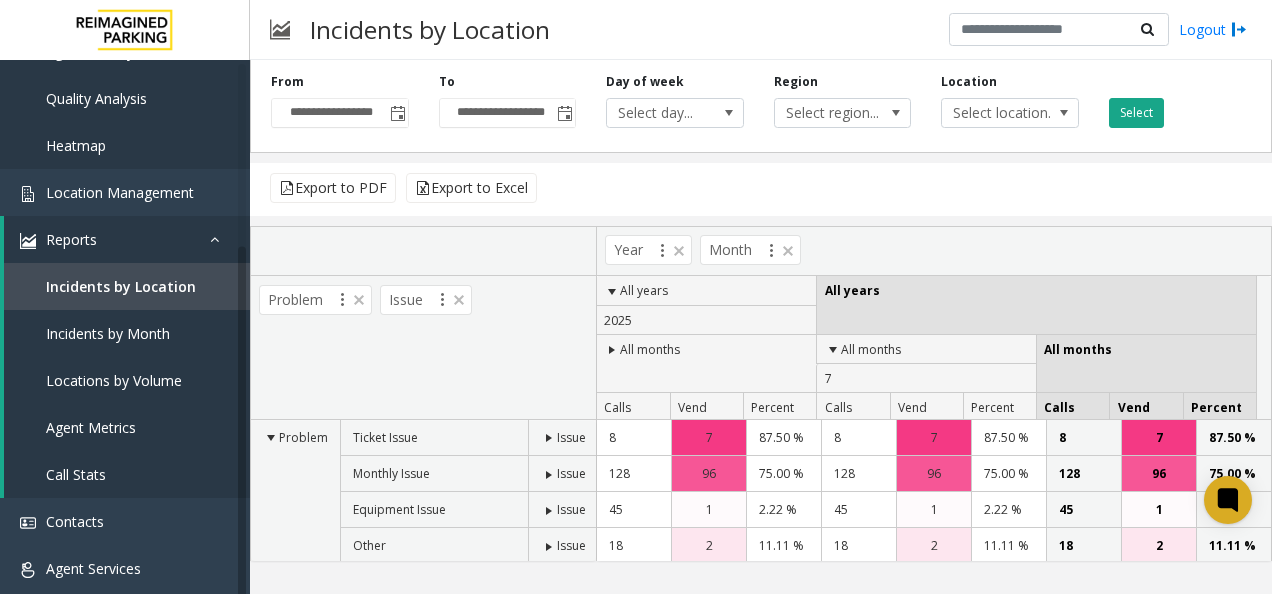 click on "Select" 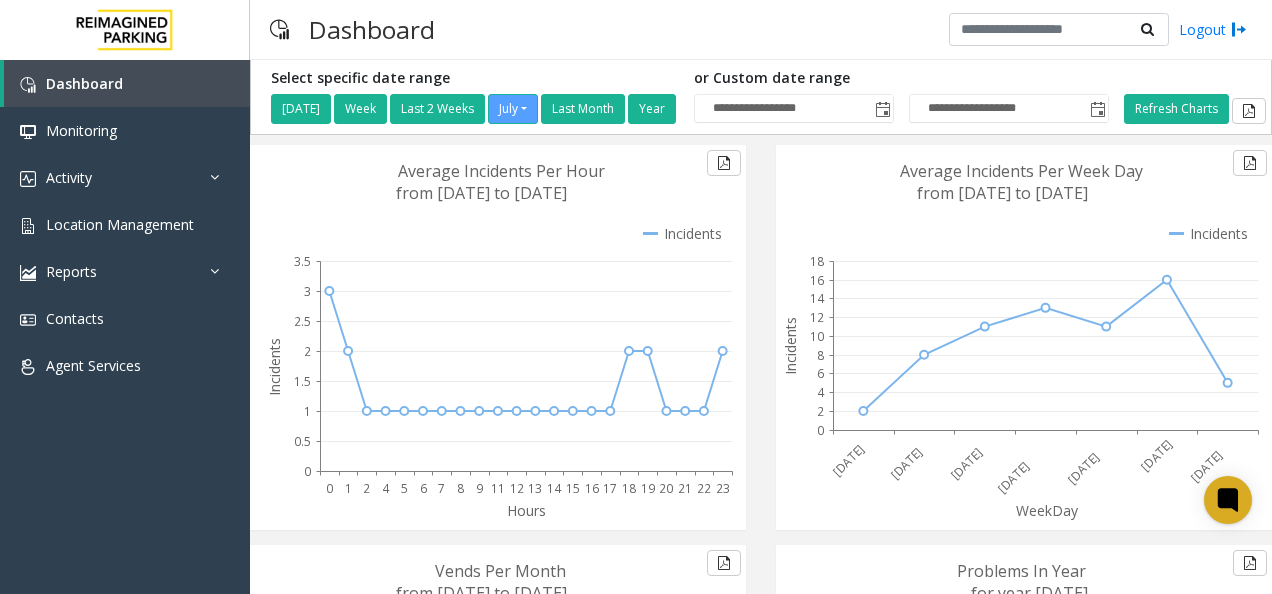 scroll, scrollTop: 0, scrollLeft: 0, axis: both 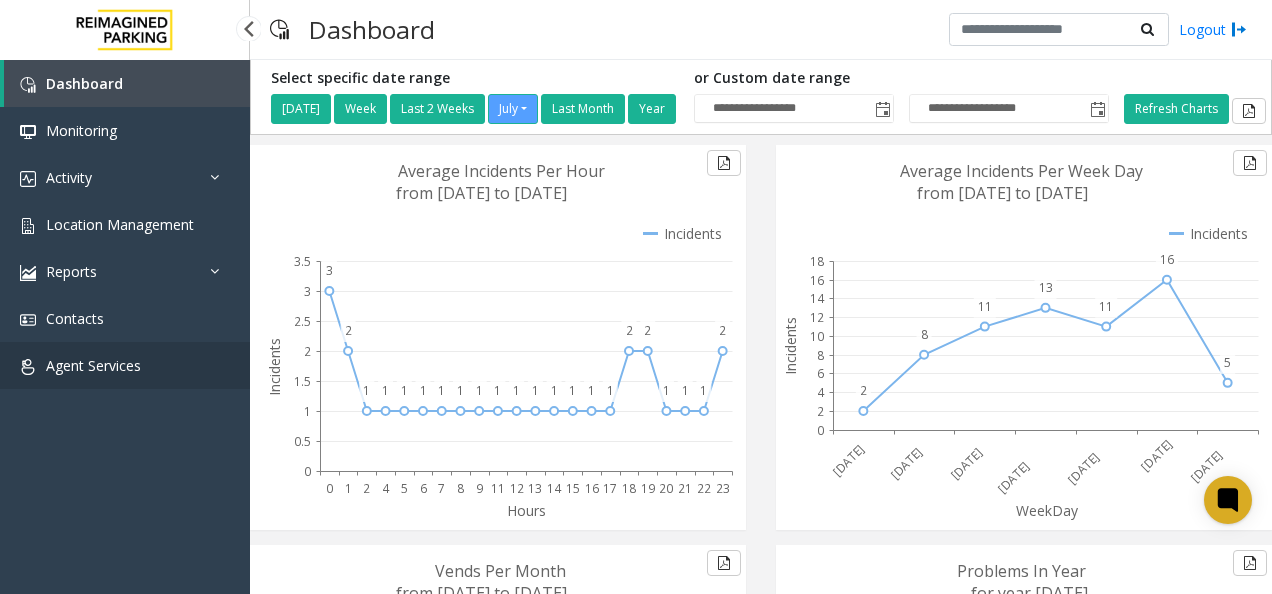 click on "Agent Services" at bounding box center [125, 365] 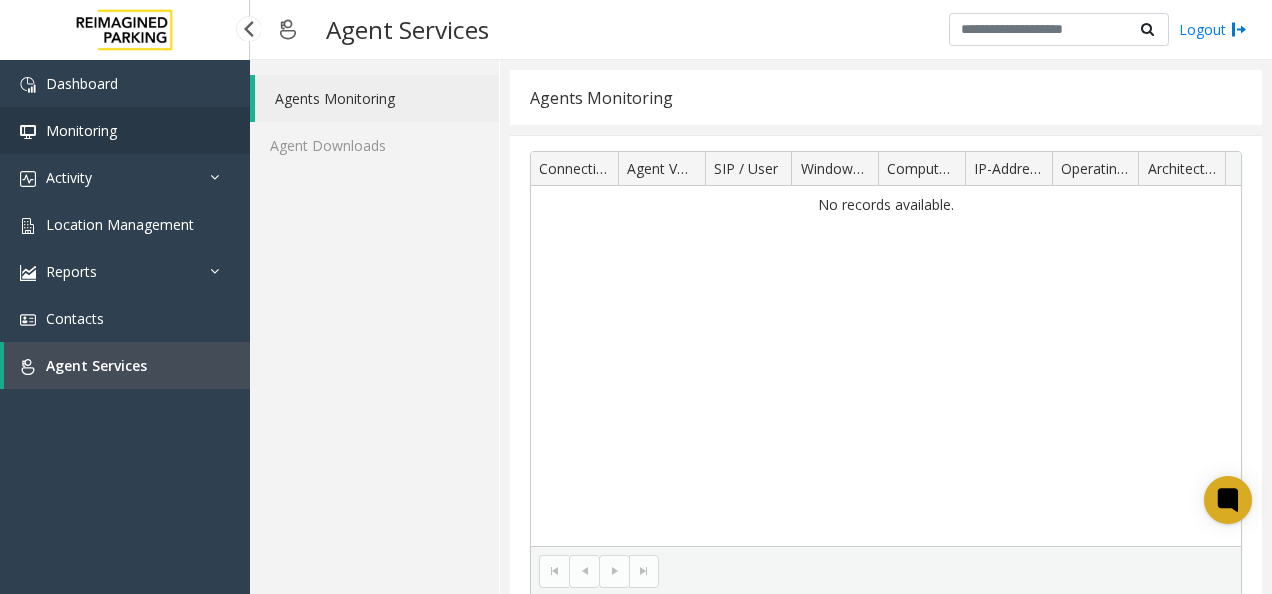 click on "Monitoring" at bounding box center (81, 130) 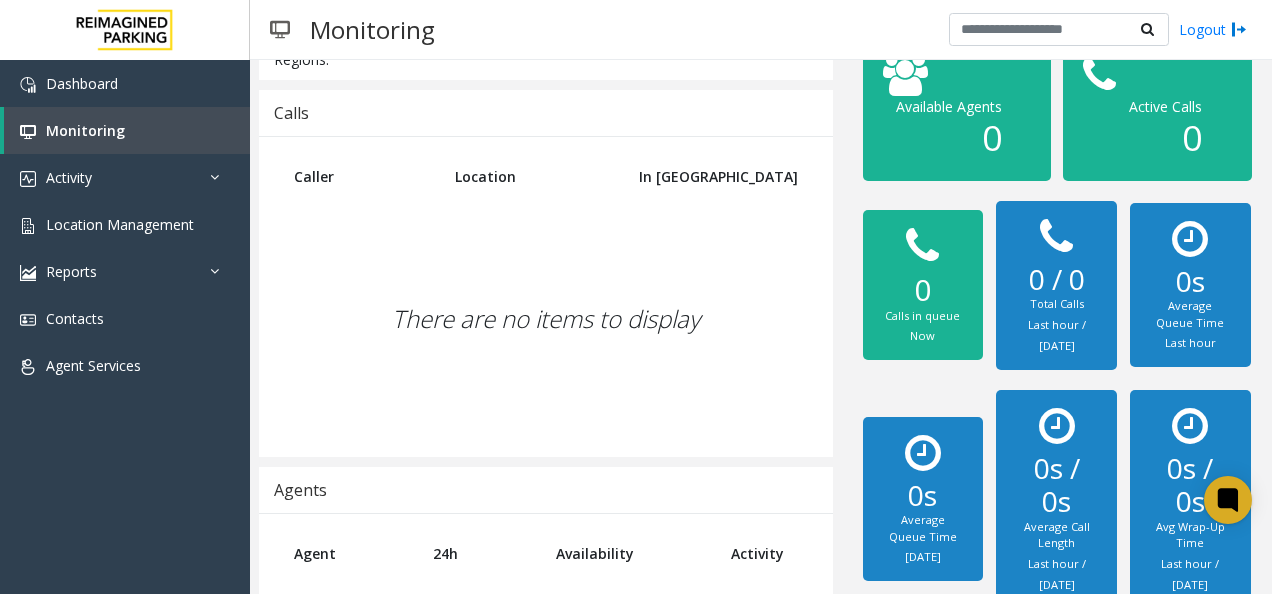 scroll, scrollTop: 200, scrollLeft: 0, axis: vertical 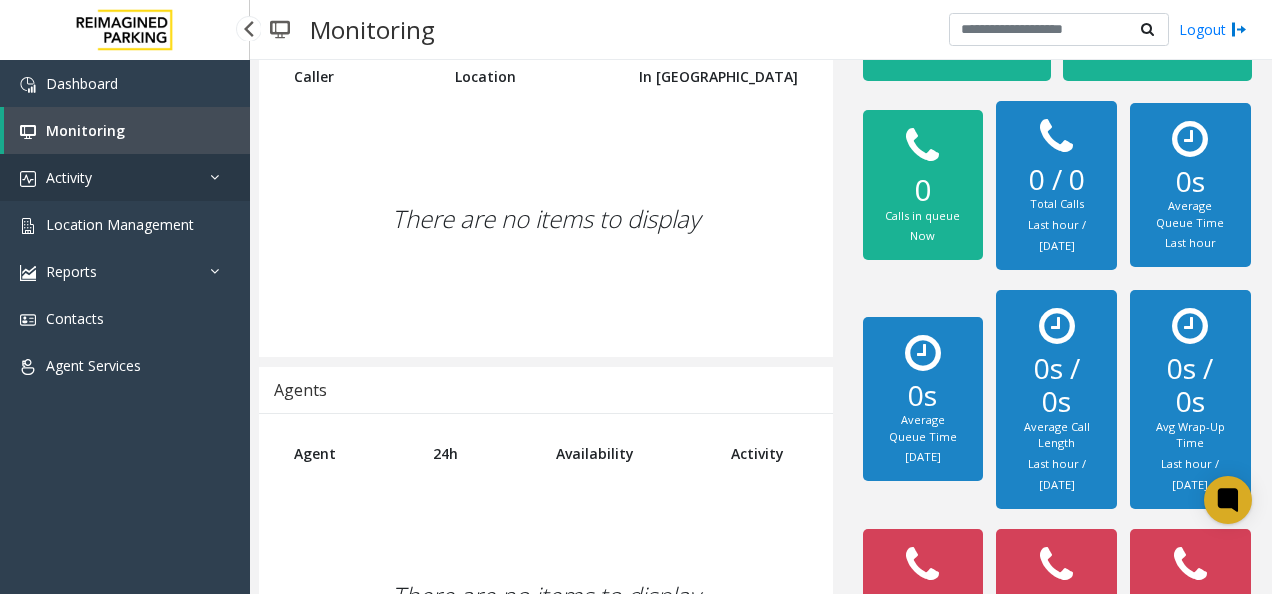 click on "Activity" at bounding box center [69, 177] 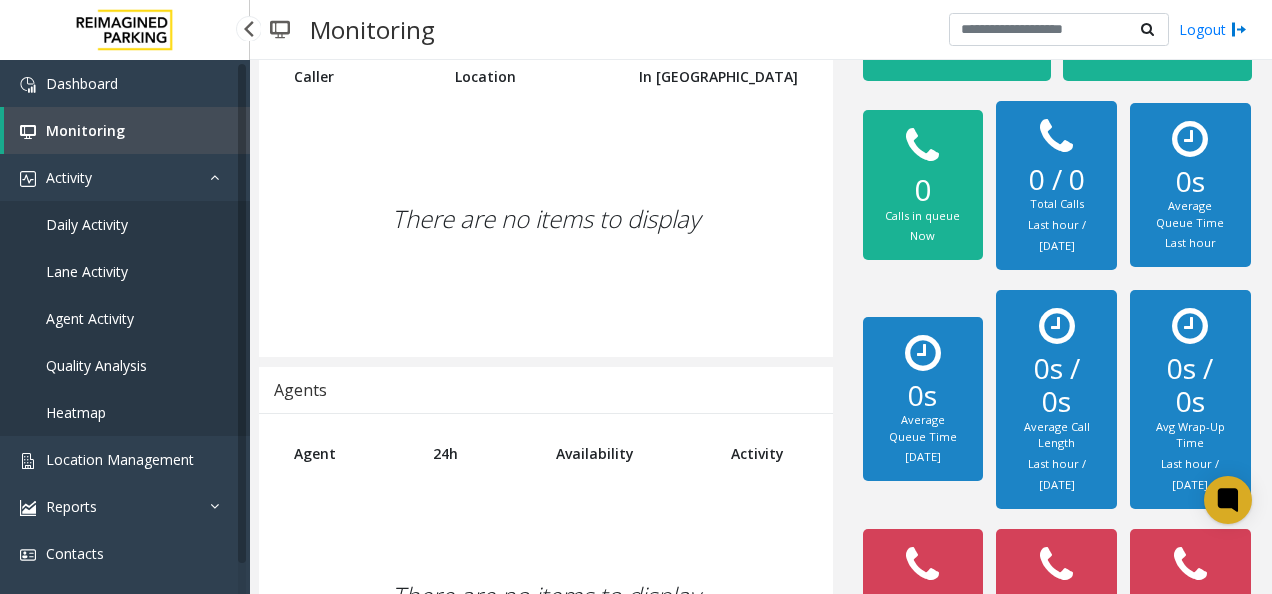 click on "Daily Activity" at bounding box center [87, 224] 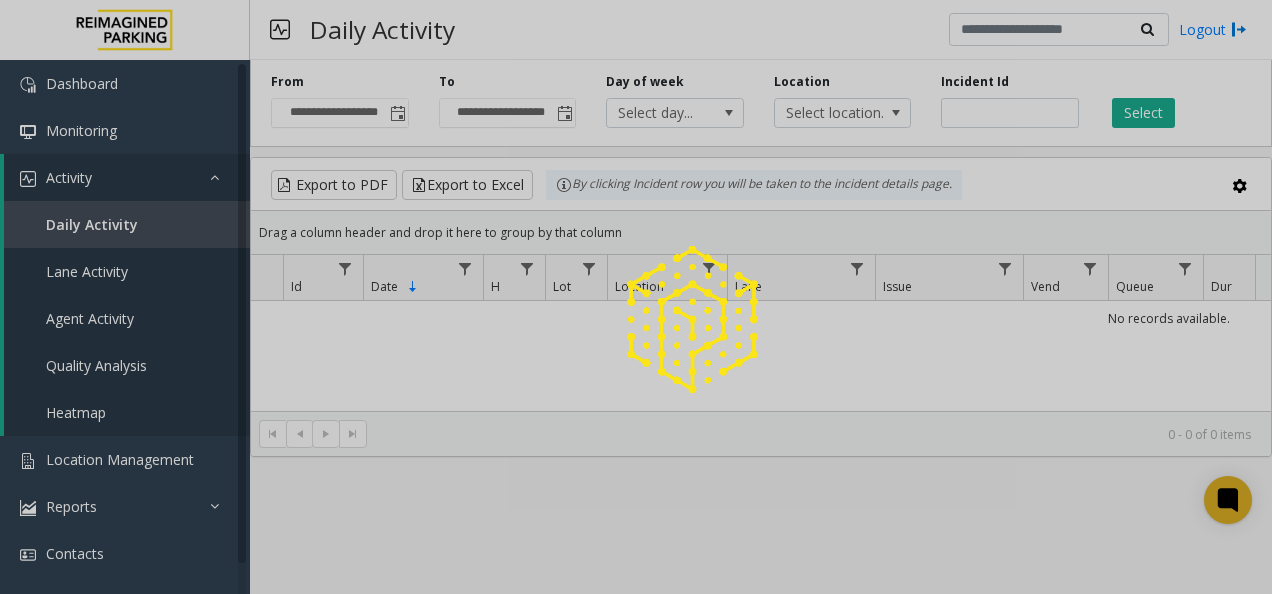 scroll, scrollTop: 0, scrollLeft: 0, axis: both 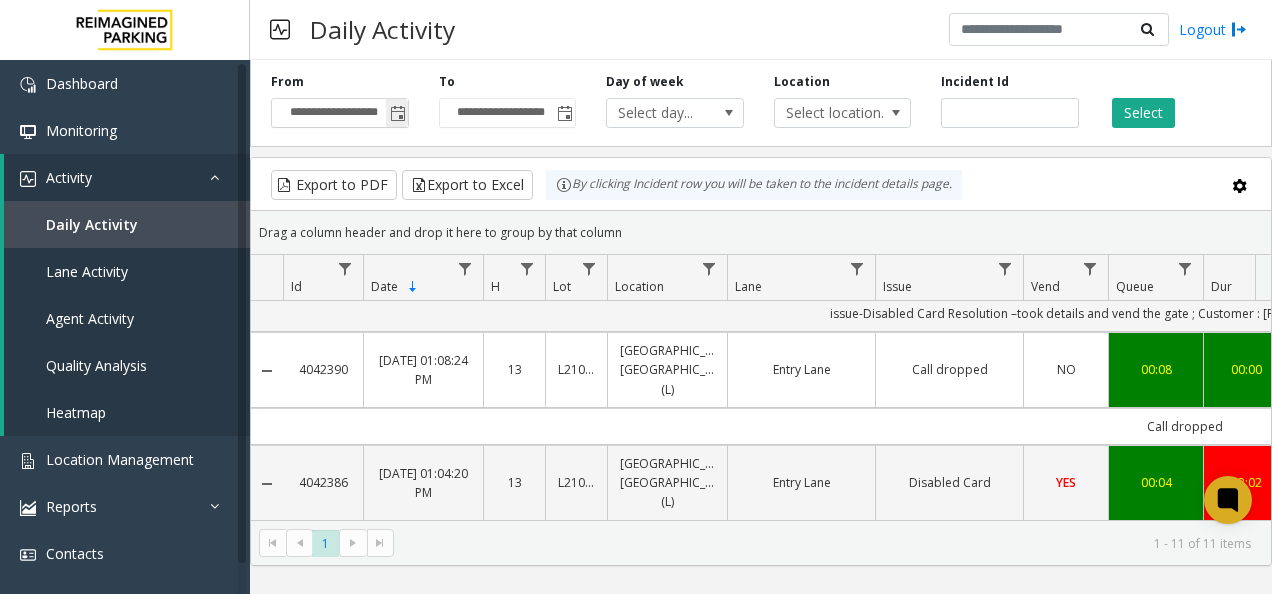 click 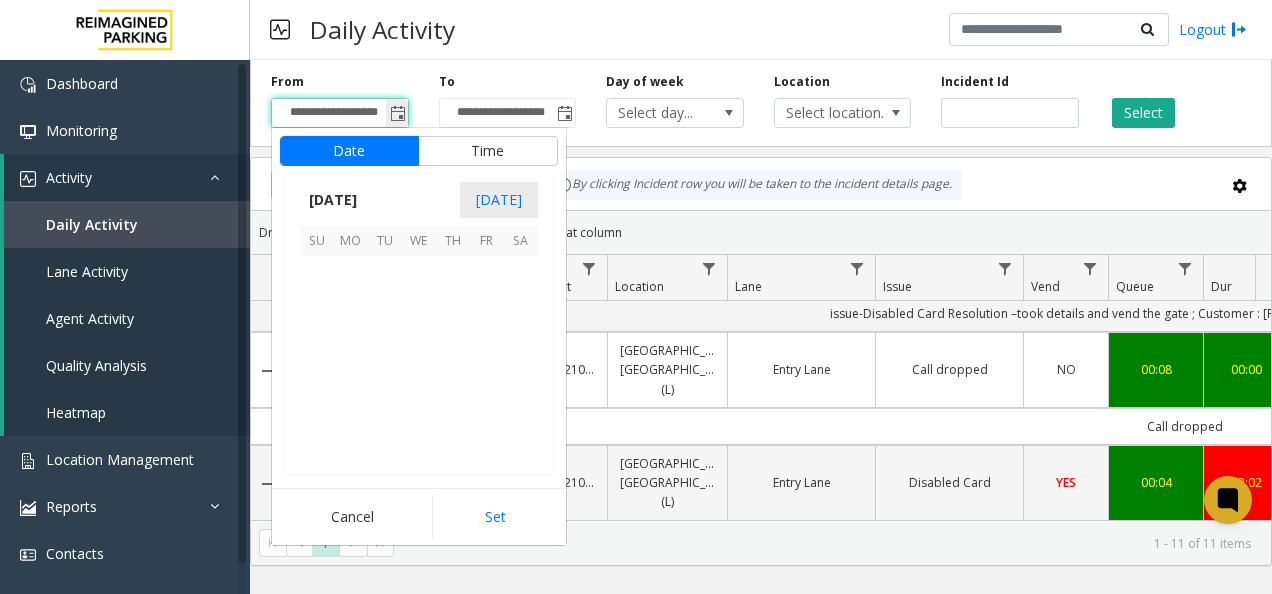 scroll, scrollTop: 358428, scrollLeft: 0, axis: vertical 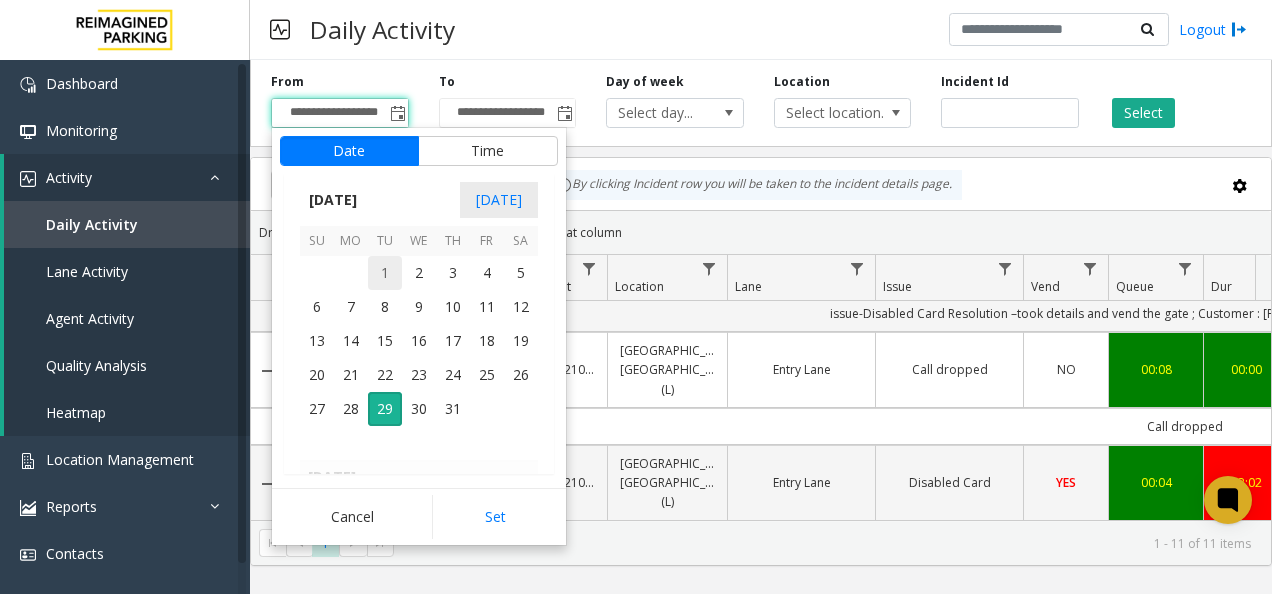 click on "1" at bounding box center (385, 273) 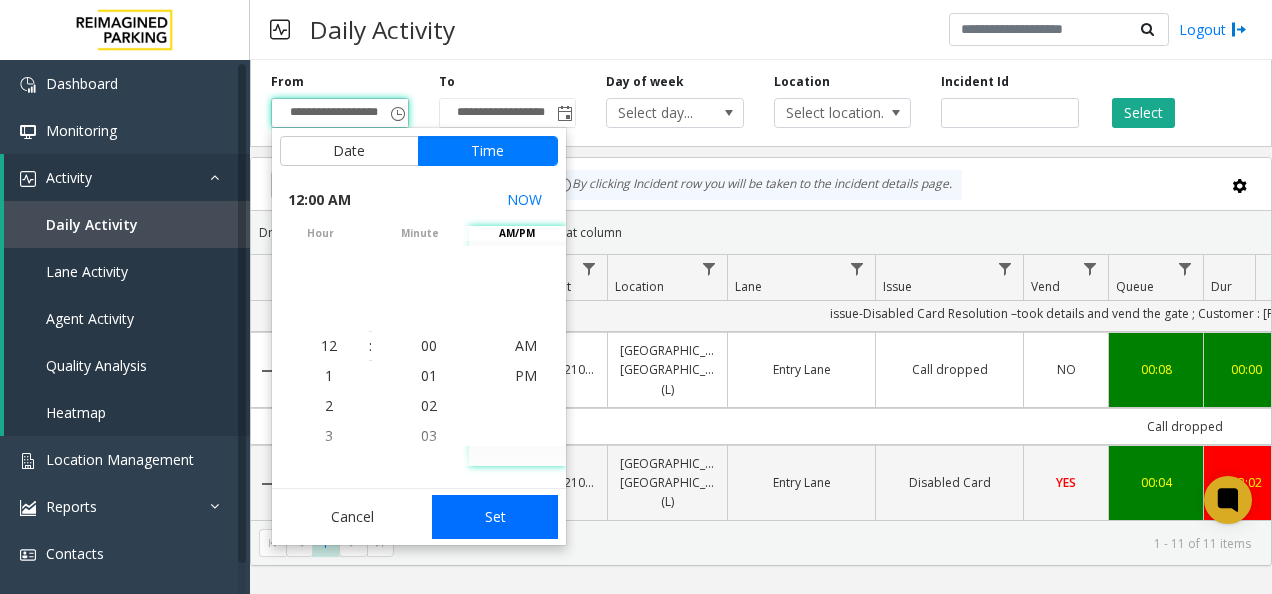 click on "Set" 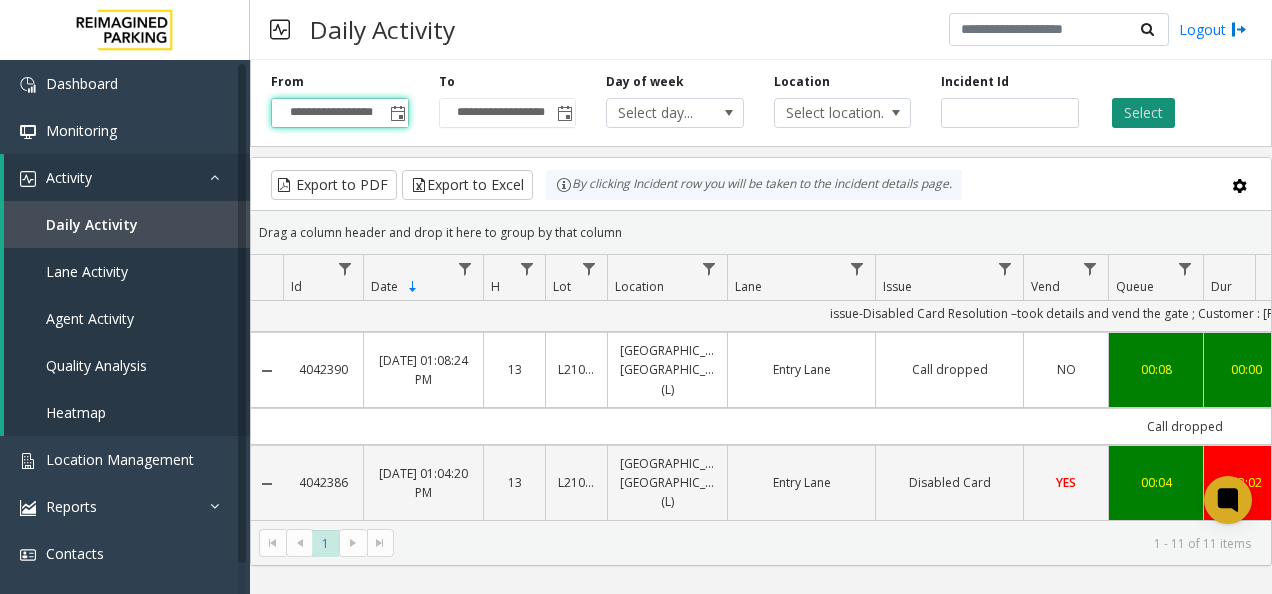 click on "Select" 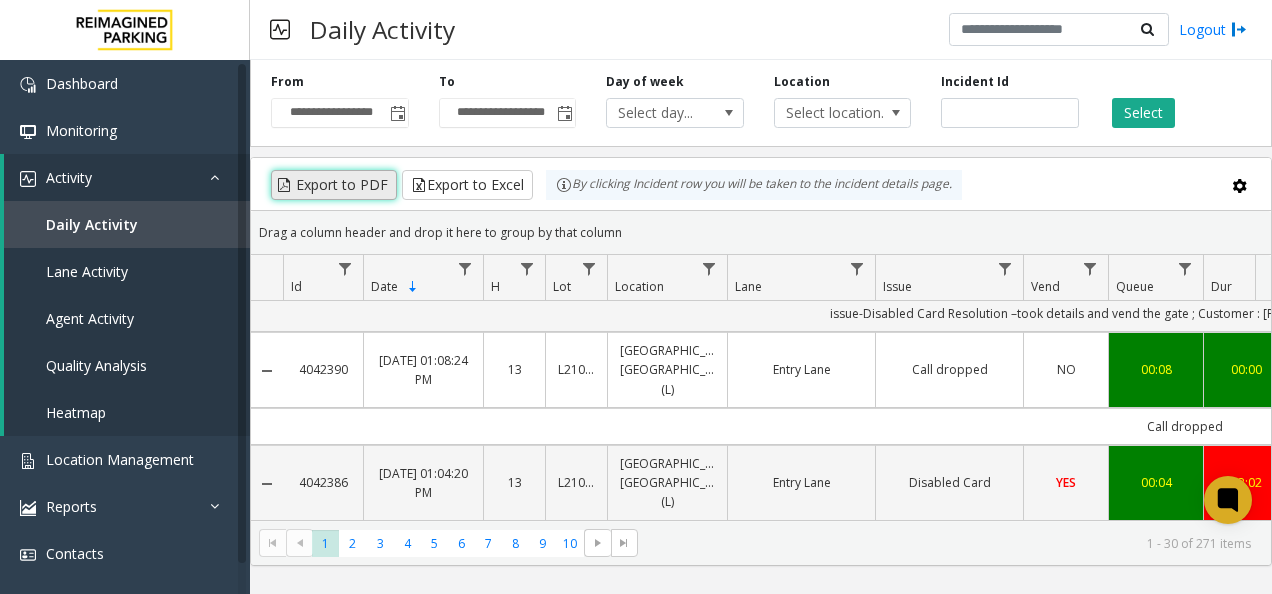 click on "Export to PDF" 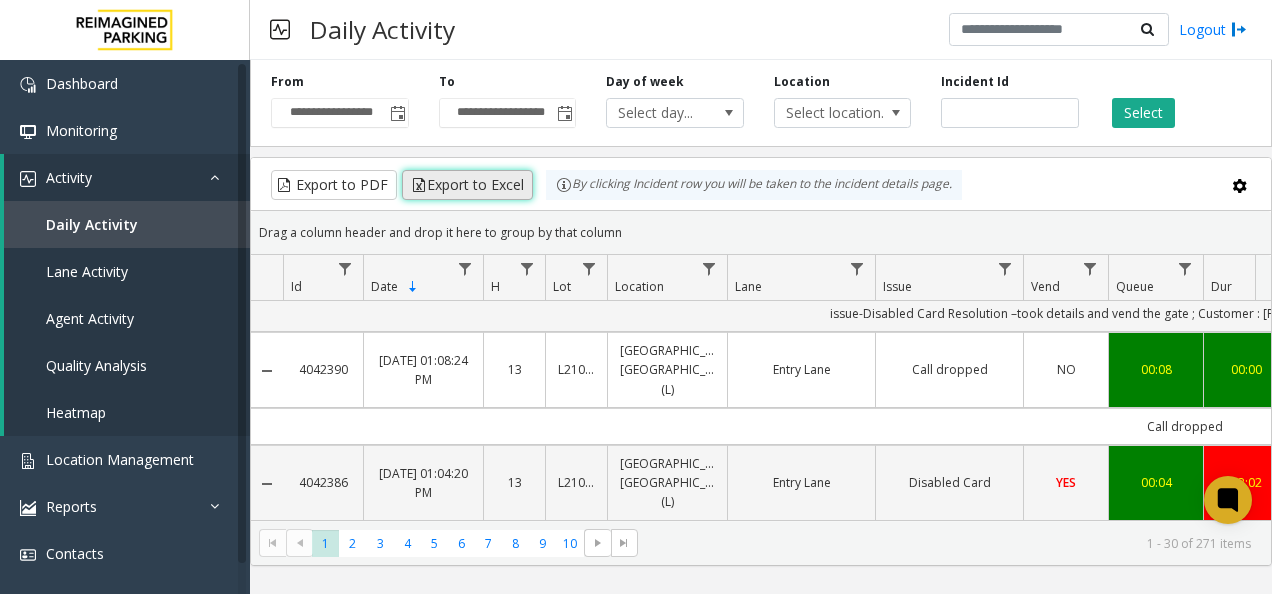 click on "Export to Excel" 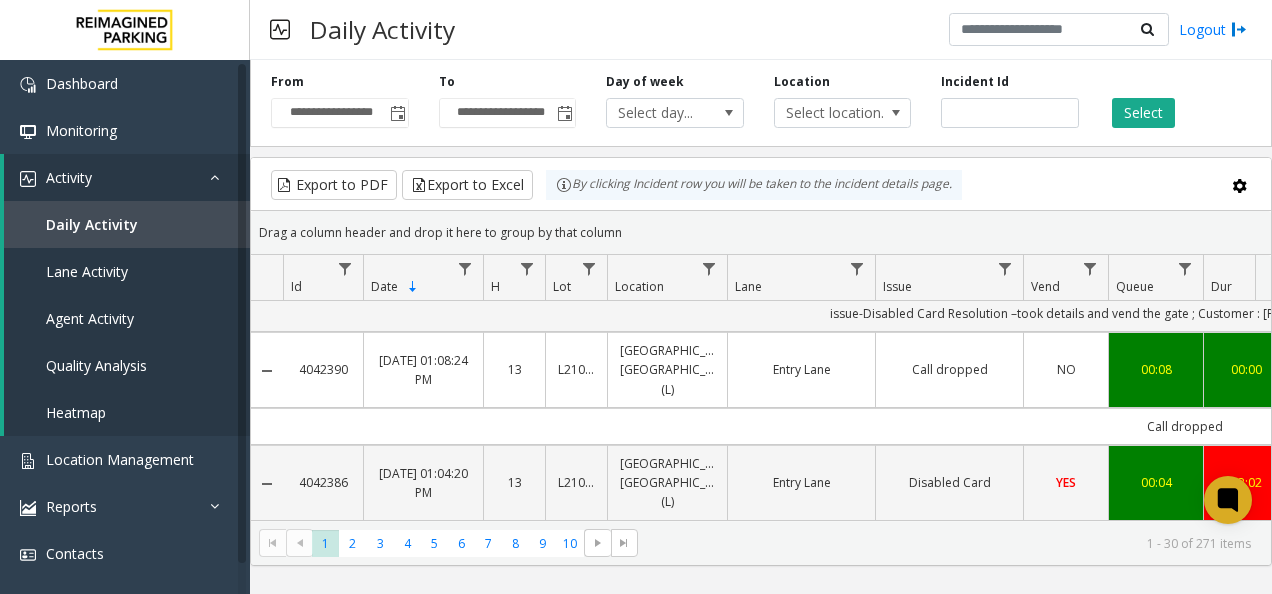click on "Daily Activity Logout" at bounding box center (761, 30) 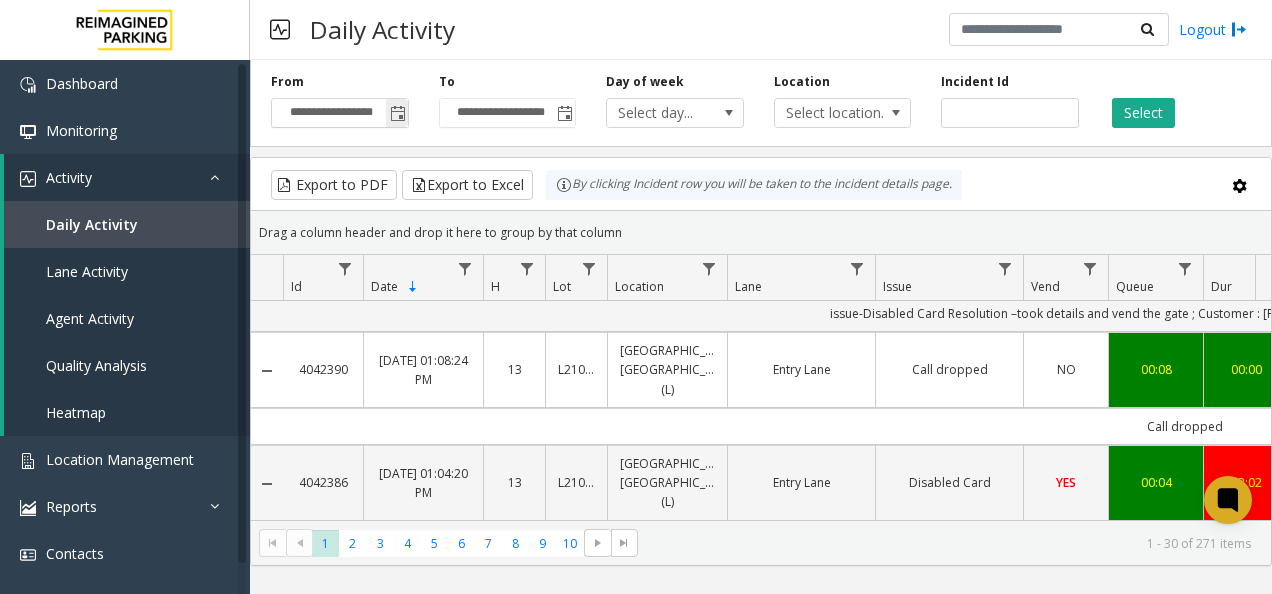 click 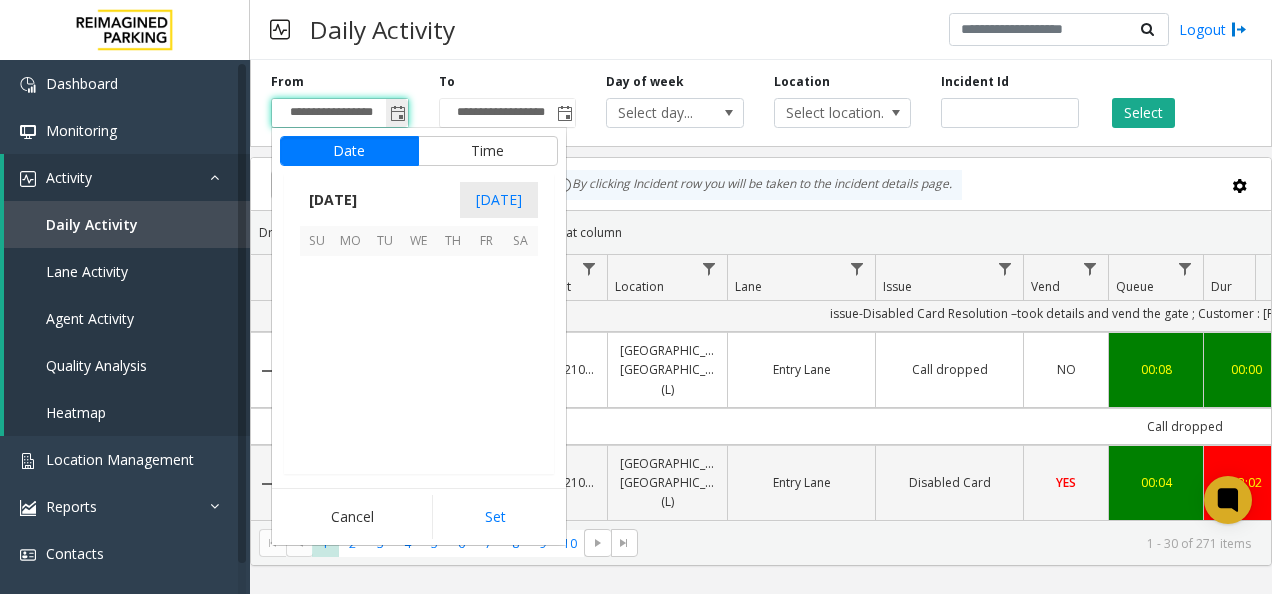 scroll, scrollTop: 358428, scrollLeft: 0, axis: vertical 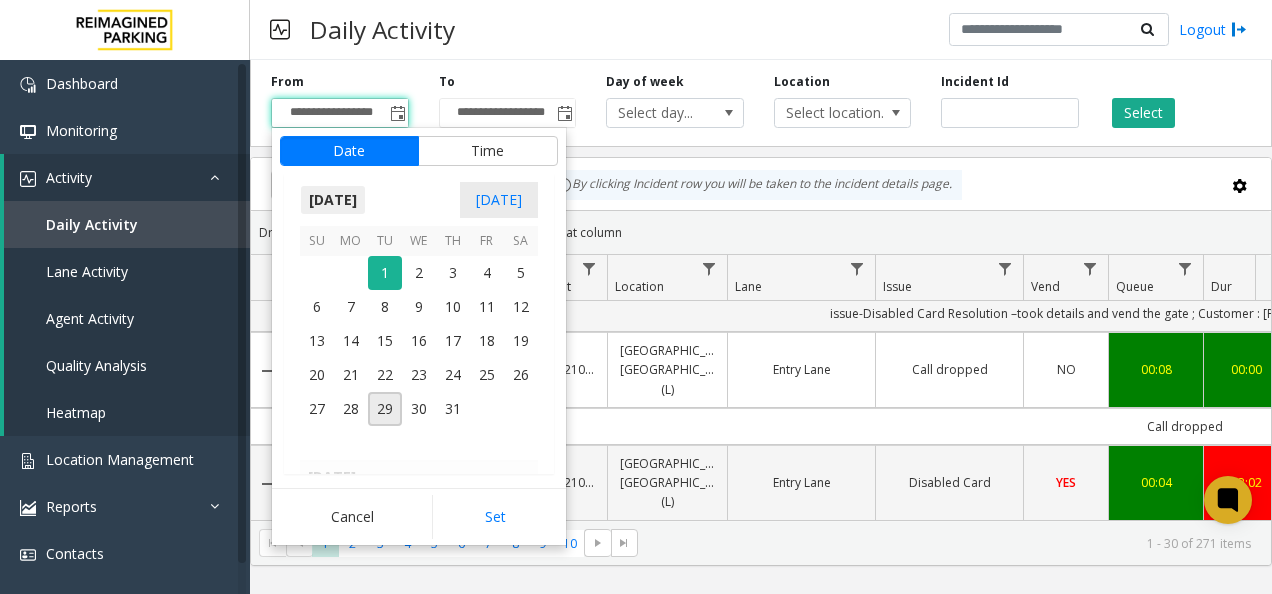 click on "[DATE]" at bounding box center [333, 200] 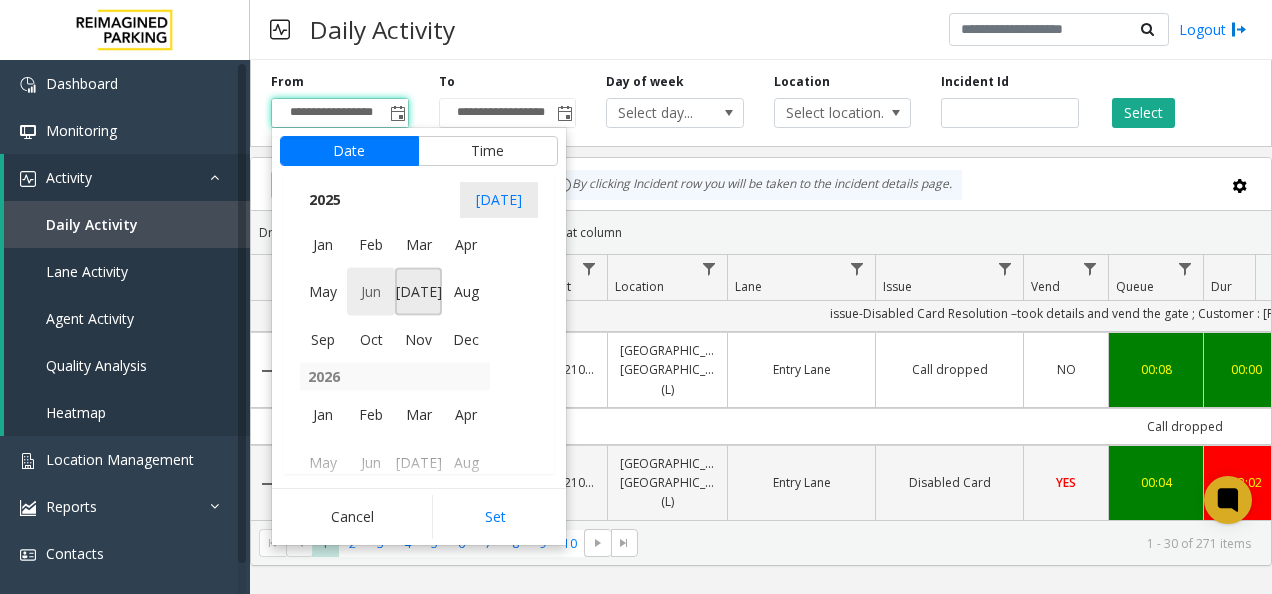 click on "Jun" at bounding box center (371, 292) 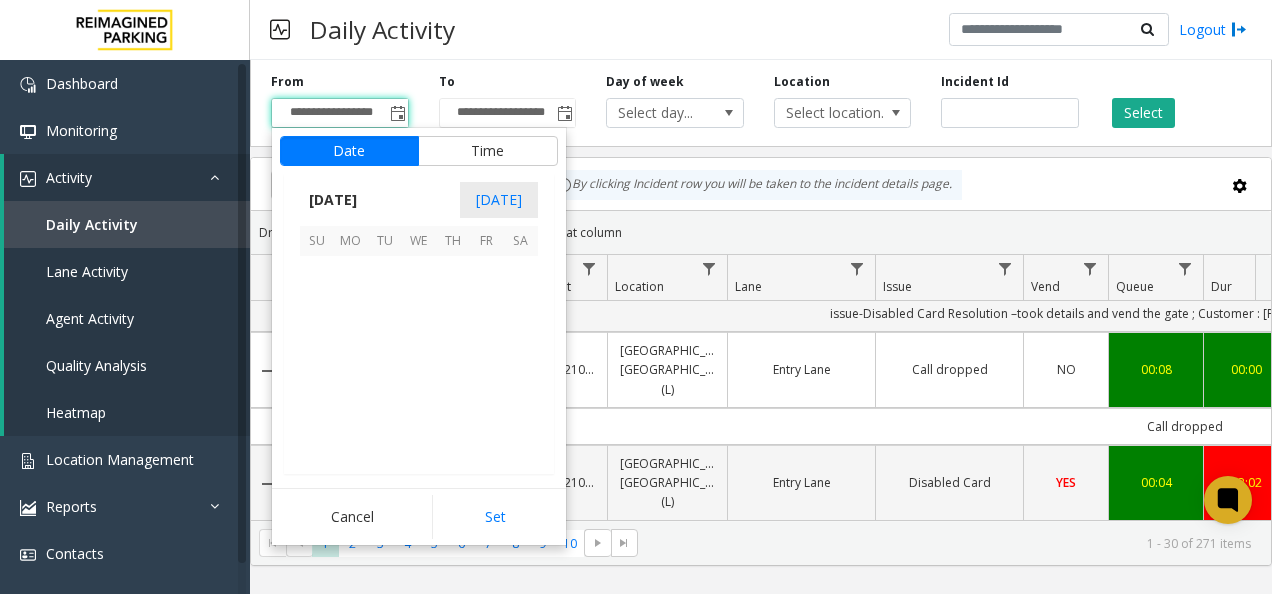 scroll, scrollTop: 358190, scrollLeft: 0, axis: vertical 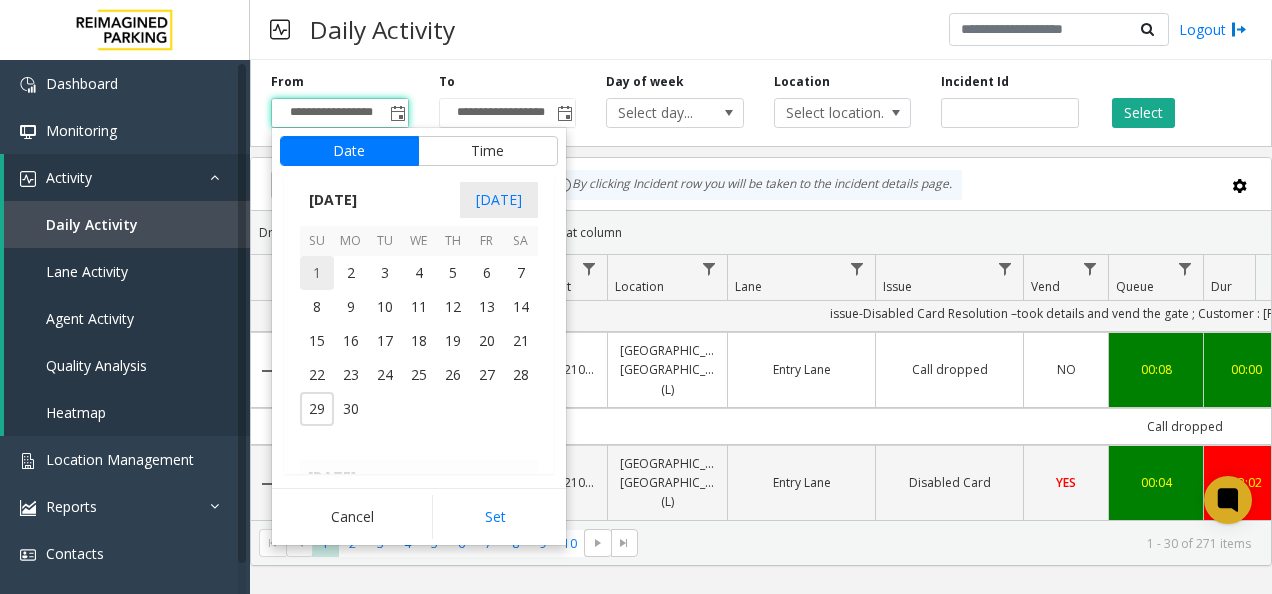 click on "1" at bounding box center [317, 273] 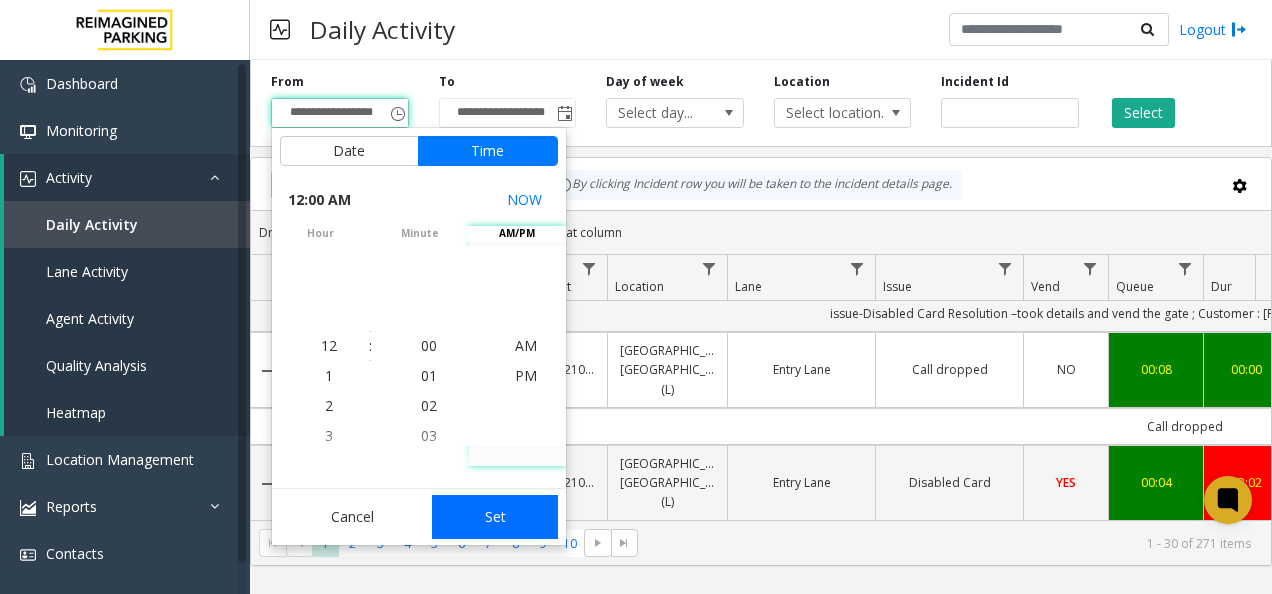 click on "Set" 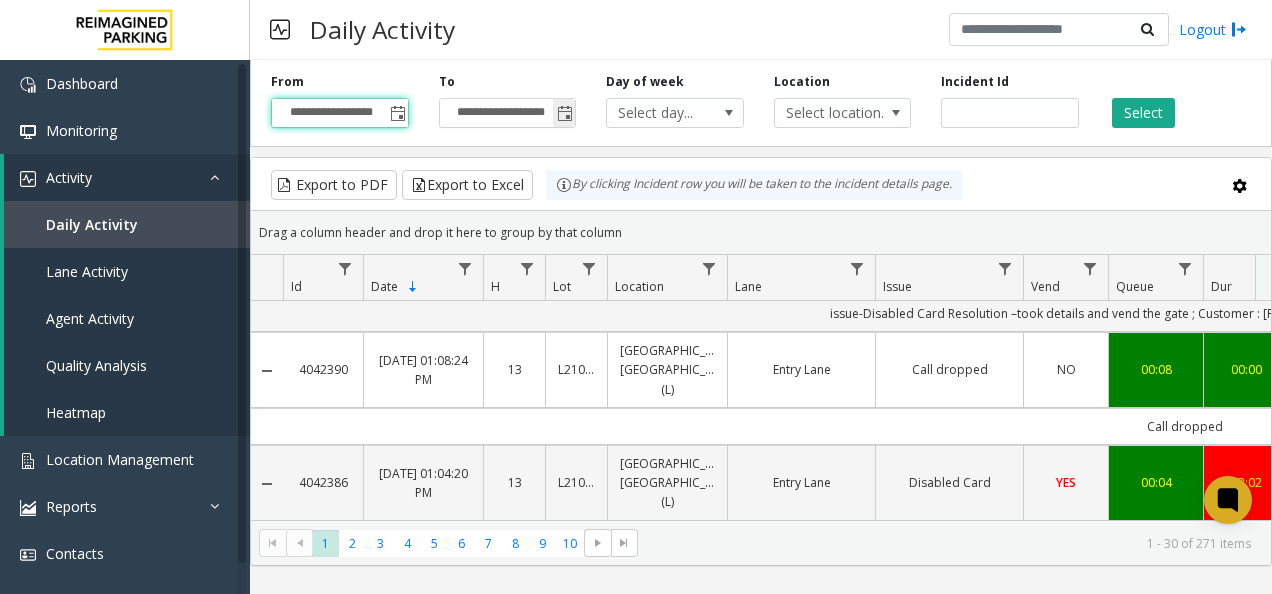 click 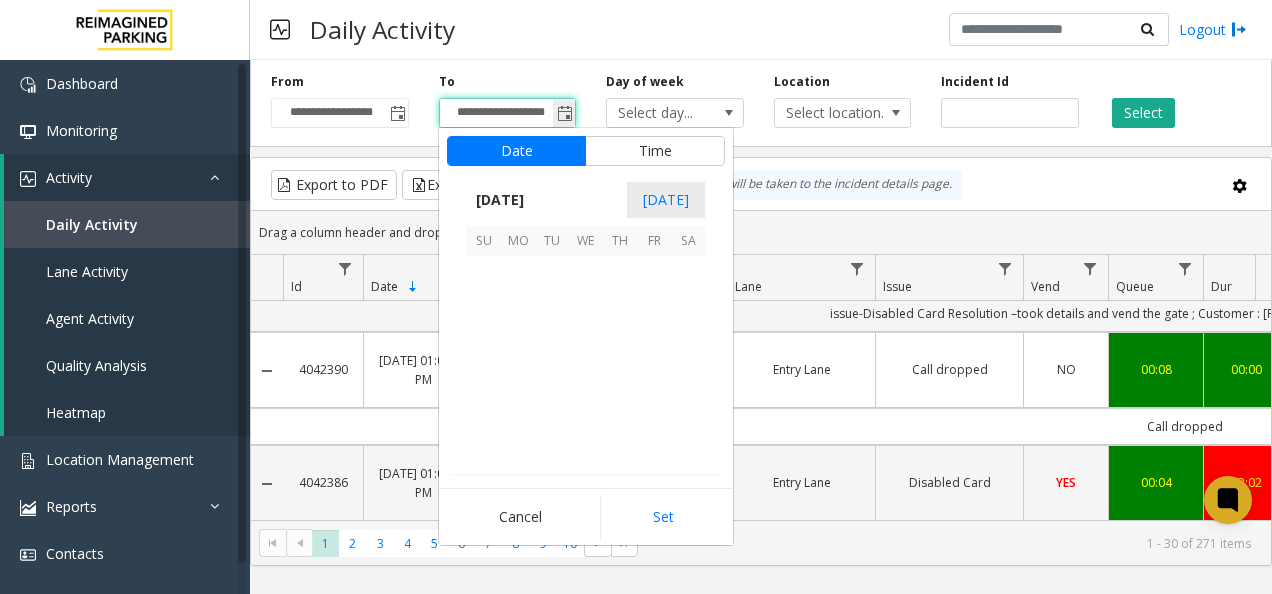 scroll, scrollTop: 358428, scrollLeft: 0, axis: vertical 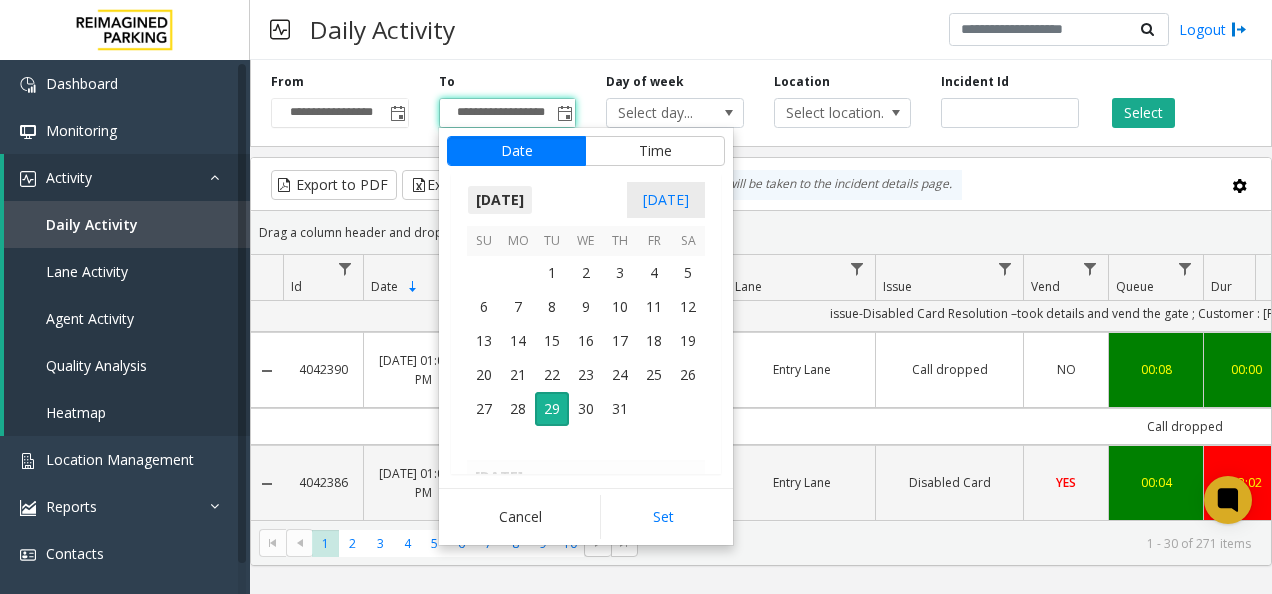 click on "[DATE]" at bounding box center (500, 200) 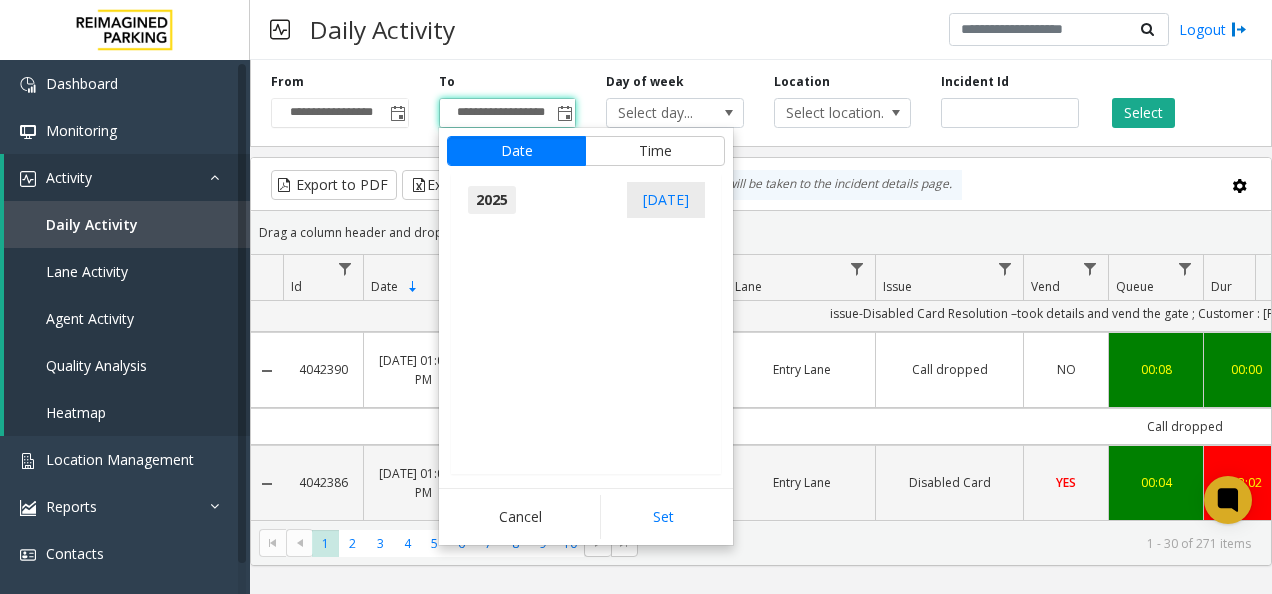 scroll, scrollTop: 21347, scrollLeft: 0, axis: vertical 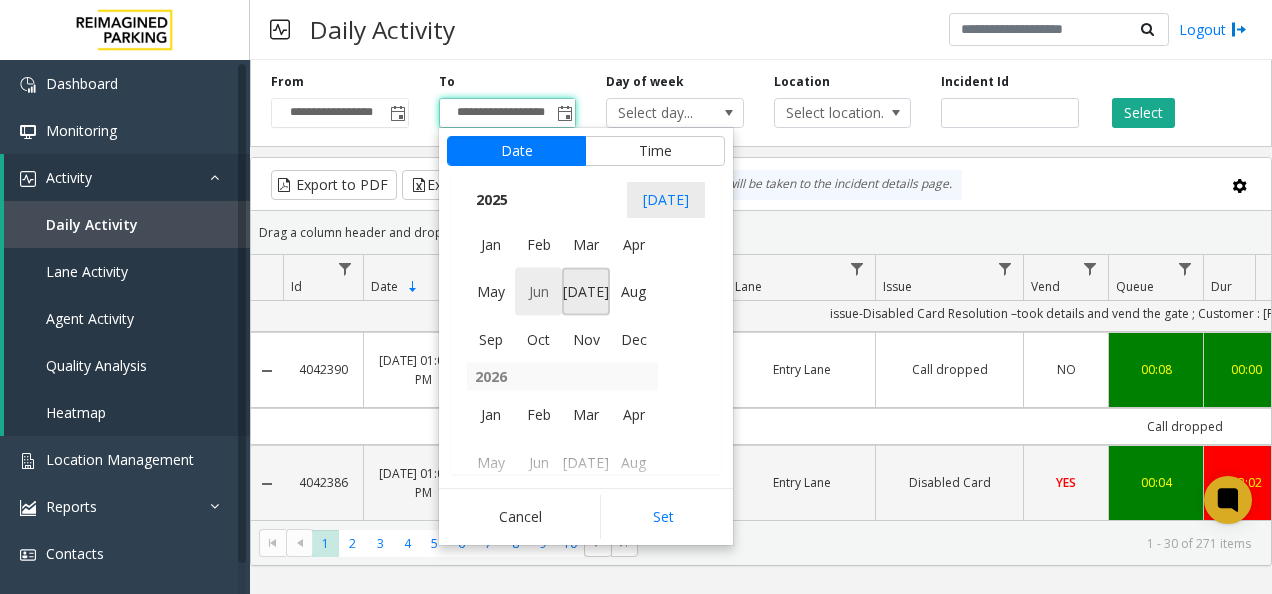 click on "Jun" at bounding box center (539, 292) 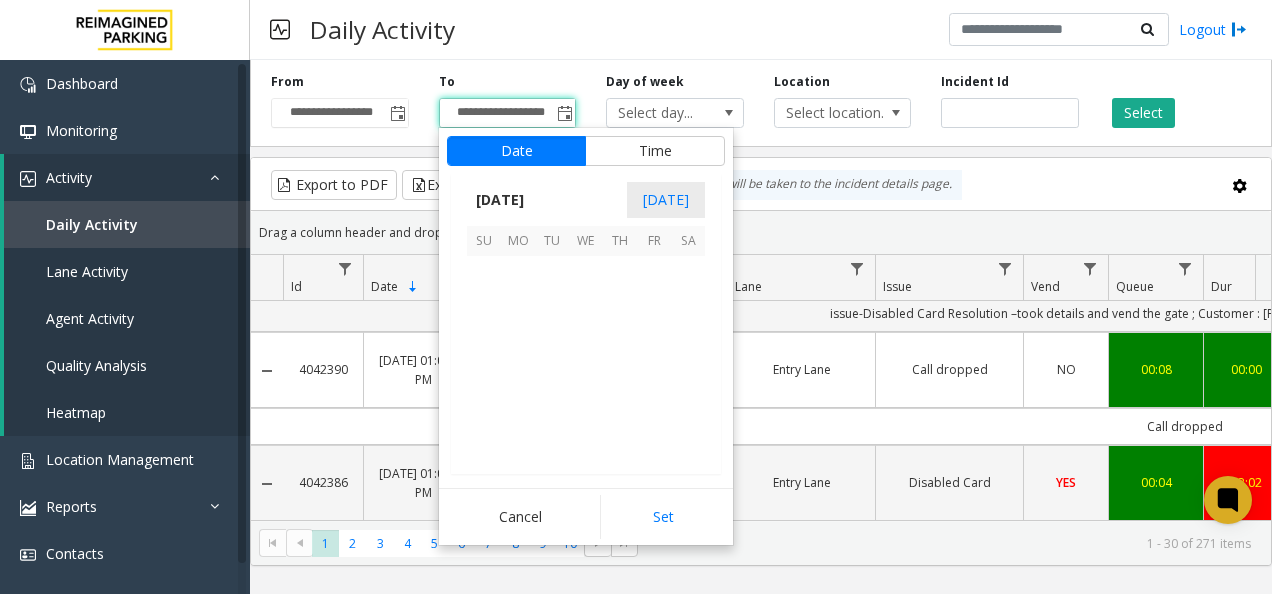 scroll, scrollTop: 358190, scrollLeft: 0, axis: vertical 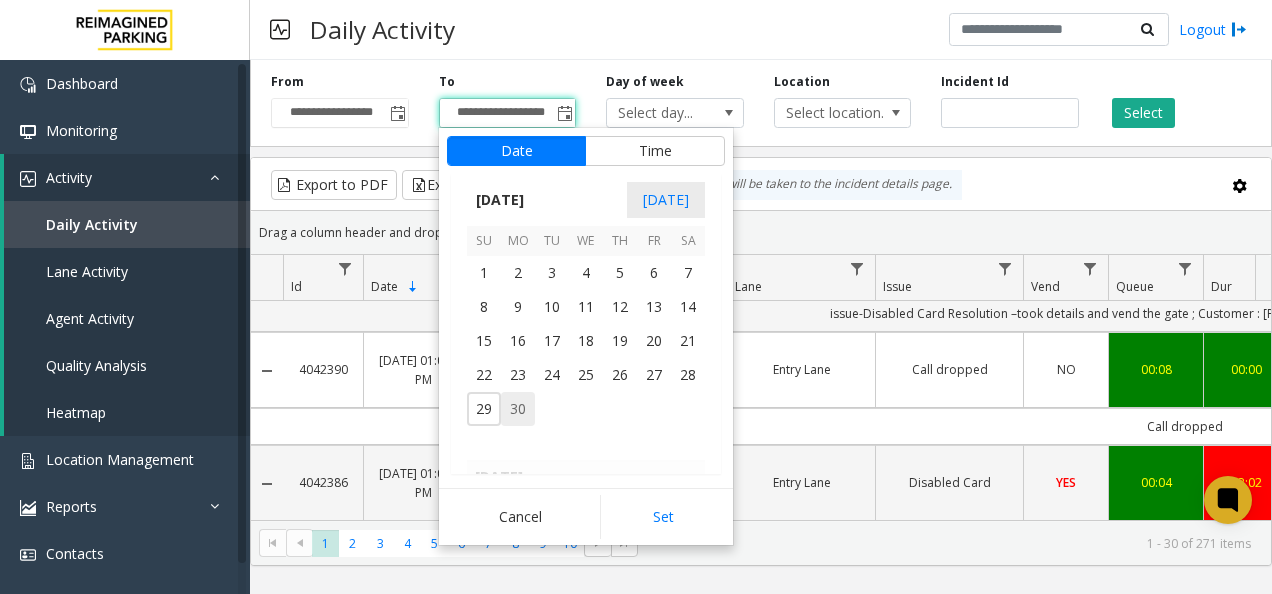 click on "30" at bounding box center [518, 409] 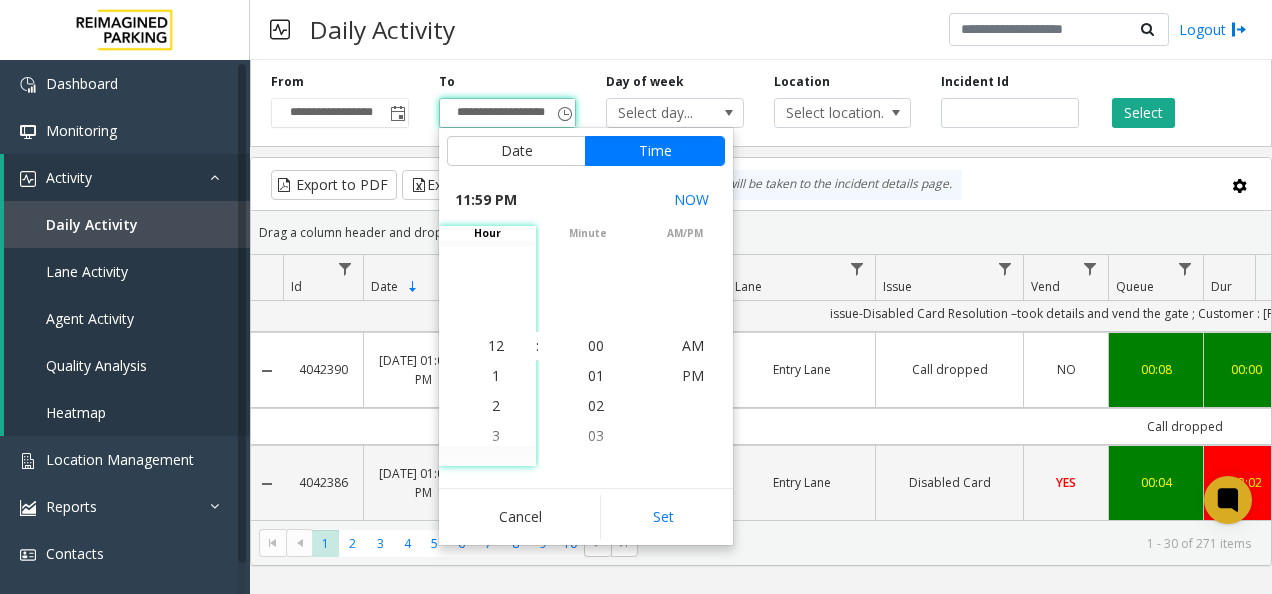scroll, scrollTop: 690, scrollLeft: 0, axis: vertical 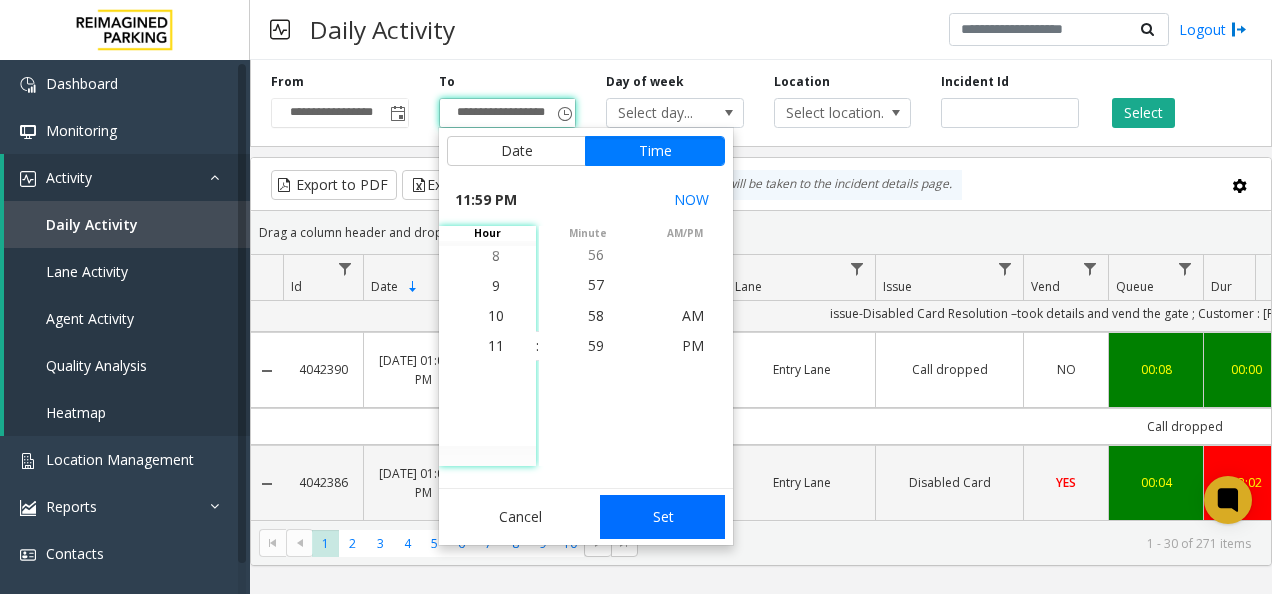 click on "Set" 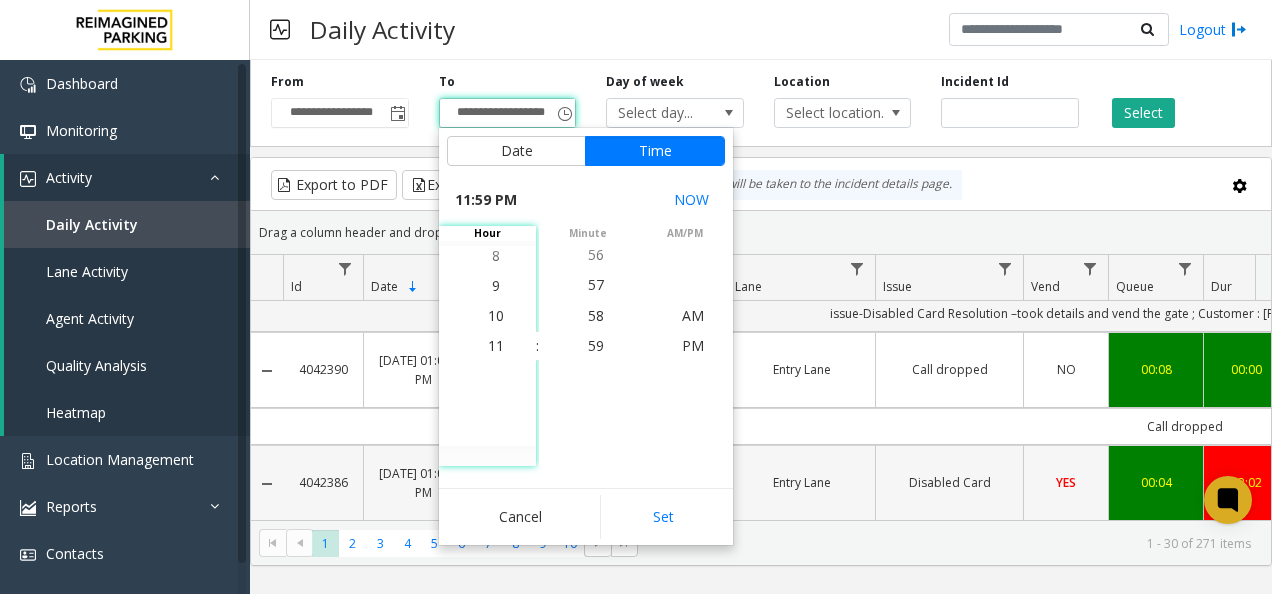 type on "**********" 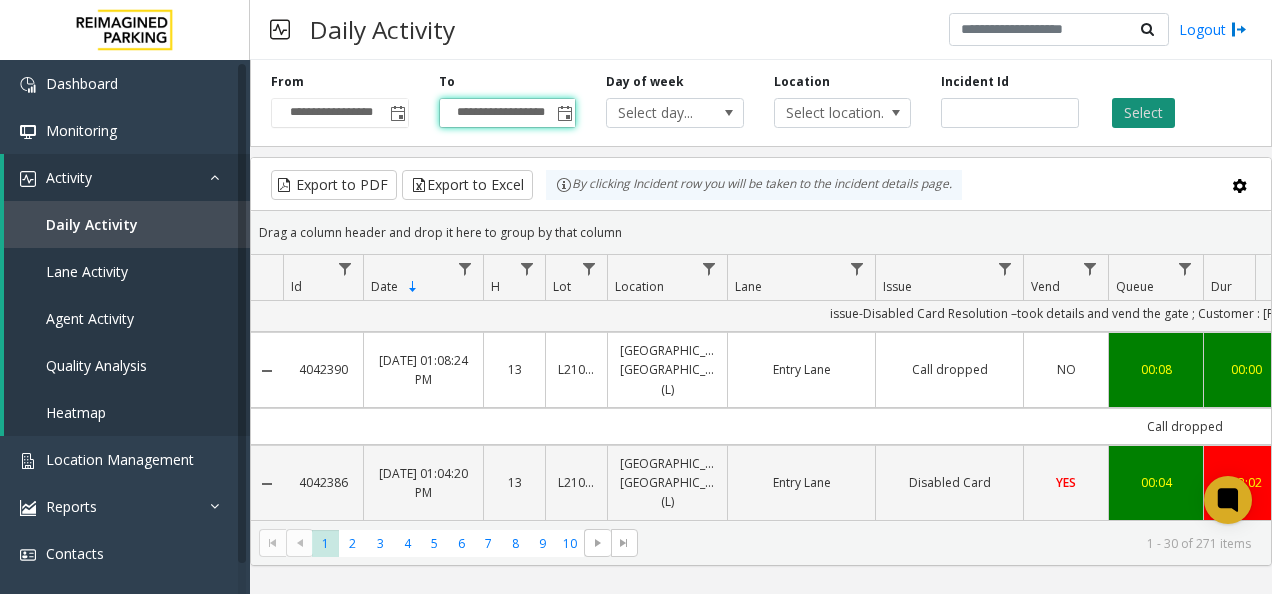 click on "Select" 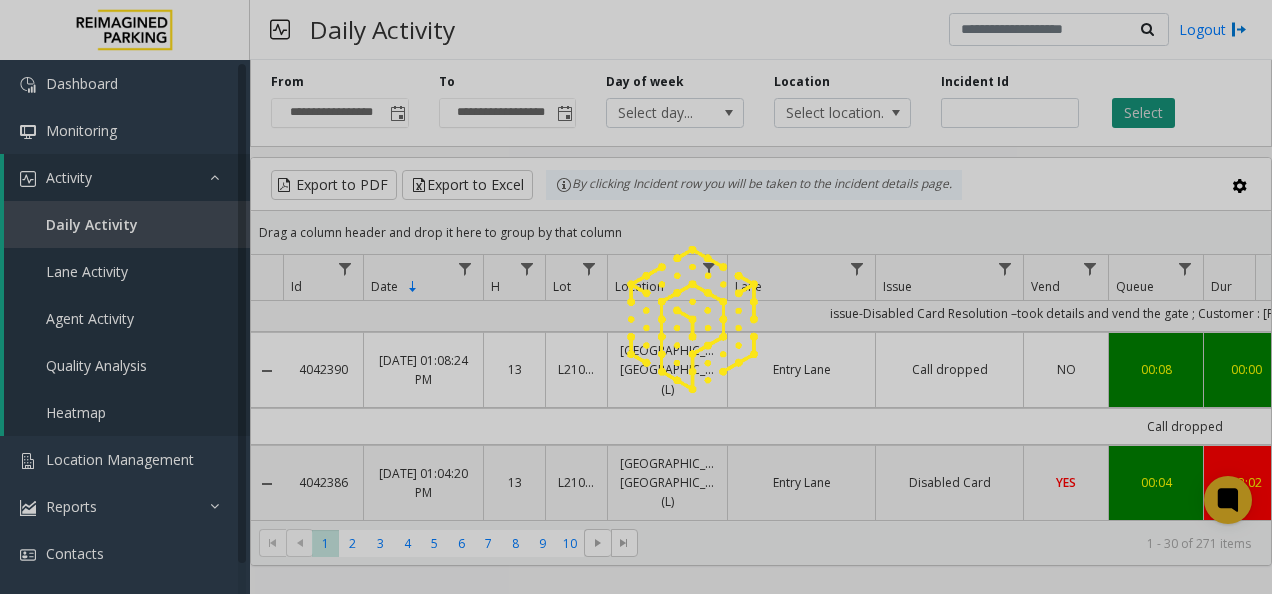 scroll, scrollTop: 0, scrollLeft: 0, axis: both 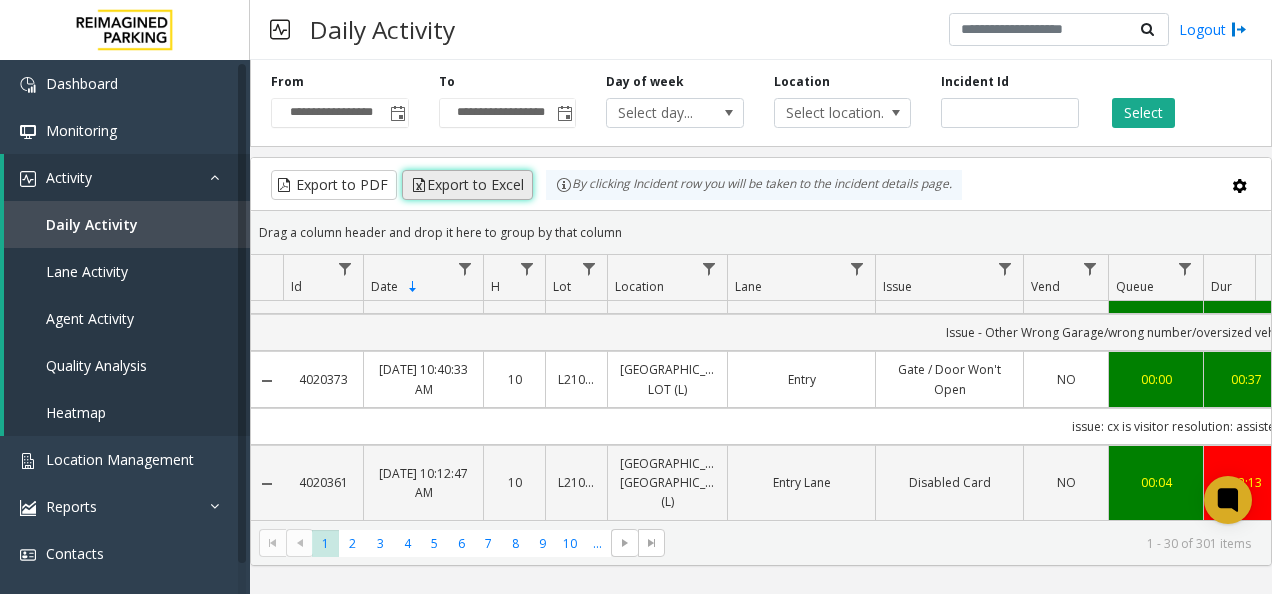 click on "Export to Excel" 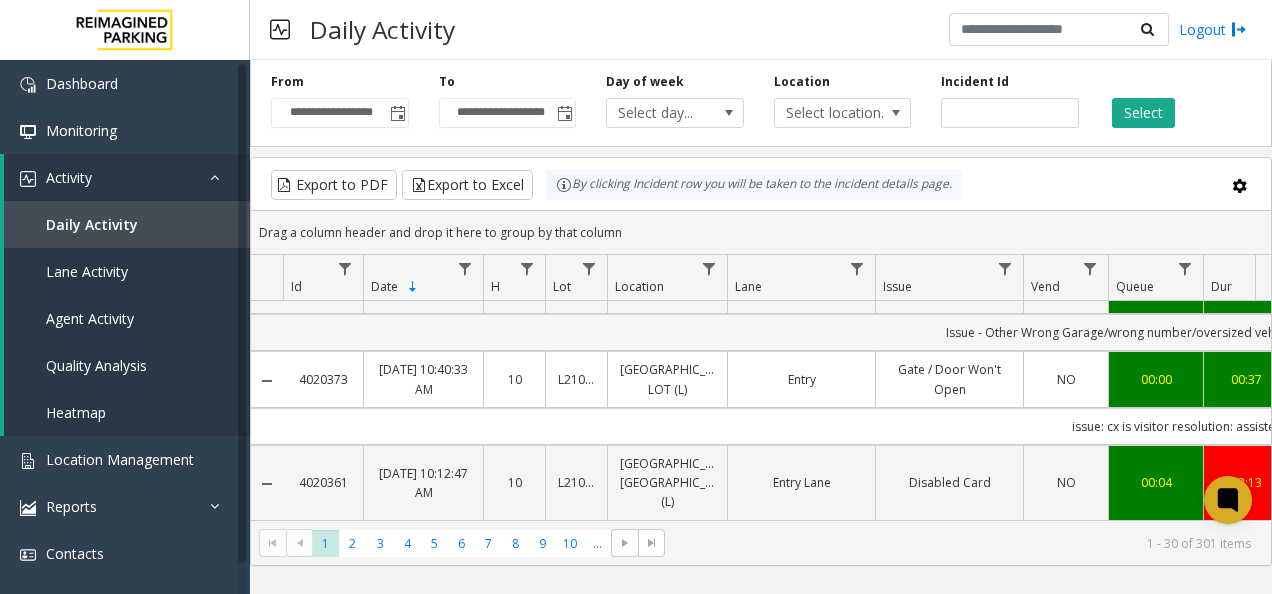 click on "Daily Activity Logout" at bounding box center (761, 30) 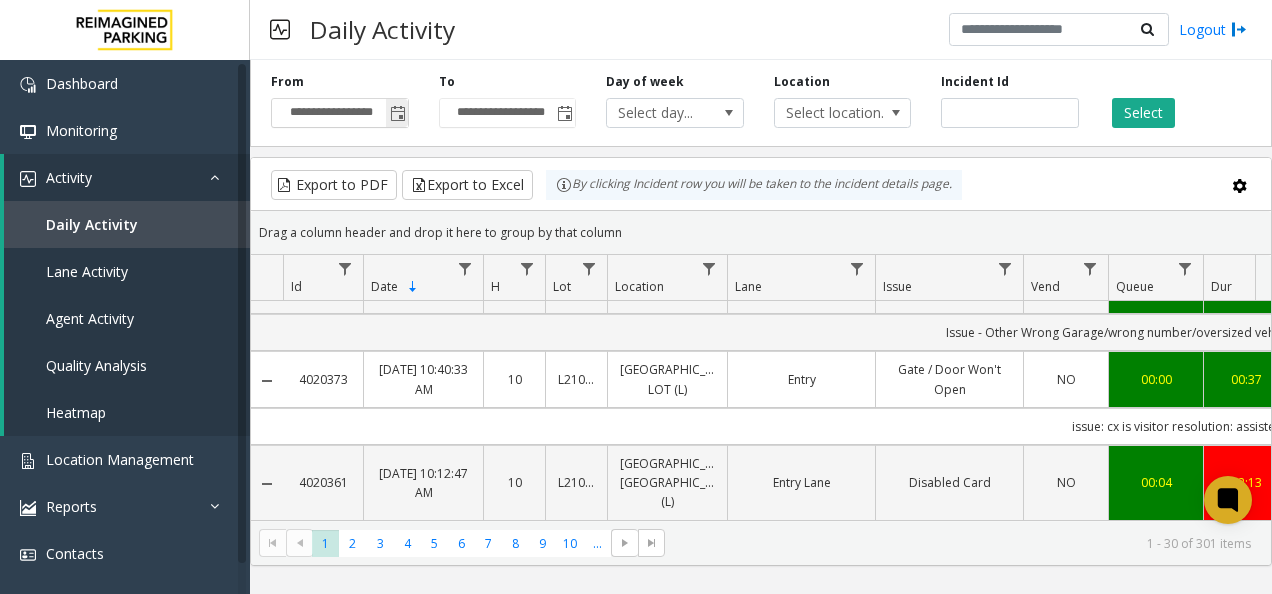 click 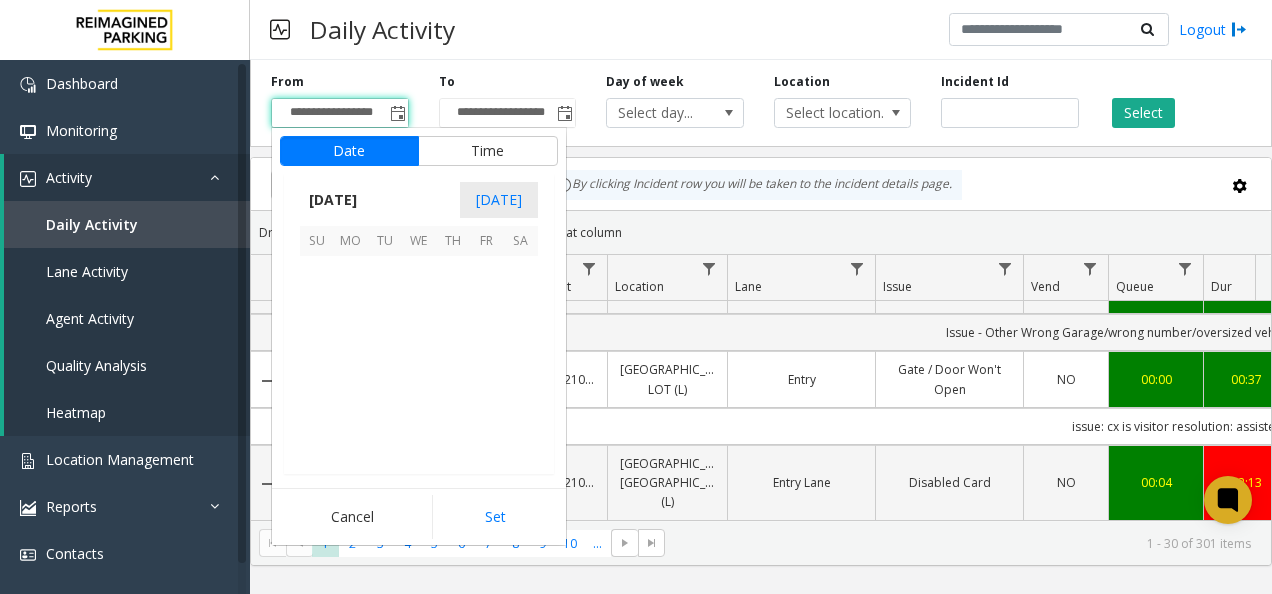 scroll, scrollTop: 358428, scrollLeft: 0, axis: vertical 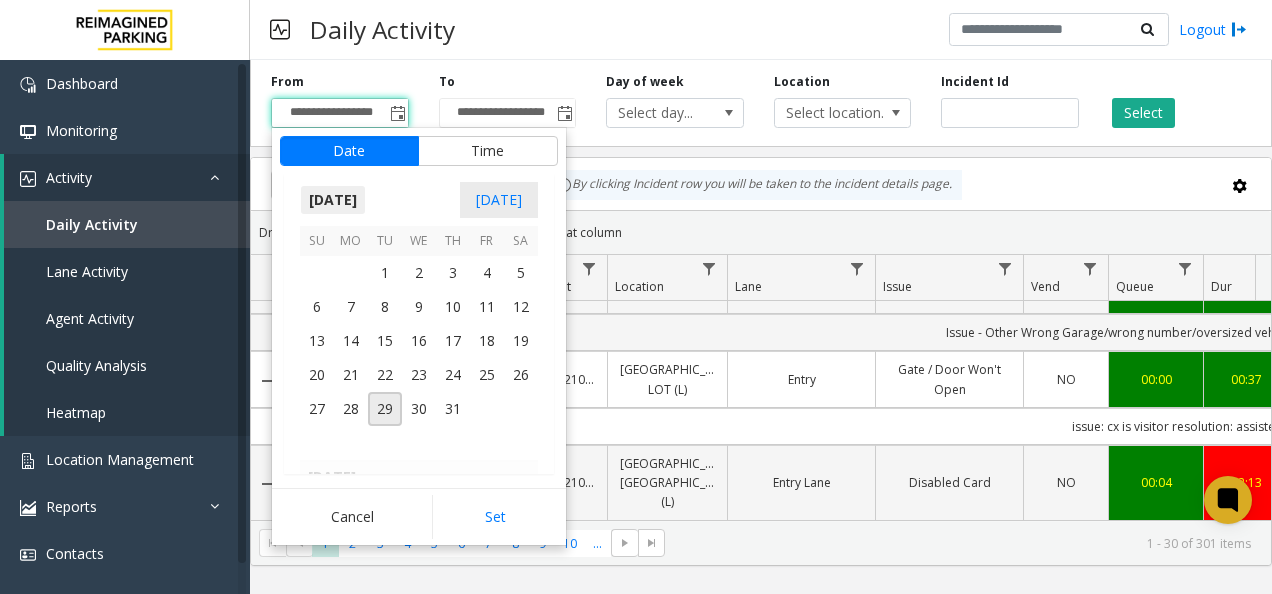 click on "[DATE]" at bounding box center (333, 200) 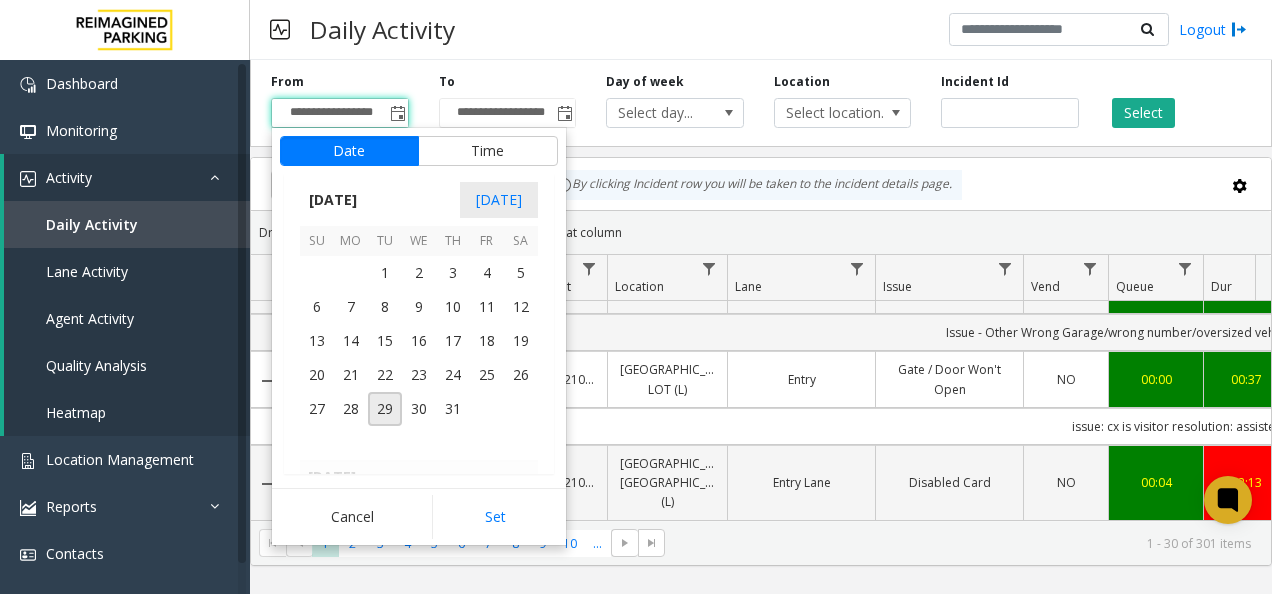 scroll, scrollTop: 21347, scrollLeft: 0, axis: vertical 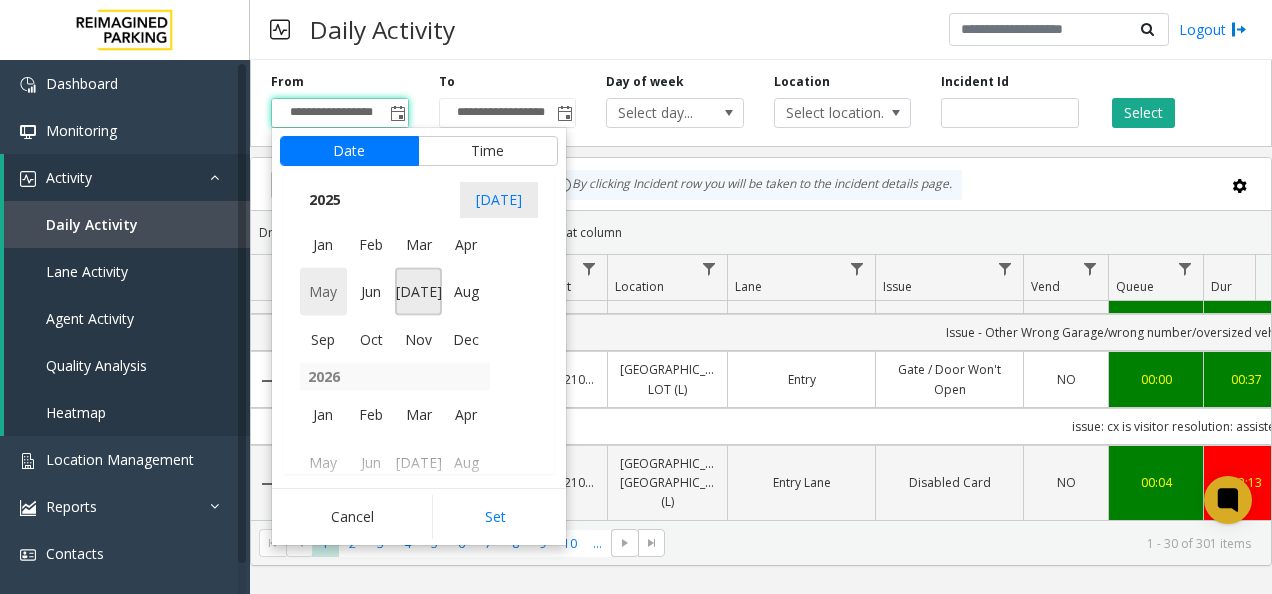 click on "May" at bounding box center (324, 292) 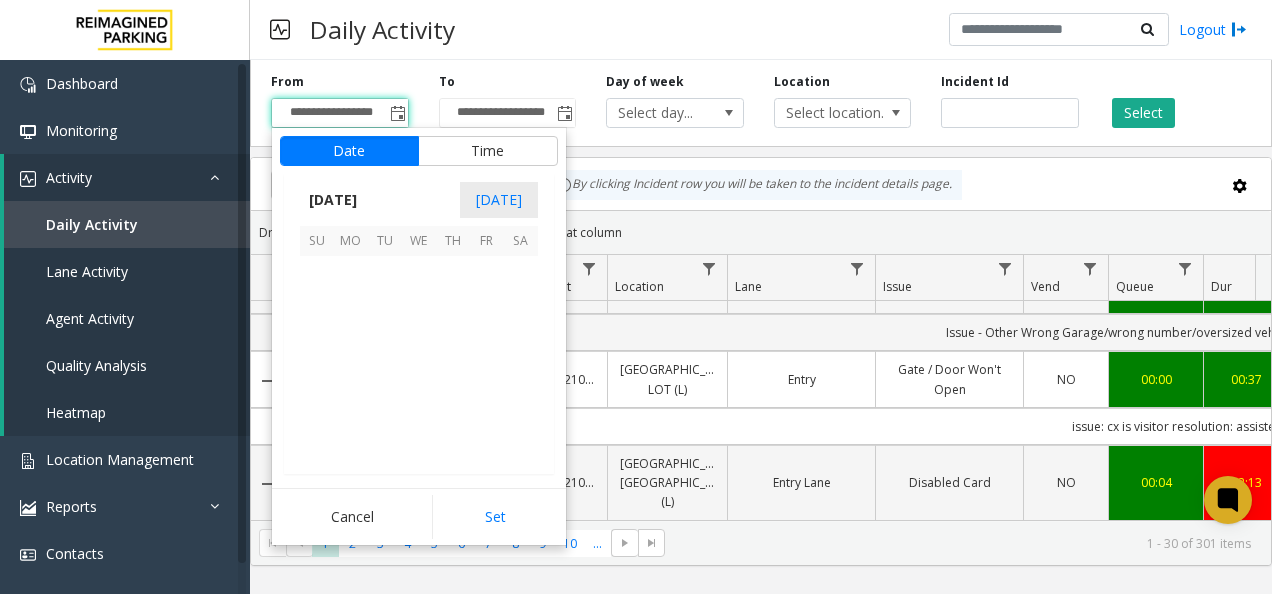 scroll, scrollTop: 357952, scrollLeft: 0, axis: vertical 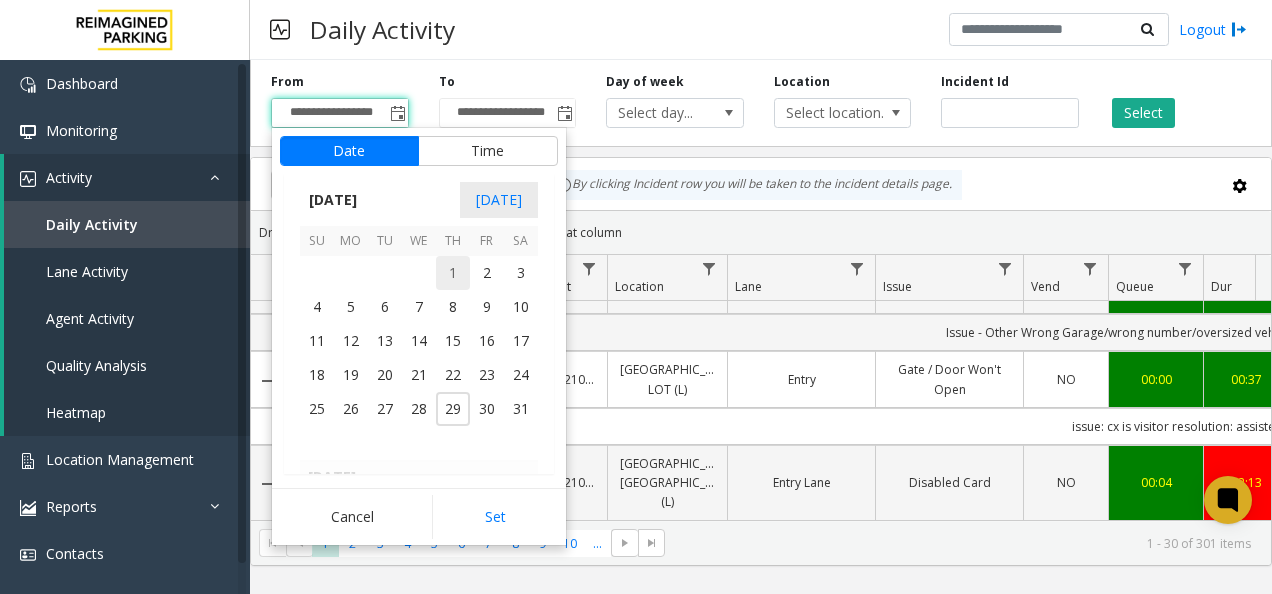 click on "1" at bounding box center [453, 273] 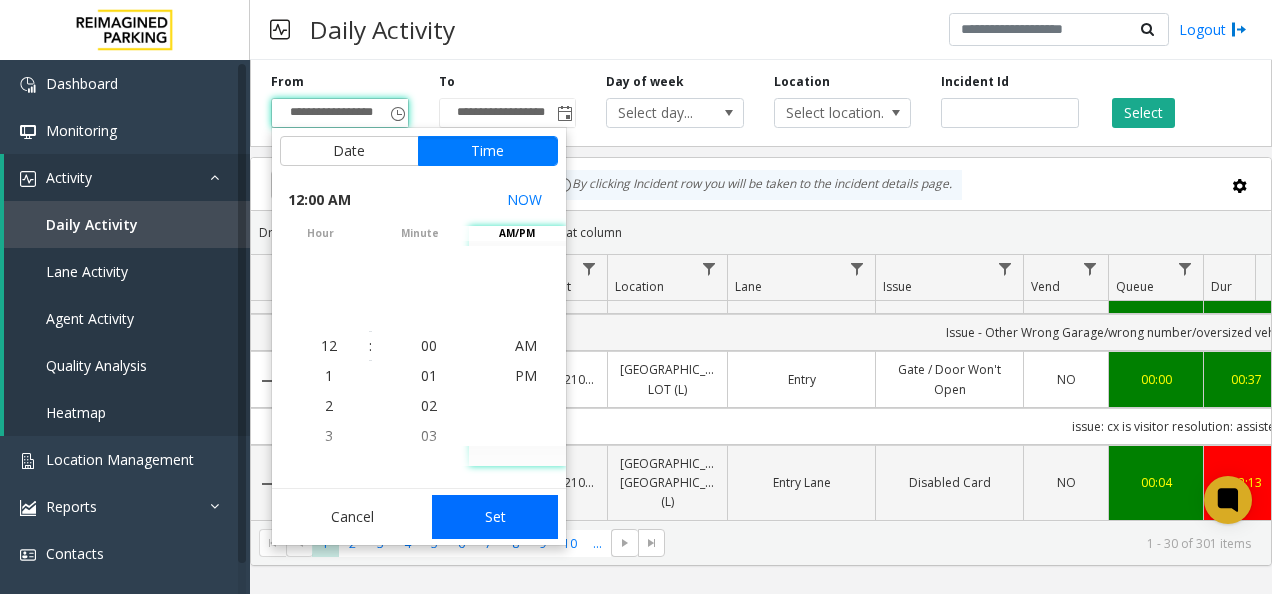 click on "Set" 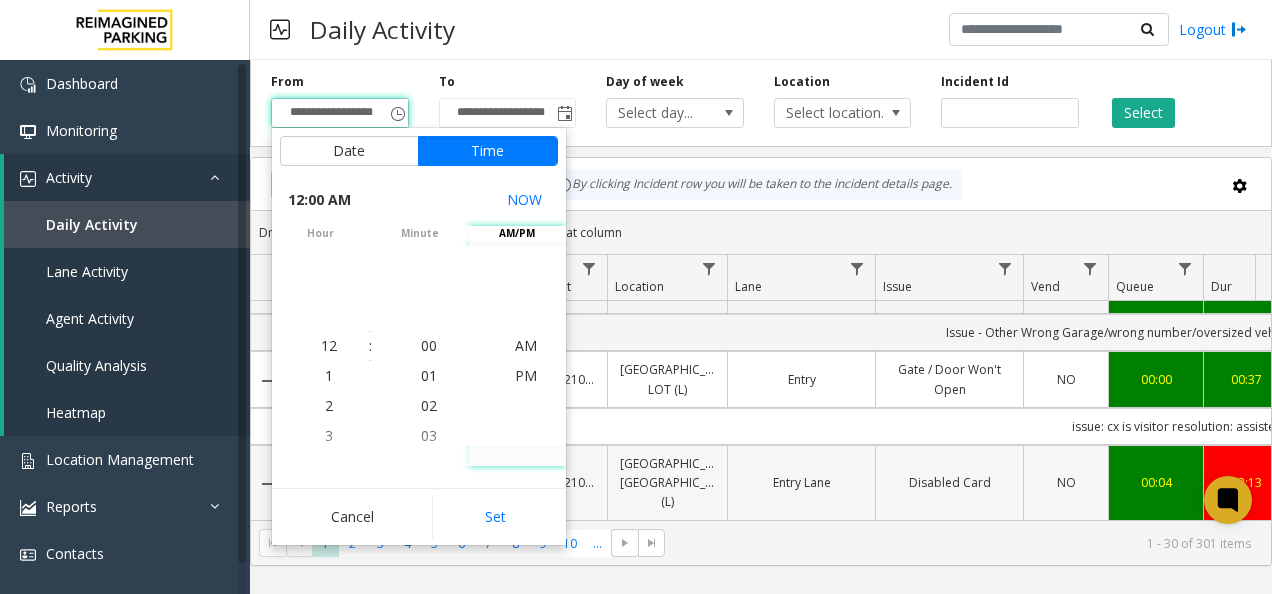 type on "**********" 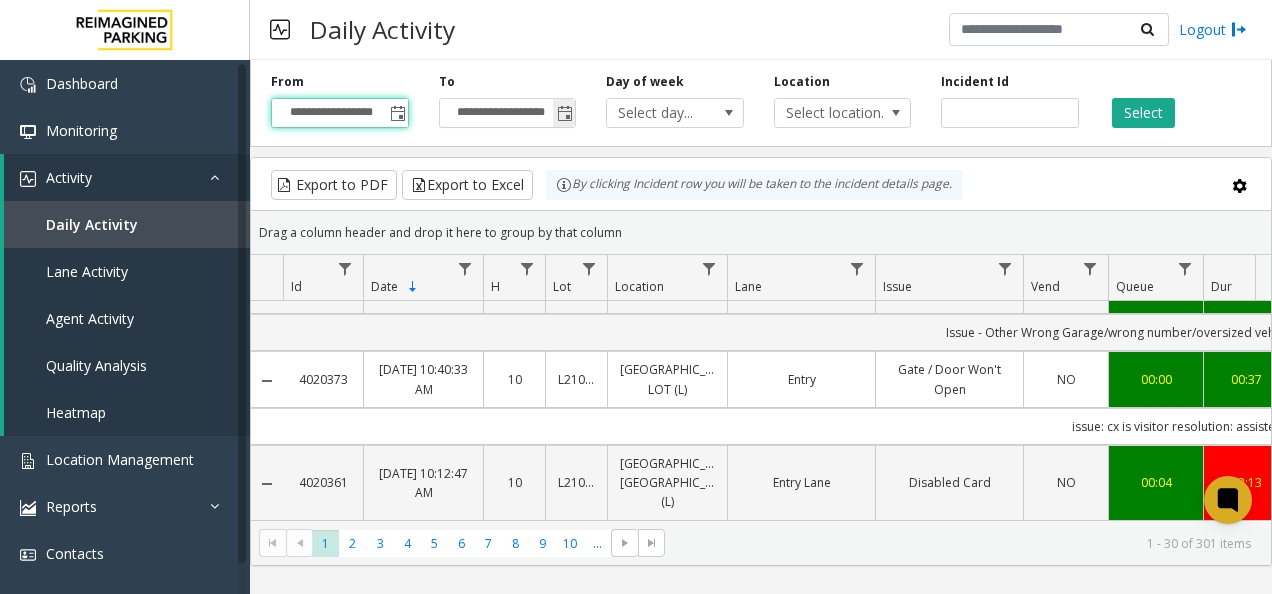 click 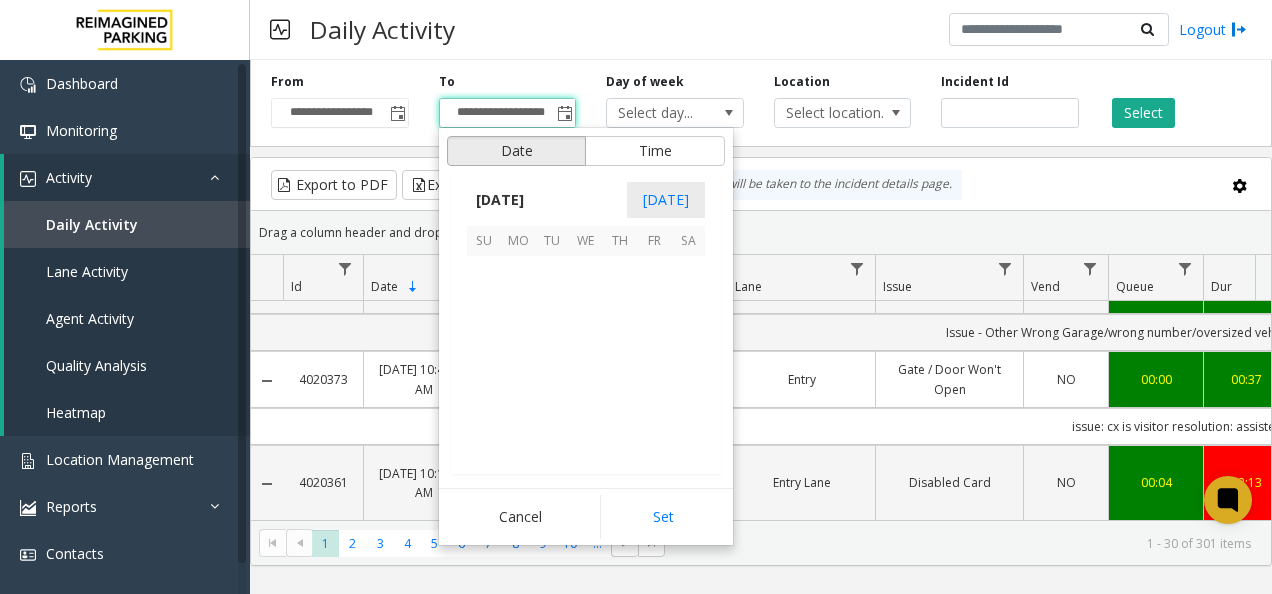 scroll, scrollTop: 358428, scrollLeft: 0, axis: vertical 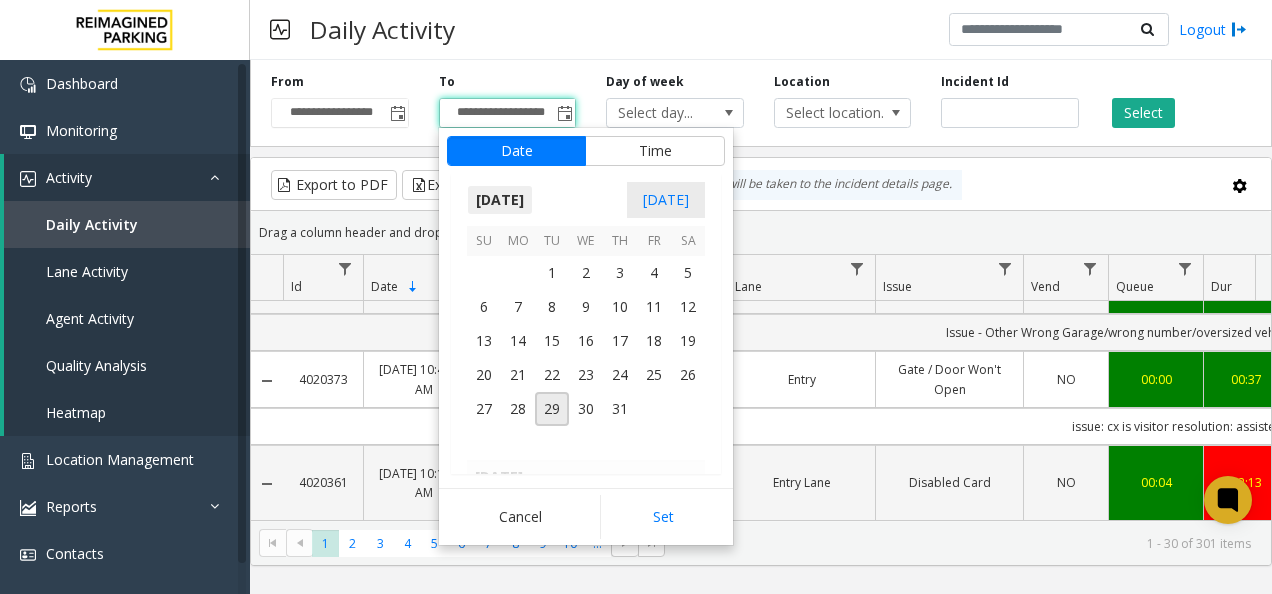 click on "[DATE]" at bounding box center (500, 200) 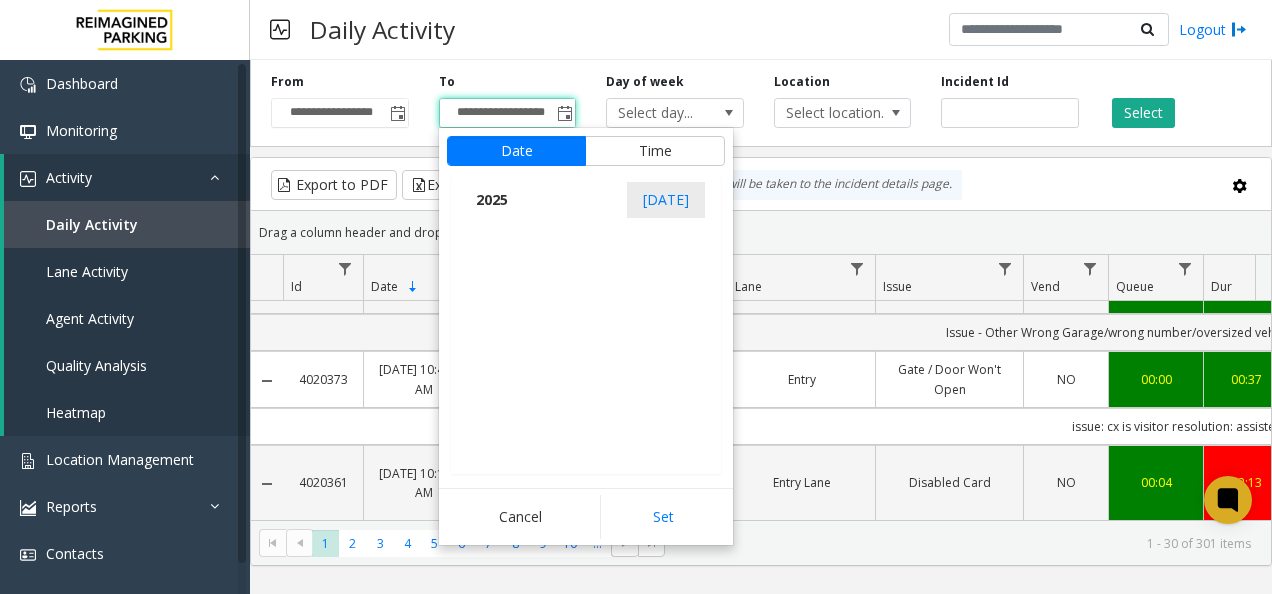 scroll, scrollTop: 21347, scrollLeft: 0, axis: vertical 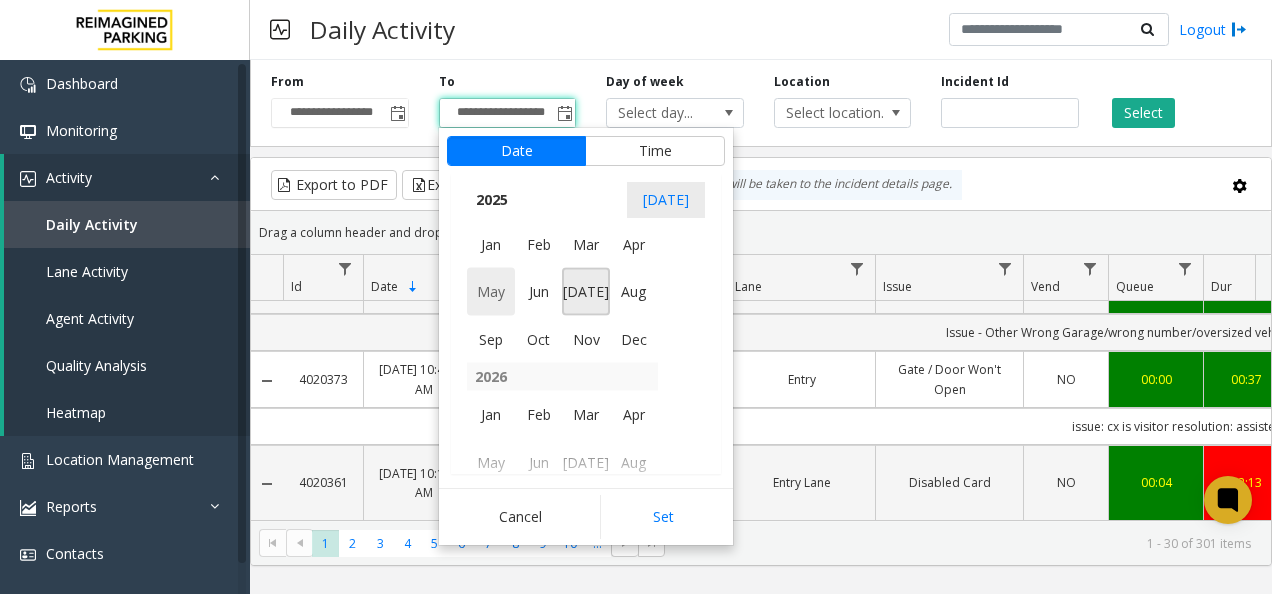 click on "May" at bounding box center (491, 292) 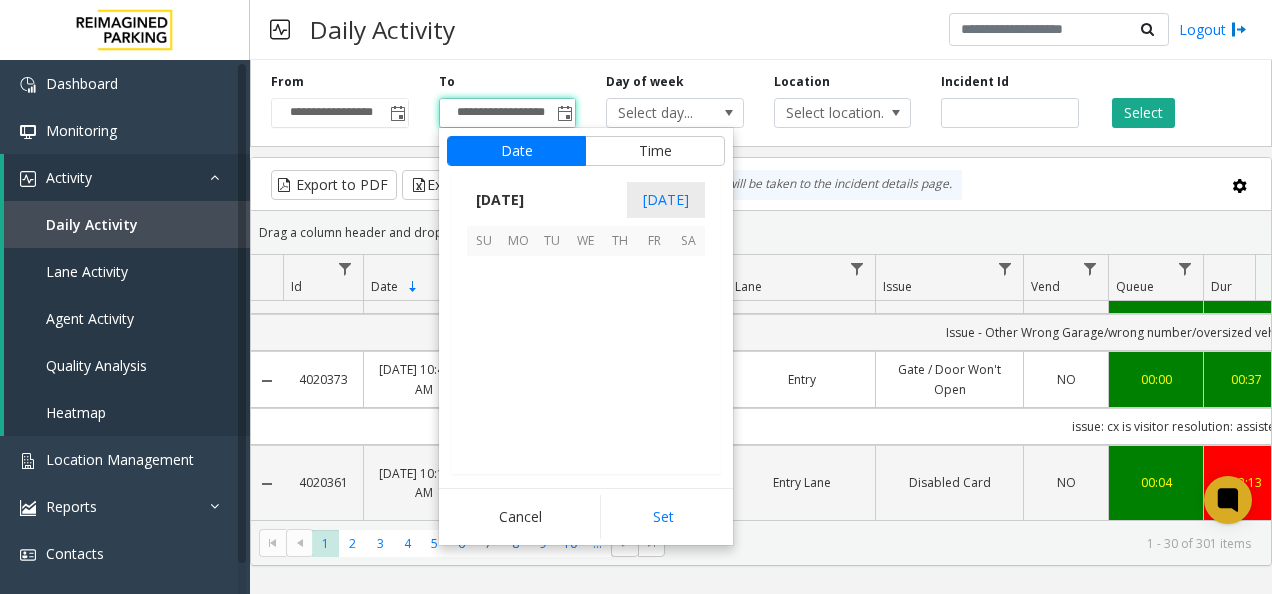 scroll, scrollTop: 357952, scrollLeft: 0, axis: vertical 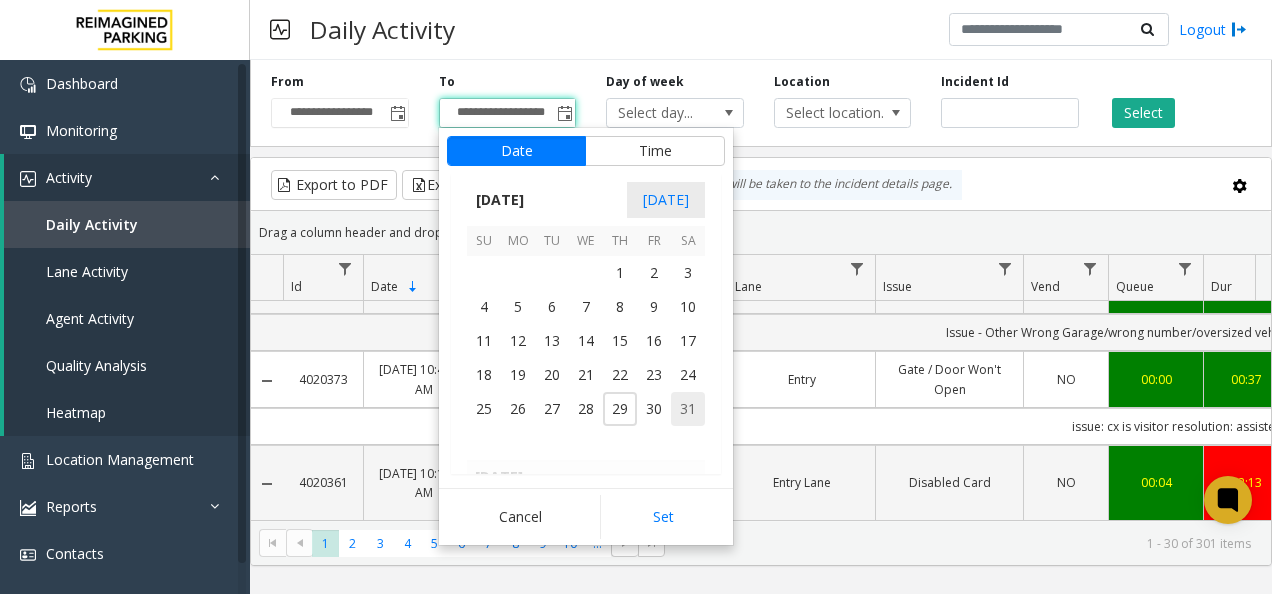 click on "31" at bounding box center [688, 409] 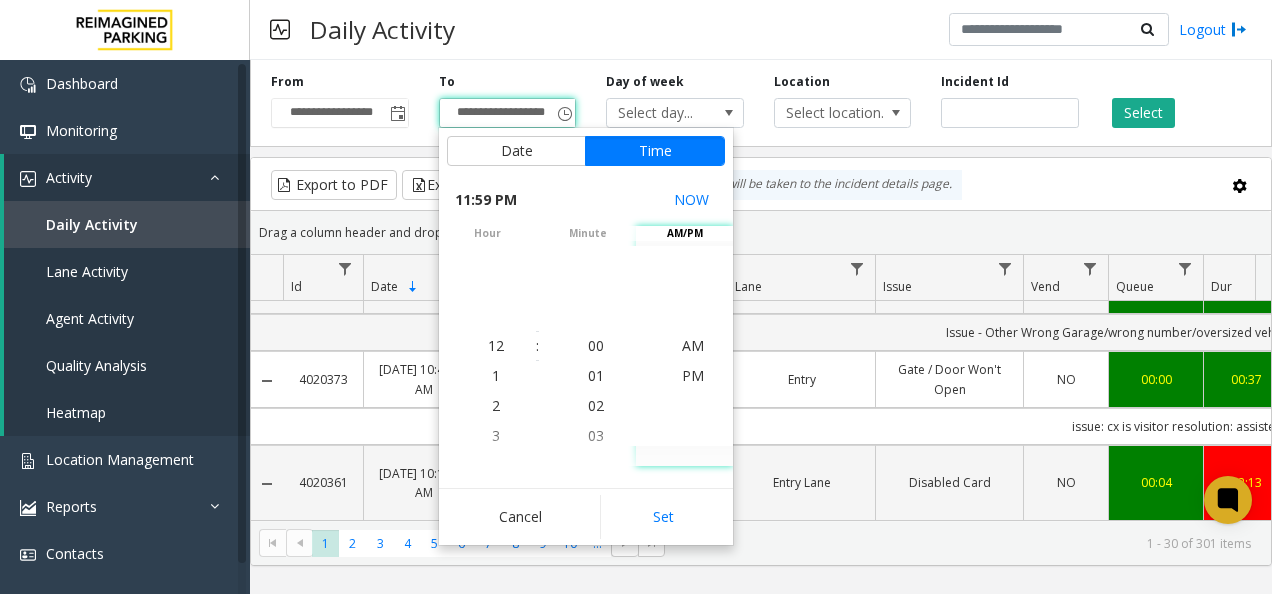 scroll, scrollTop: 690, scrollLeft: 0, axis: vertical 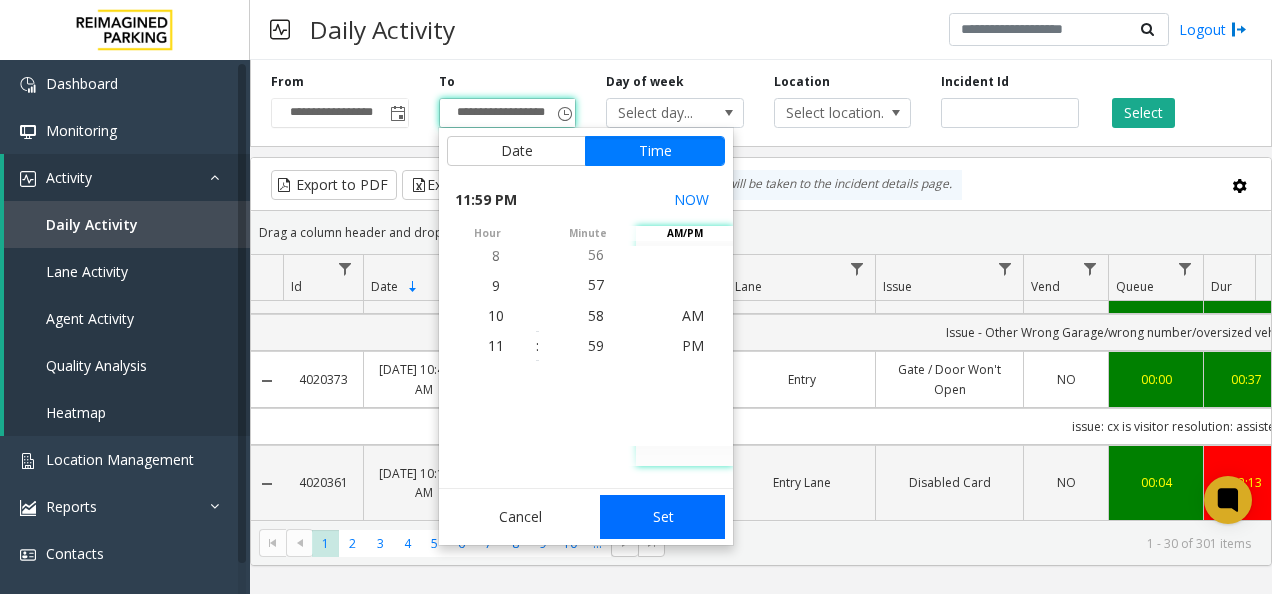click on "Set" 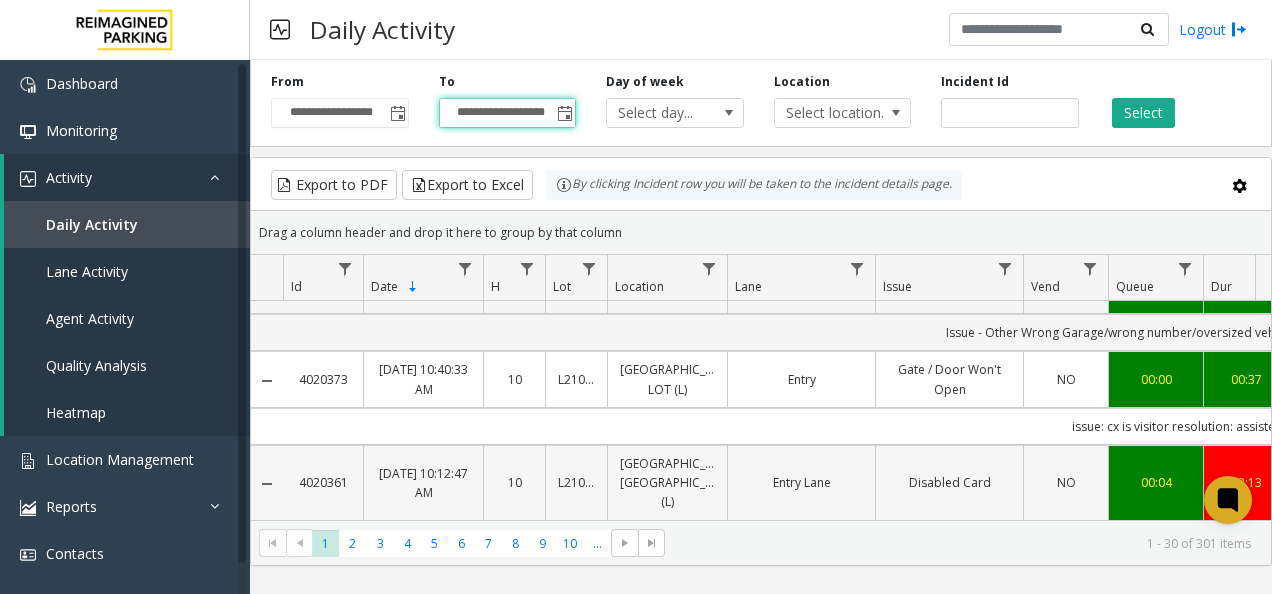 scroll, scrollTop: 0, scrollLeft: 0, axis: both 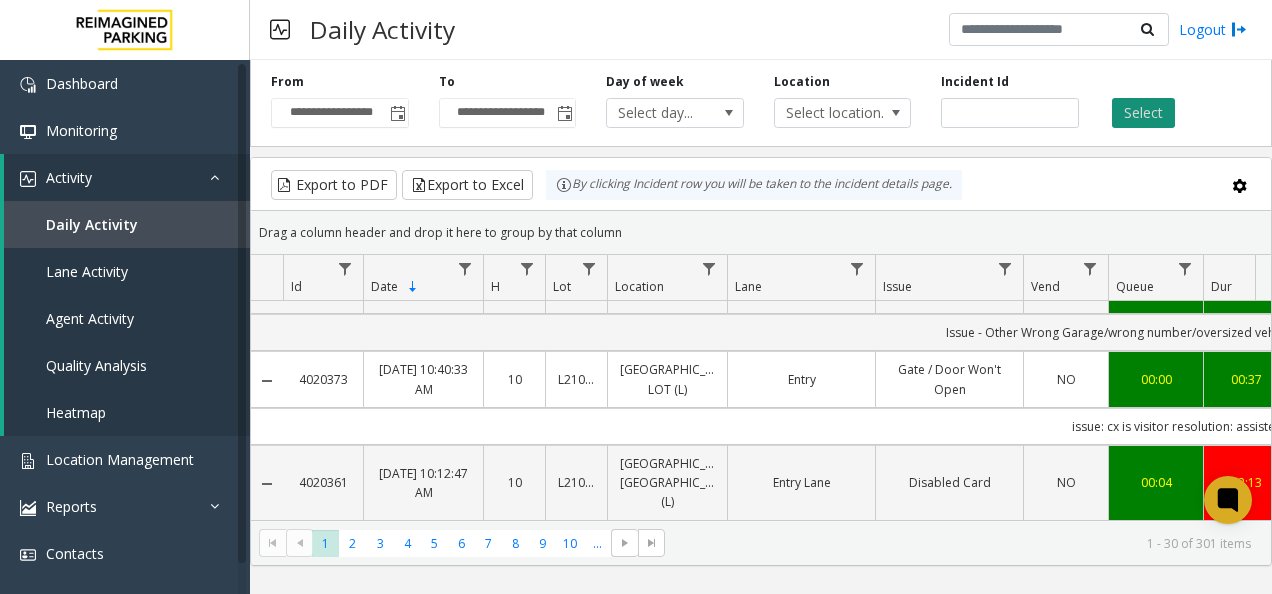 click on "Select" 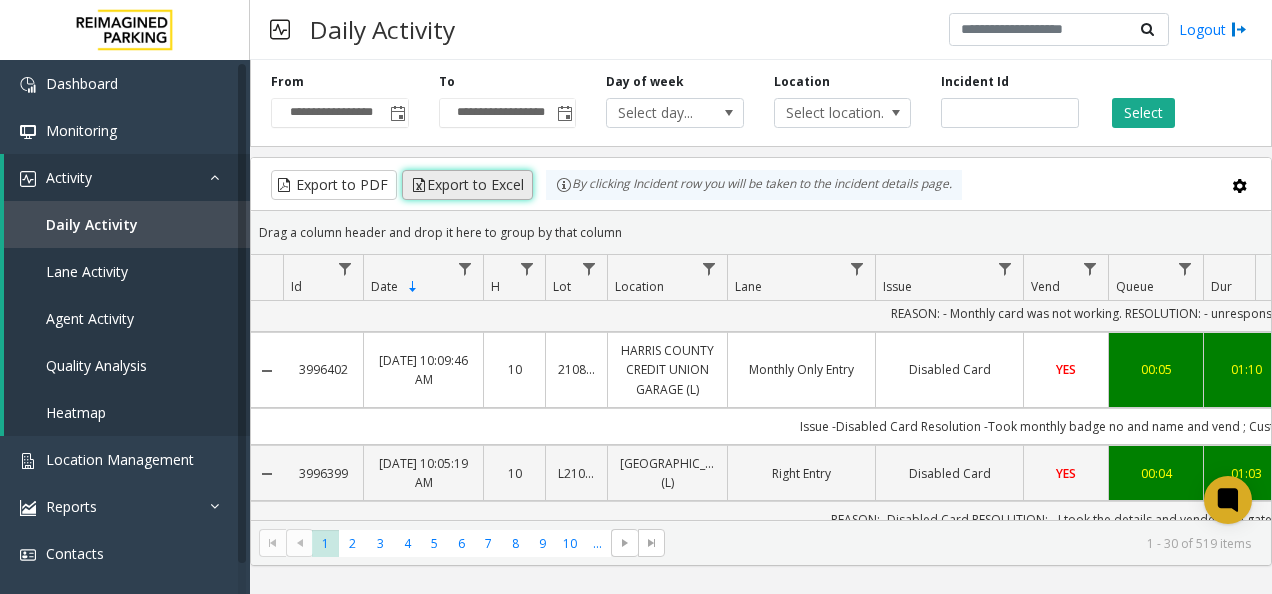 click on "Export to Excel" 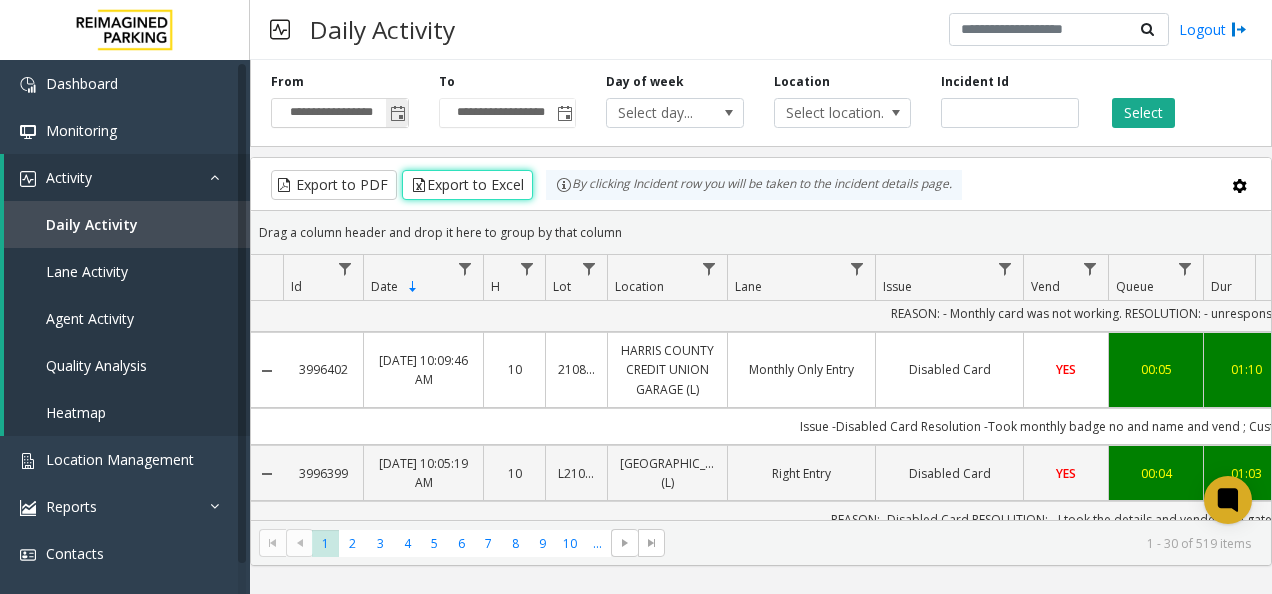 click 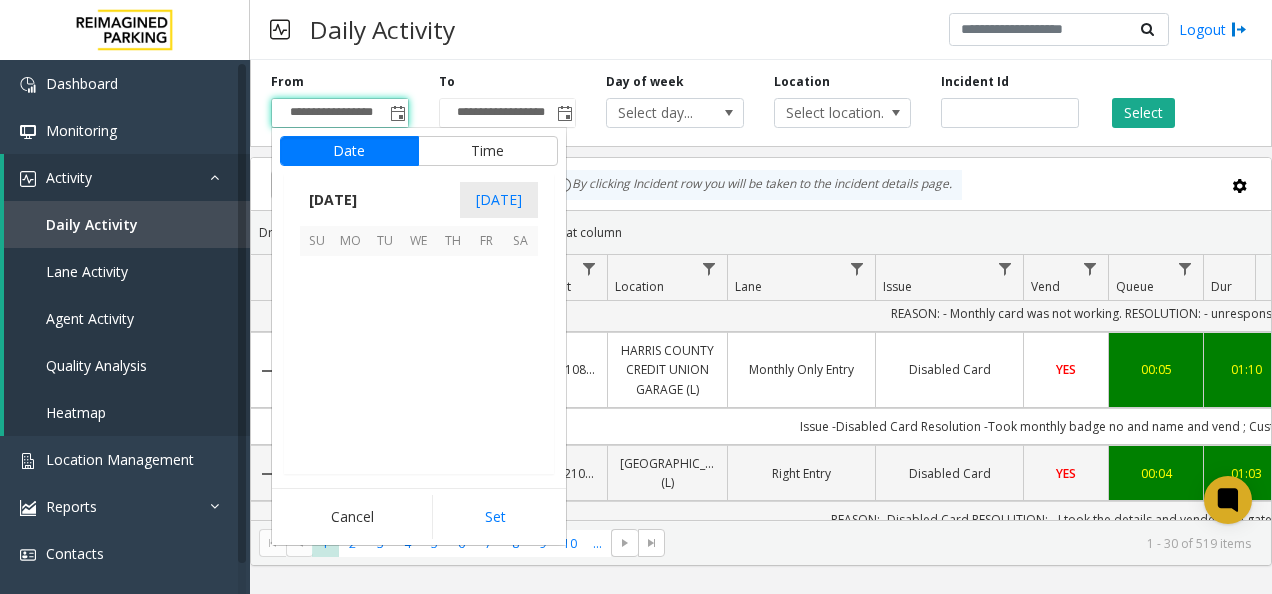 scroll, scrollTop: 358428, scrollLeft: 0, axis: vertical 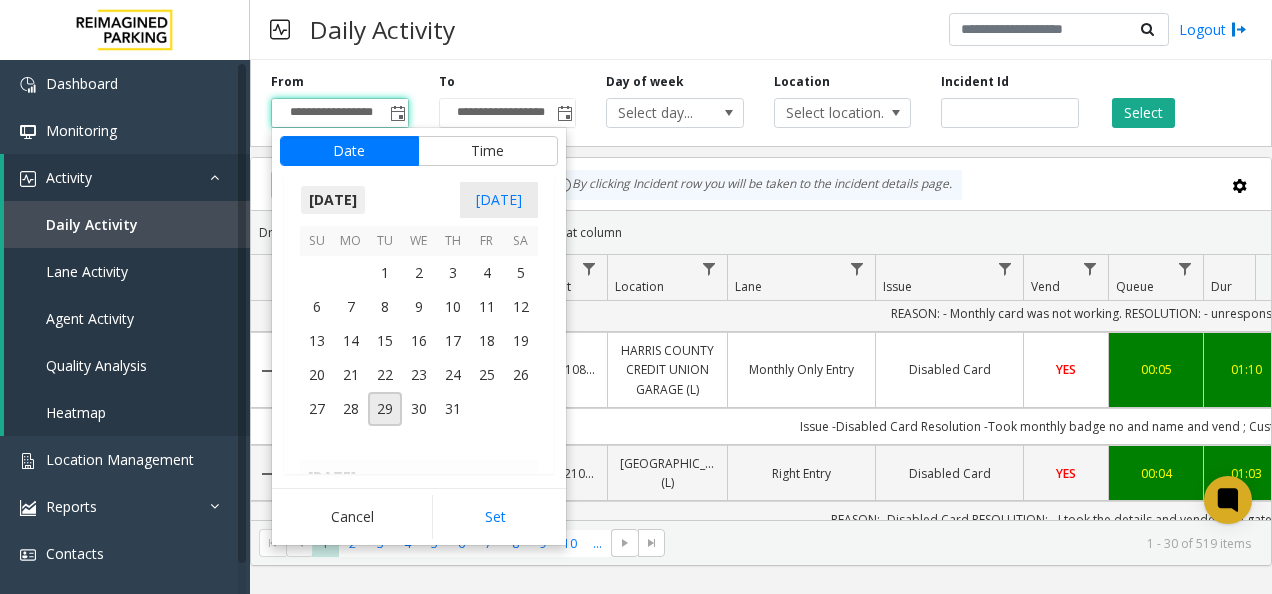 click on "[DATE]" at bounding box center [333, 200] 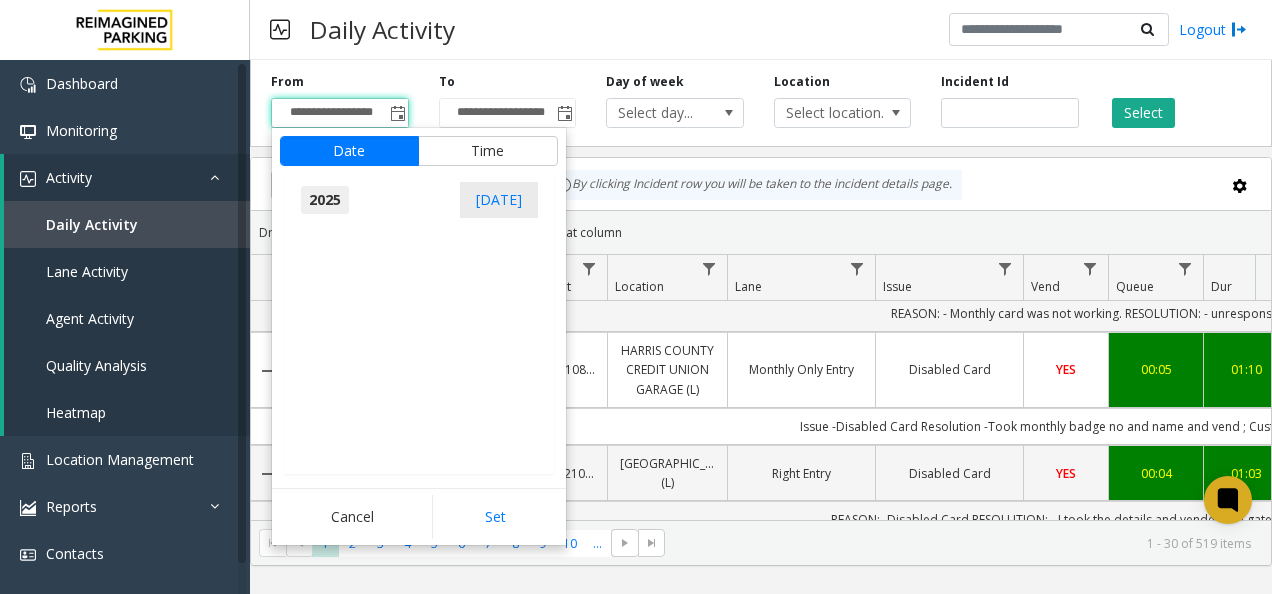 scroll, scrollTop: 21347, scrollLeft: 0, axis: vertical 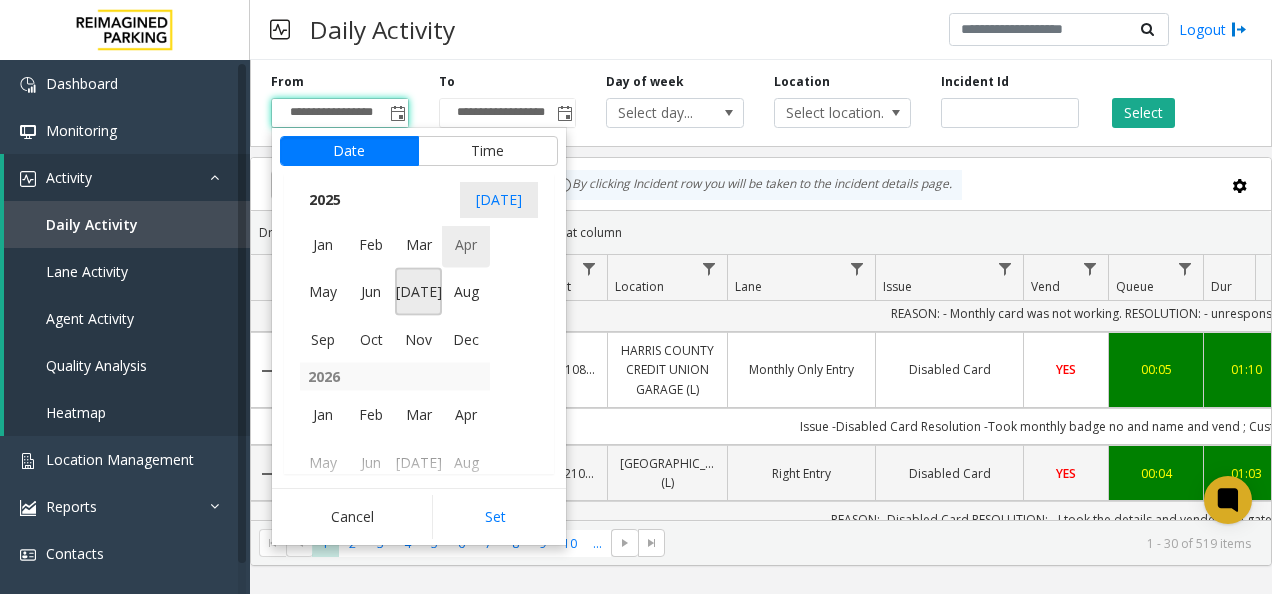 click on "Apr" at bounding box center [466, 244] 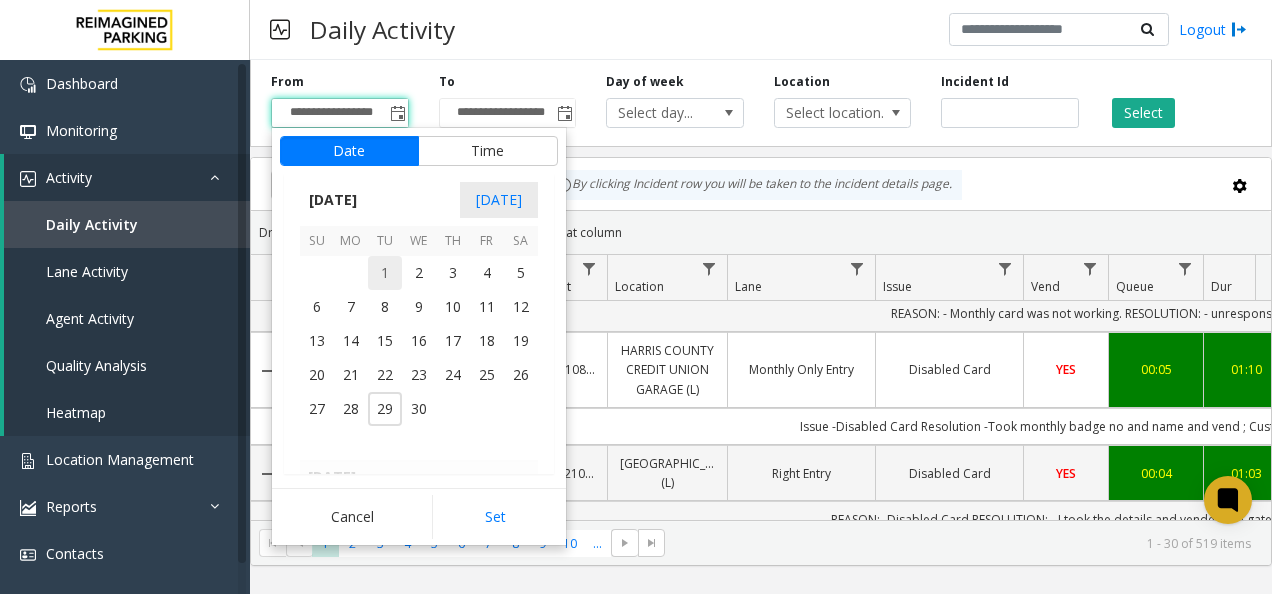 click on "1" at bounding box center [385, 273] 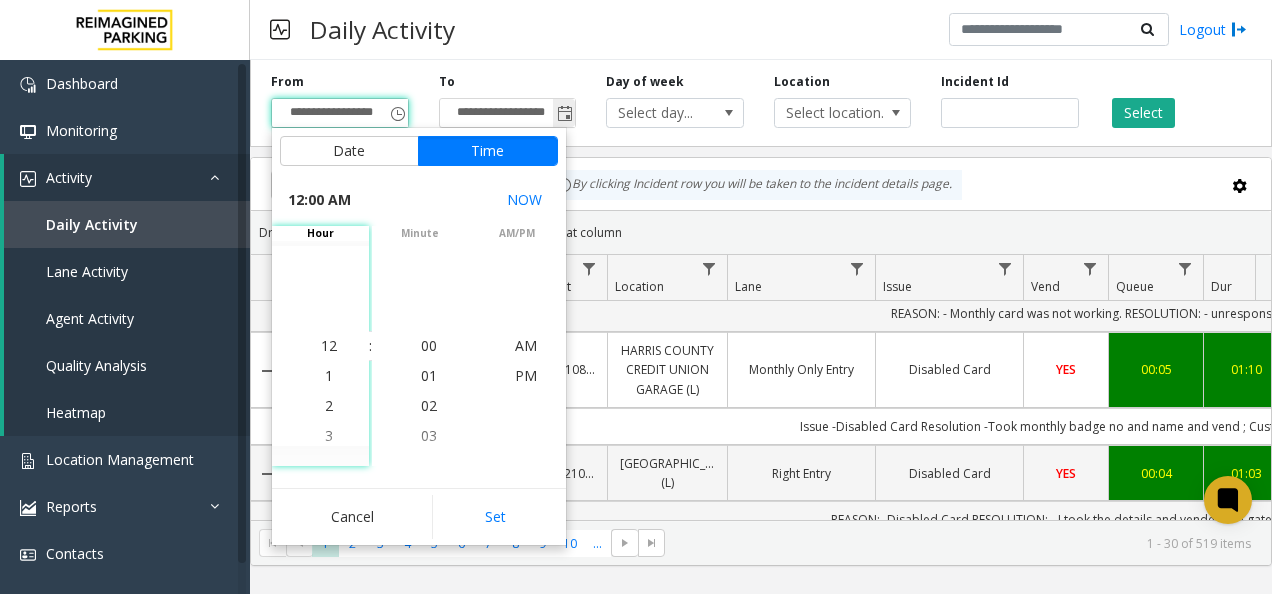 click 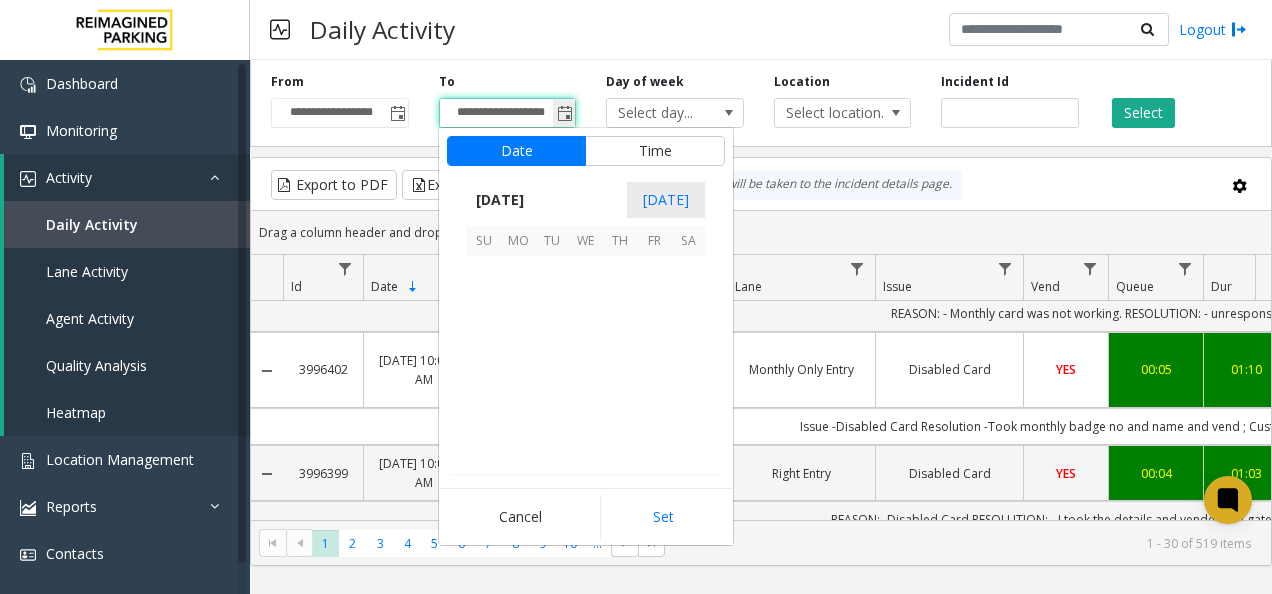 scroll, scrollTop: 358428, scrollLeft: 0, axis: vertical 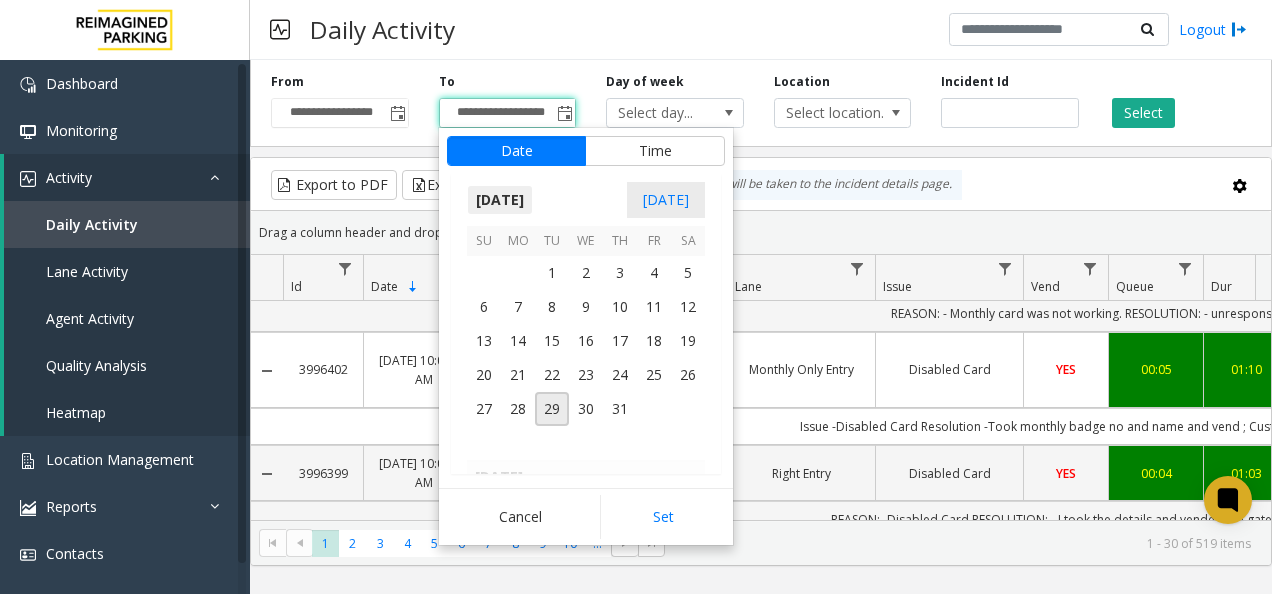 click on "[DATE]" at bounding box center (500, 200) 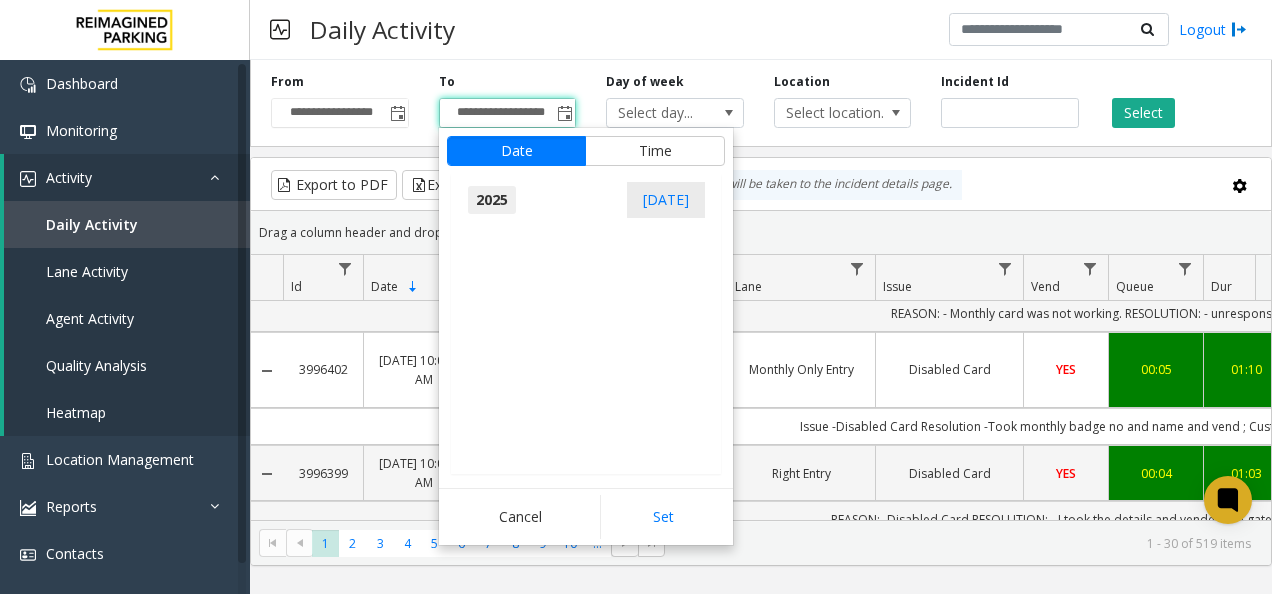 scroll, scrollTop: 21347, scrollLeft: 0, axis: vertical 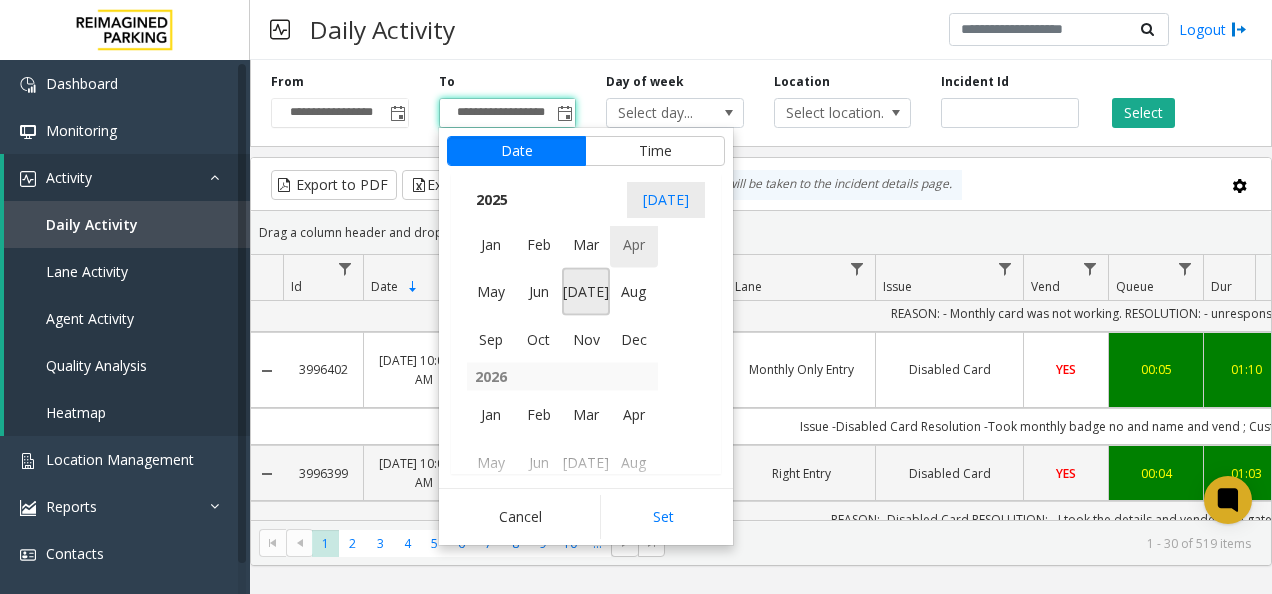 click on "Apr" at bounding box center (634, 244) 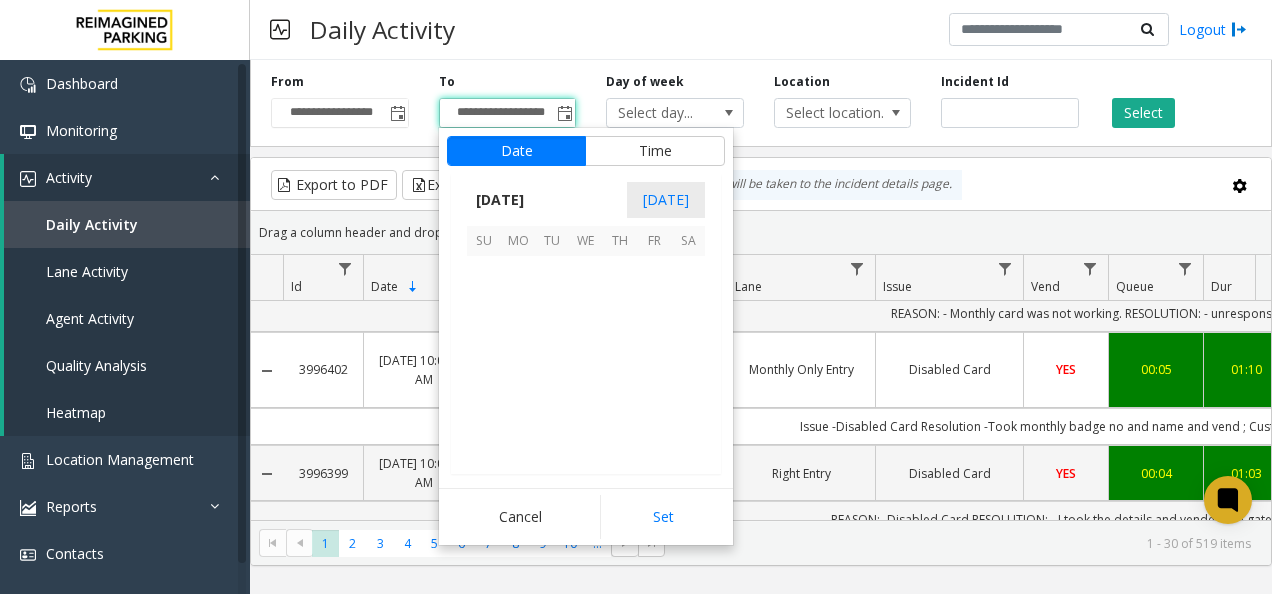scroll, scrollTop: 357714, scrollLeft: 0, axis: vertical 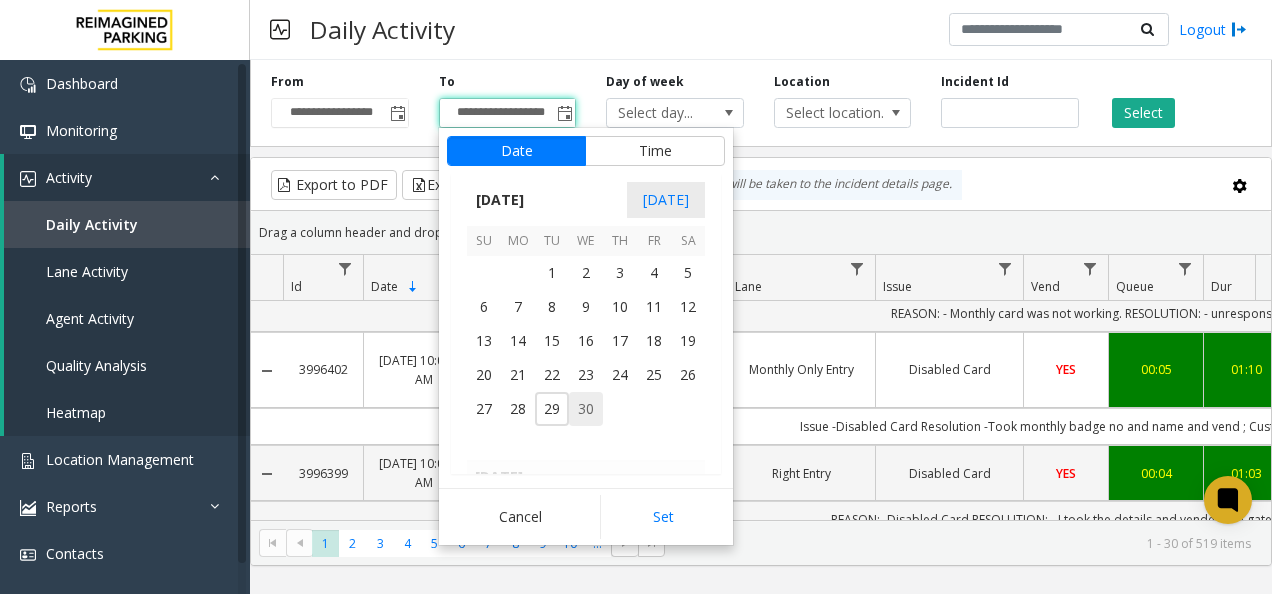 click on "30" at bounding box center (586, 409) 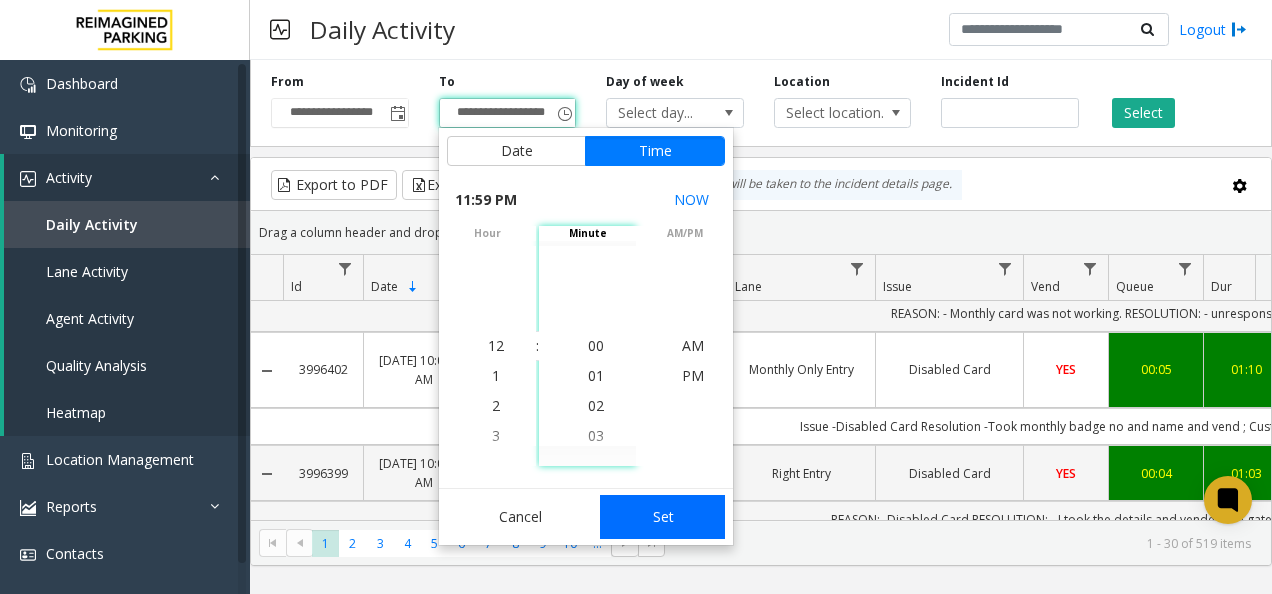 scroll, scrollTop: 690, scrollLeft: 0, axis: vertical 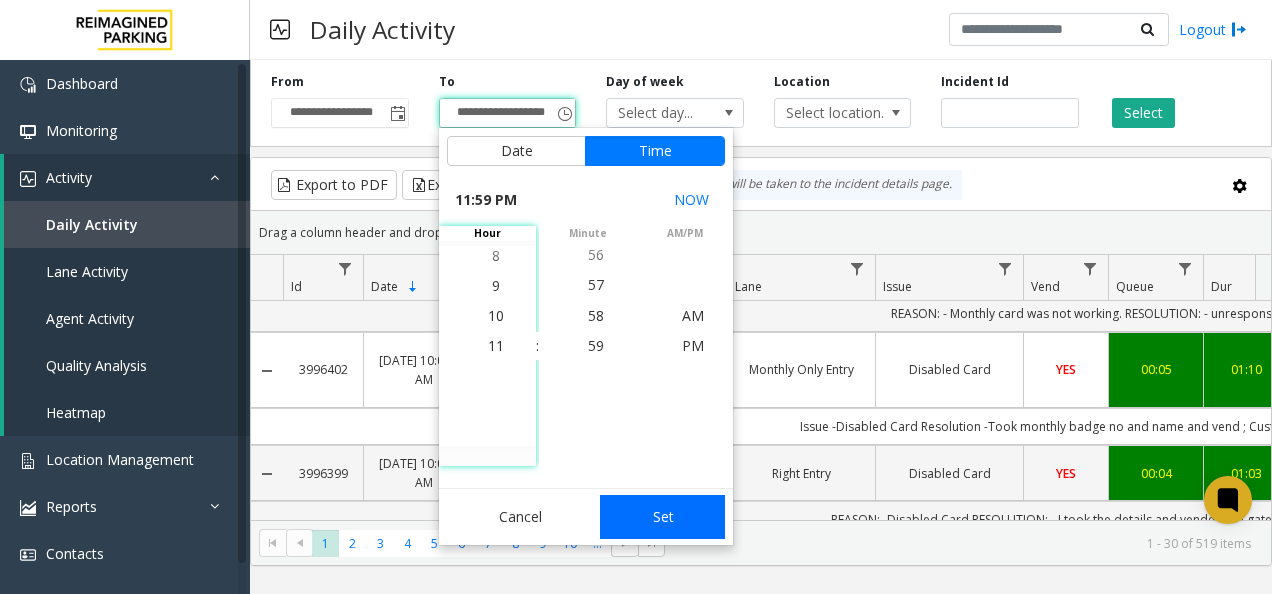 click on "Set" 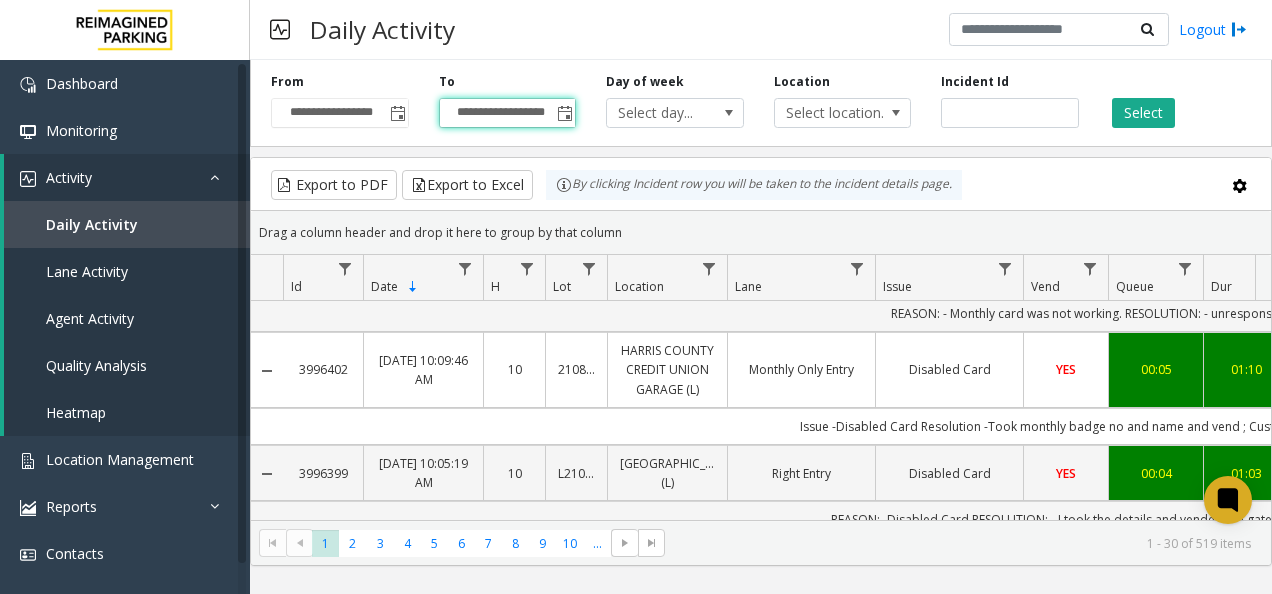 scroll, scrollTop: 0, scrollLeft: 0, axis: both 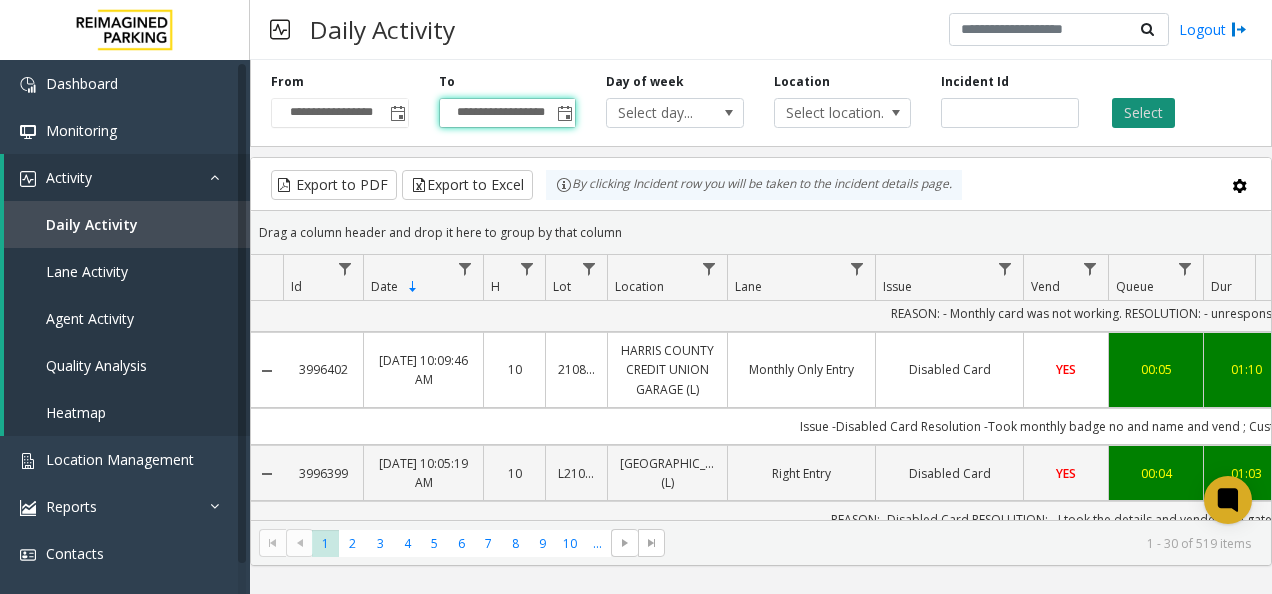 click on "Select" 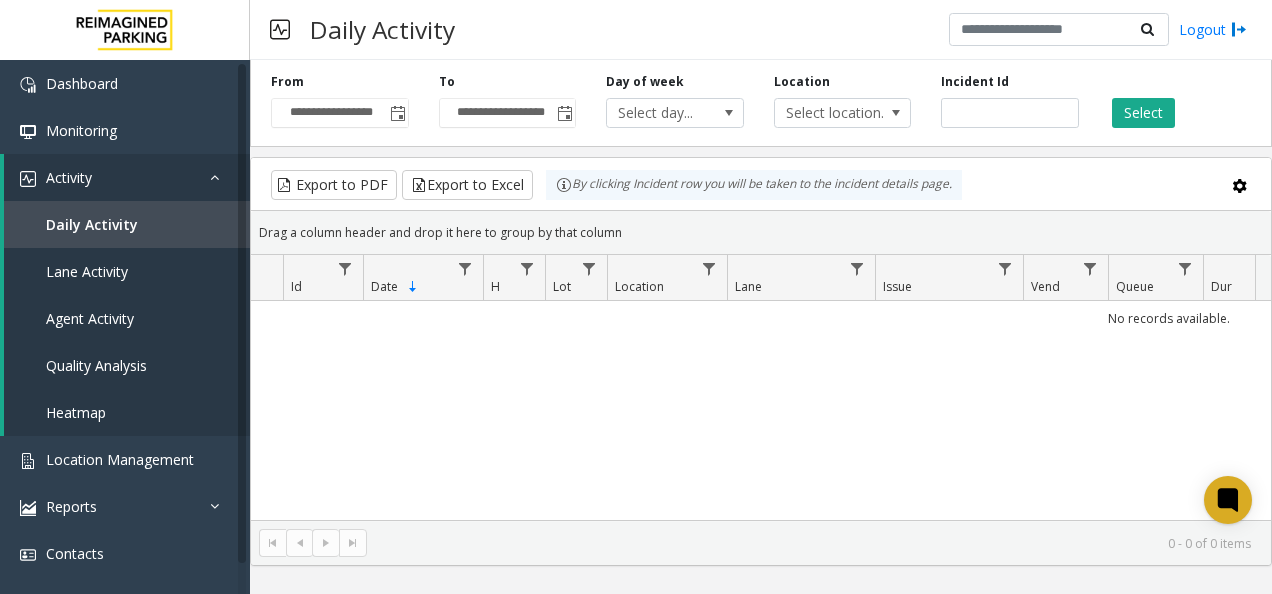 scroll, scrollTop: 0, scrollLeft: 0, axis: both 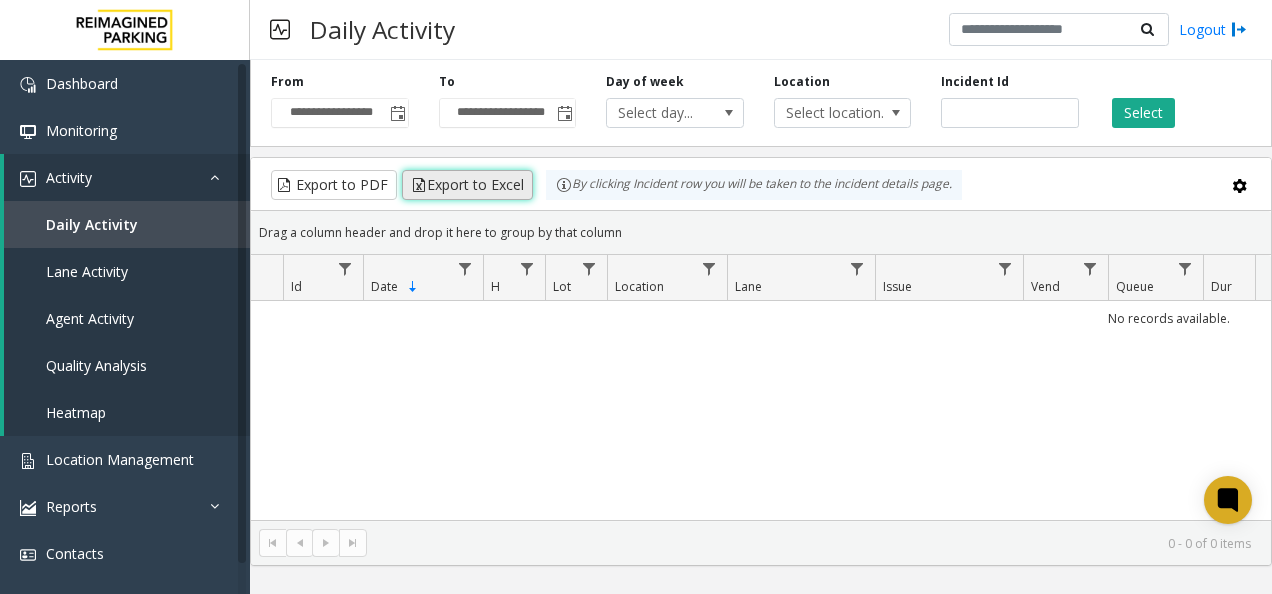 click on "Export to Excel" 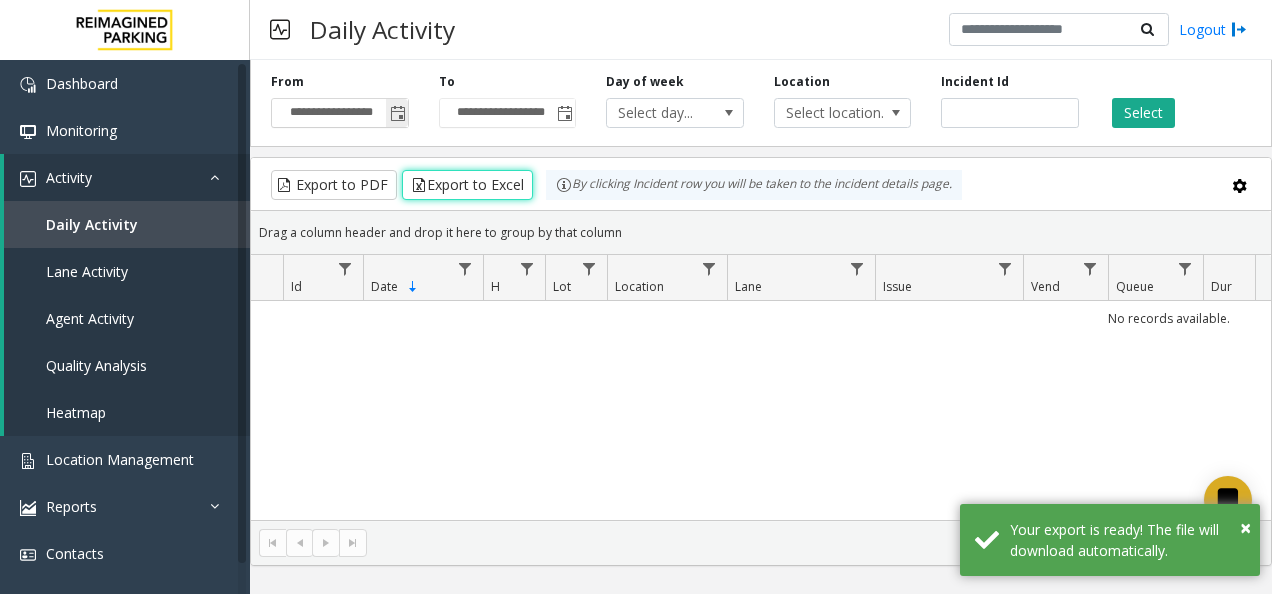 click 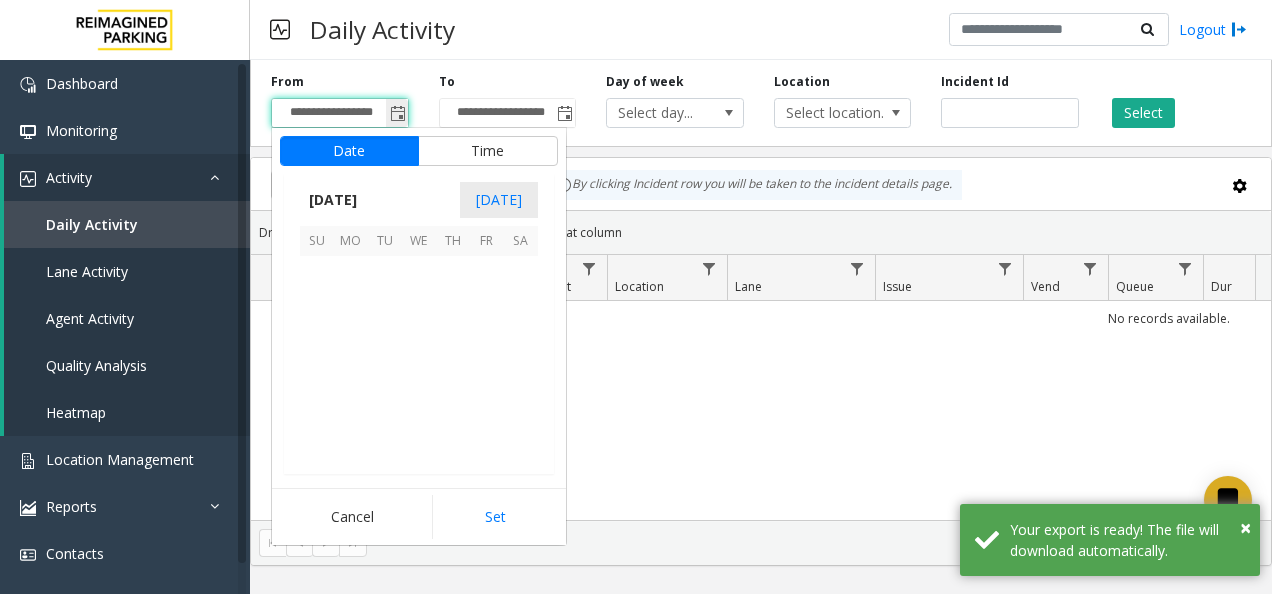 scroll, scrollTop: 358428, scrollLeft: 0, axis: vertical 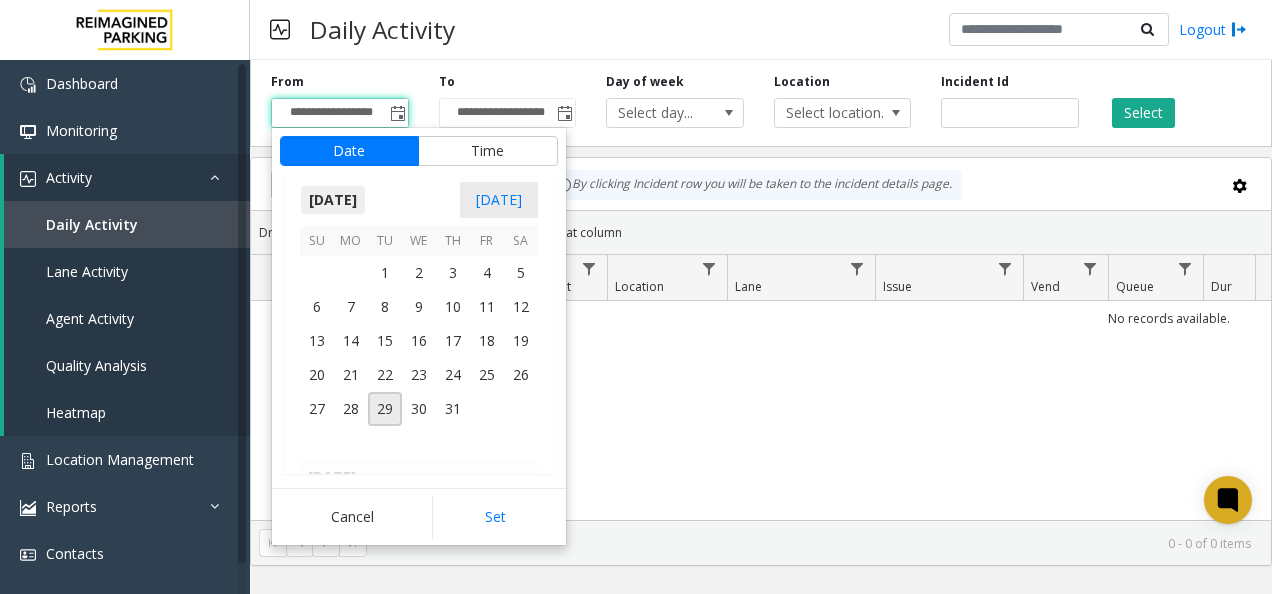click on "[DATE]" at bounding box center [333, 200] 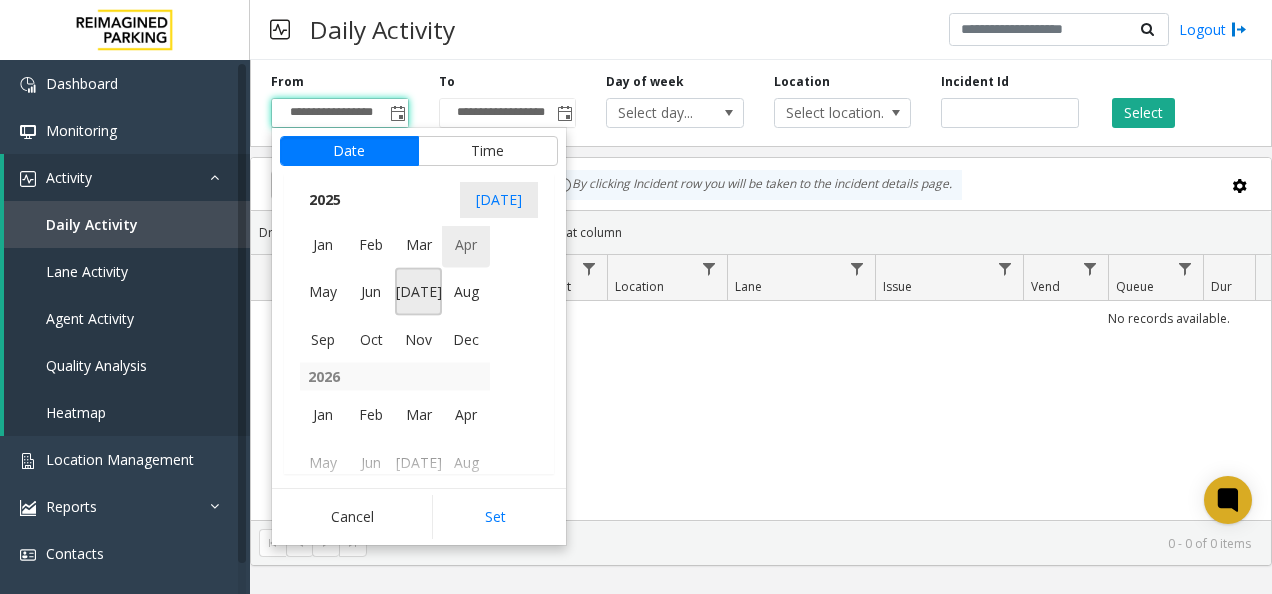 click on "Apr" at bounding box center (466, 244) 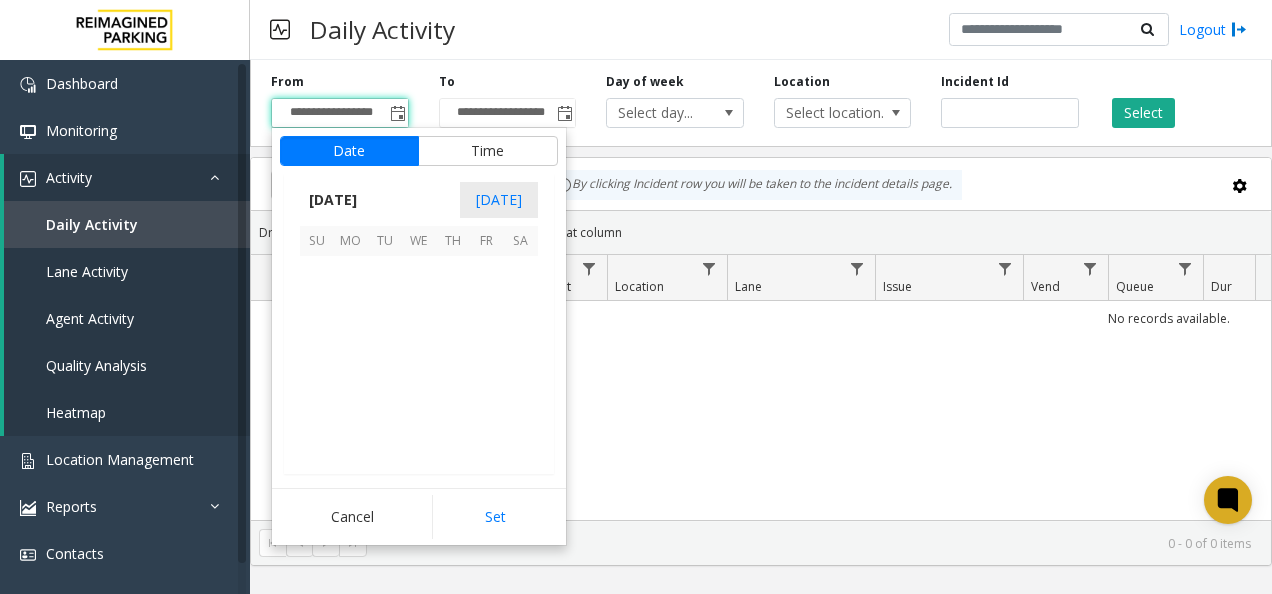 scroll, scrollTop: 357714, scrollLeft: 0, axis: vertical 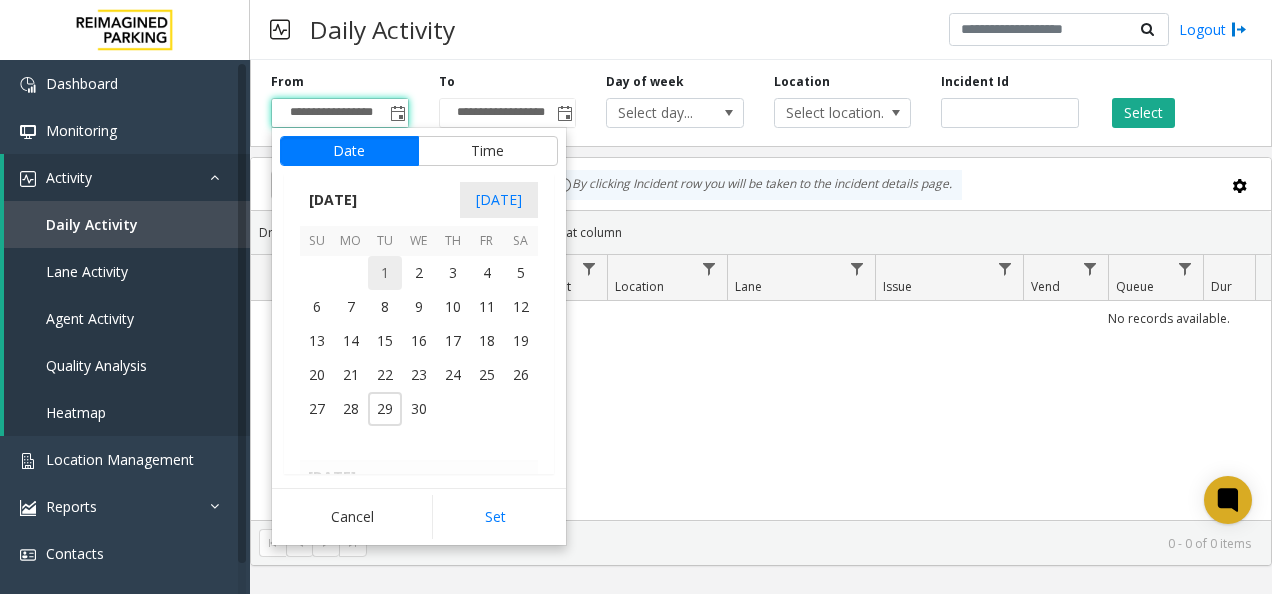 click on "1" at bounding box center [385, 273] 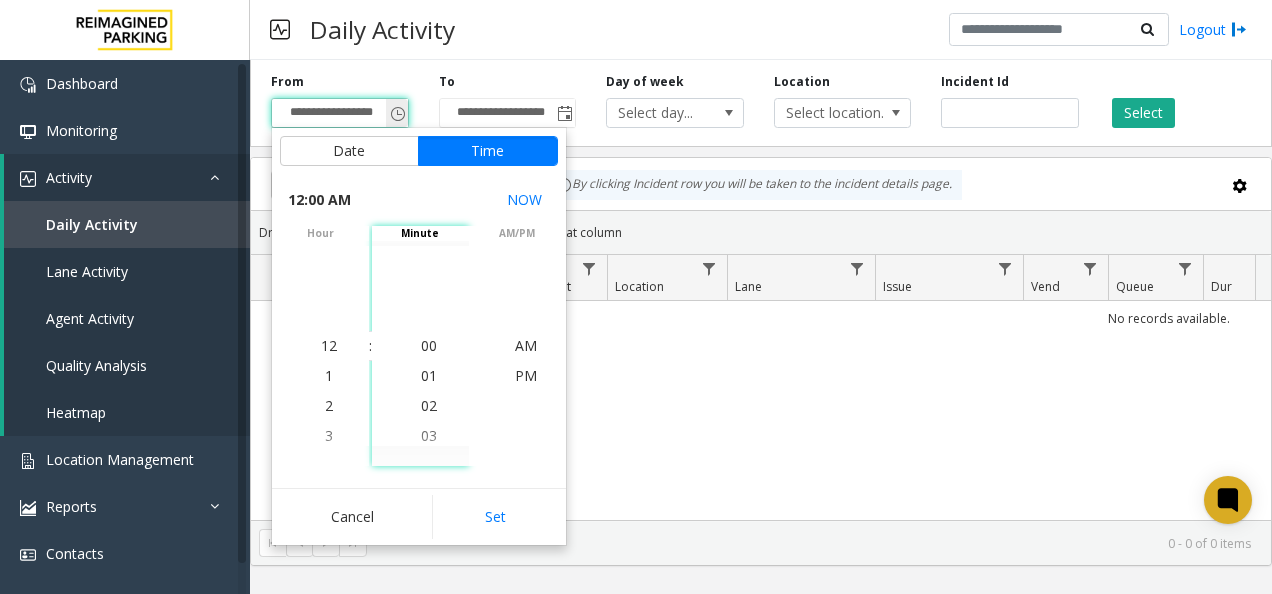 click 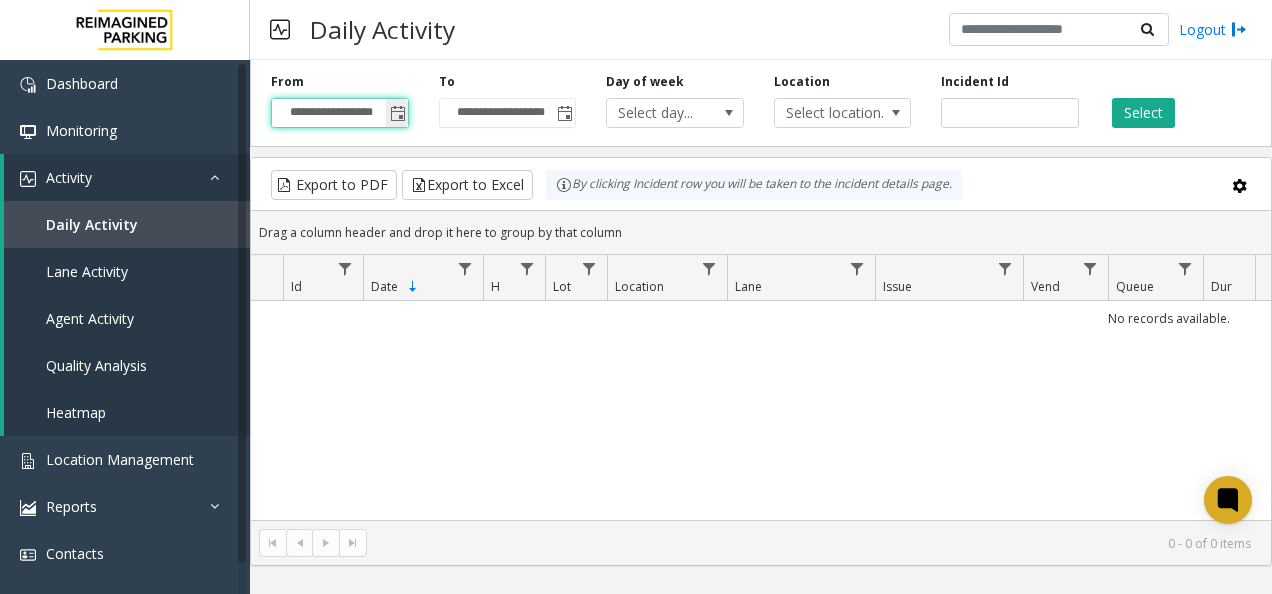 click on "**********" at bounding box center [340, 113] 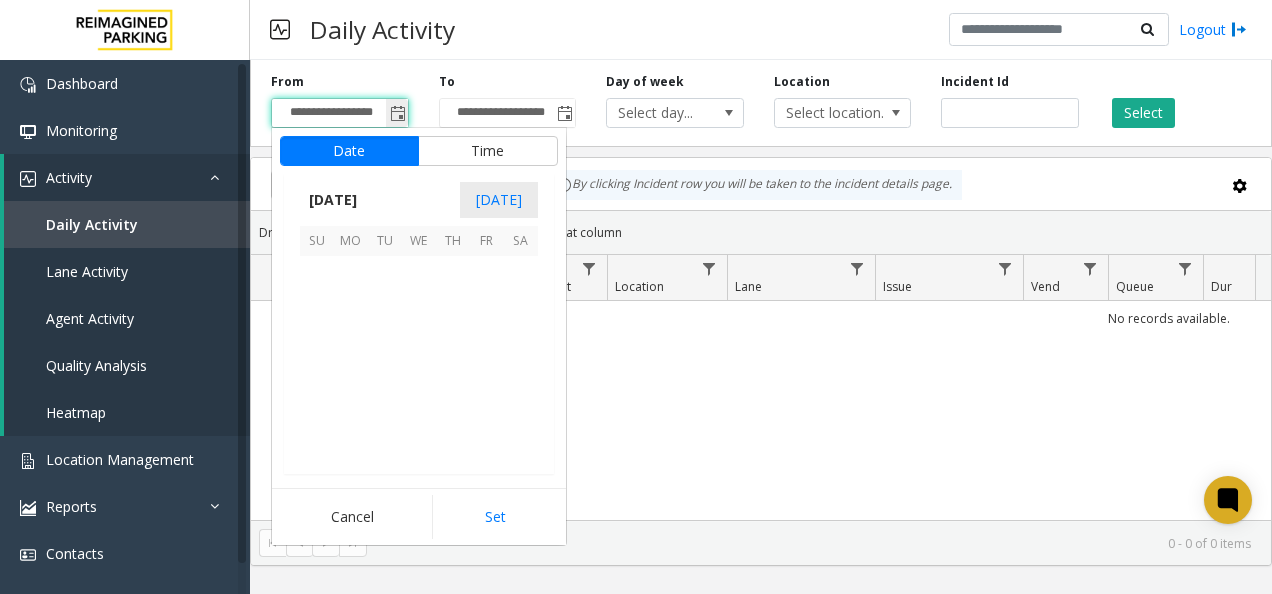 scroll, scrollTop: 358428, scrollLeft: 0, axis: vertical 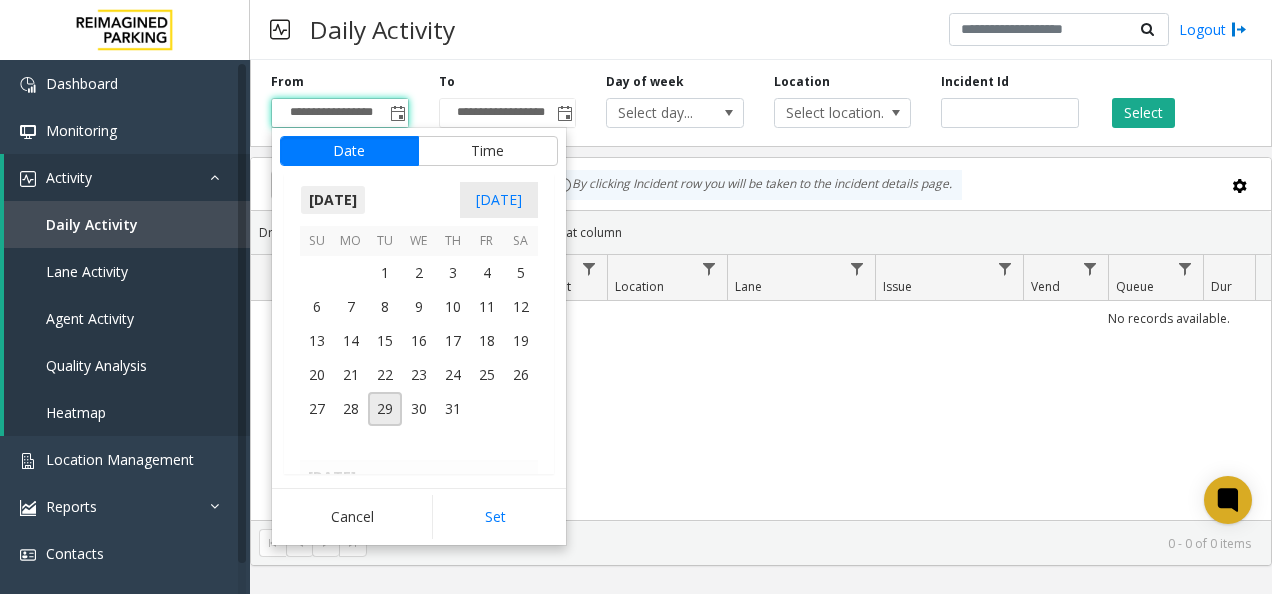 click on "[DATE]" at bounding box center [333, 200] 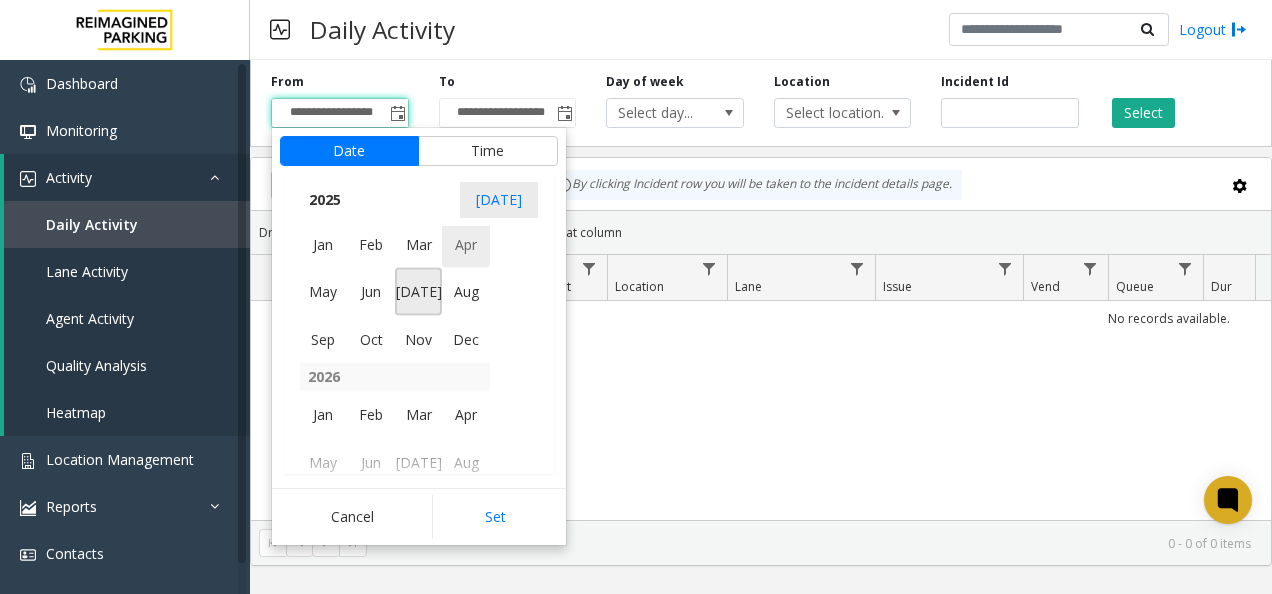click on "Apr" at bounding box center [466, 244] 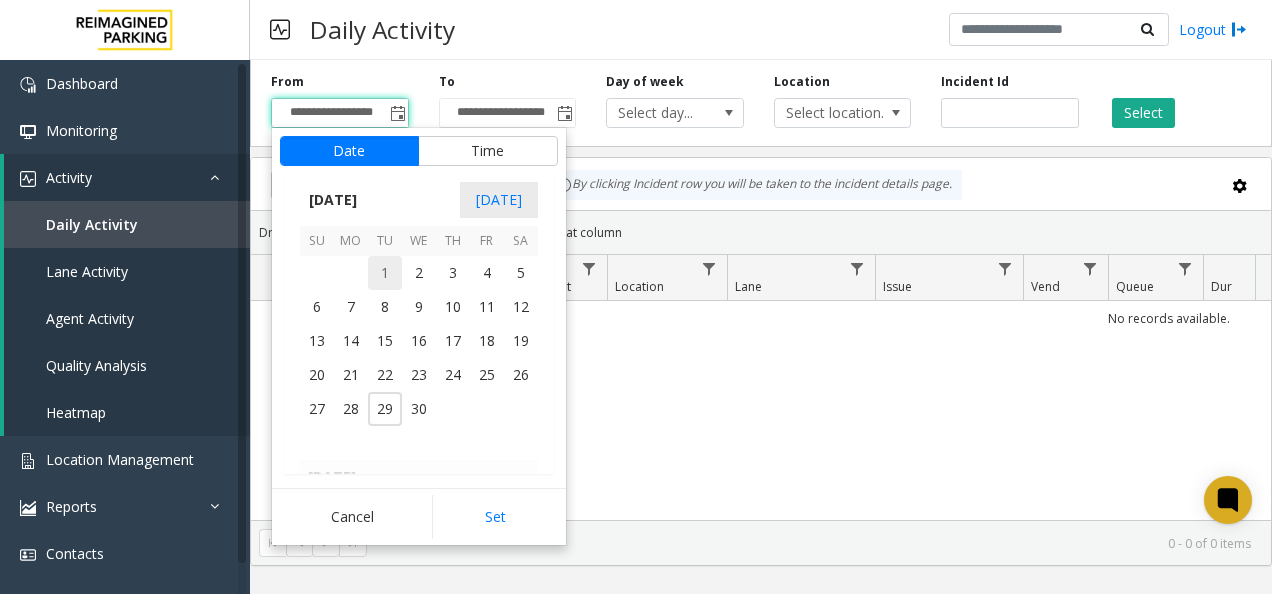 click on "1" at bounding box center (385, 273) 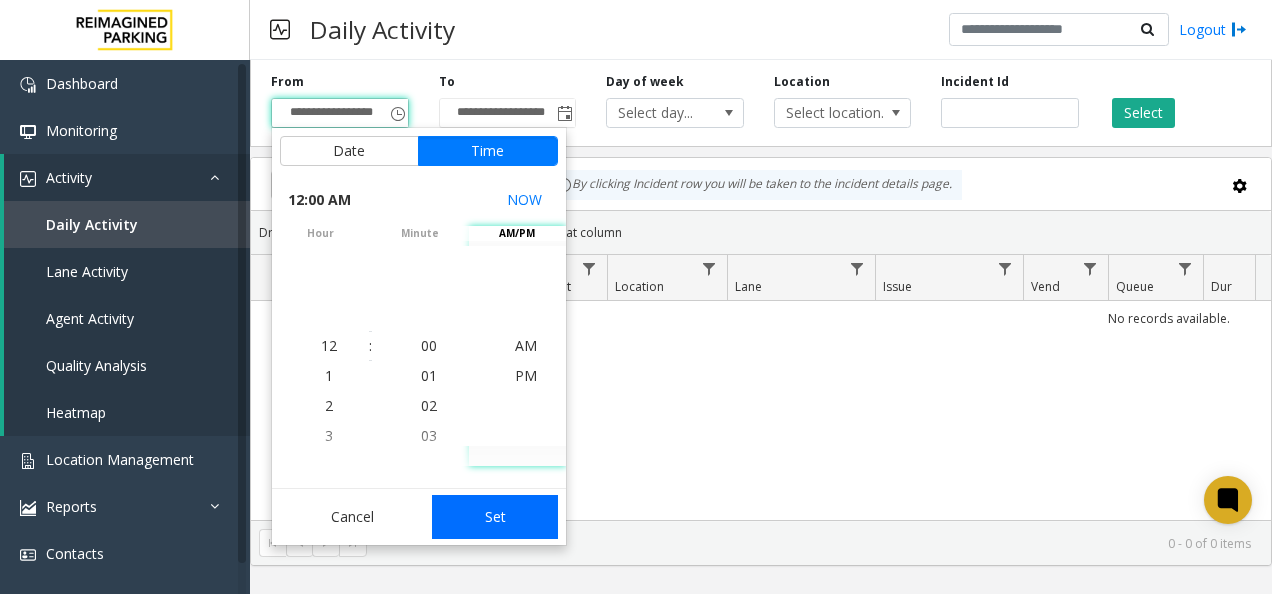 click on "Set" 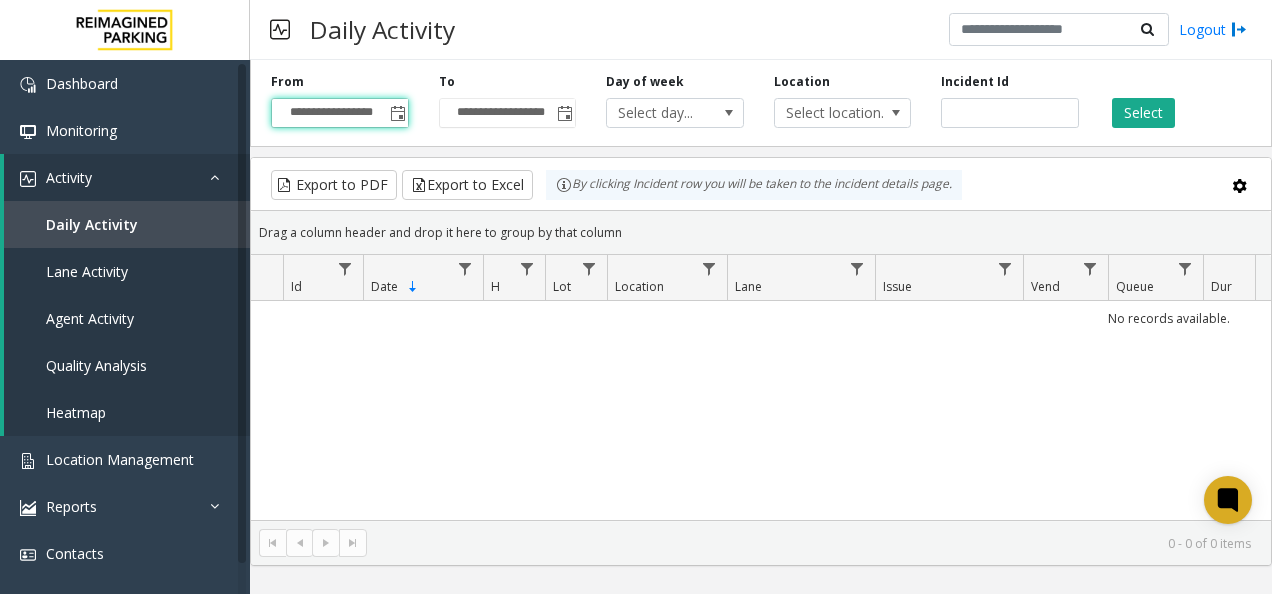 type on "**********" 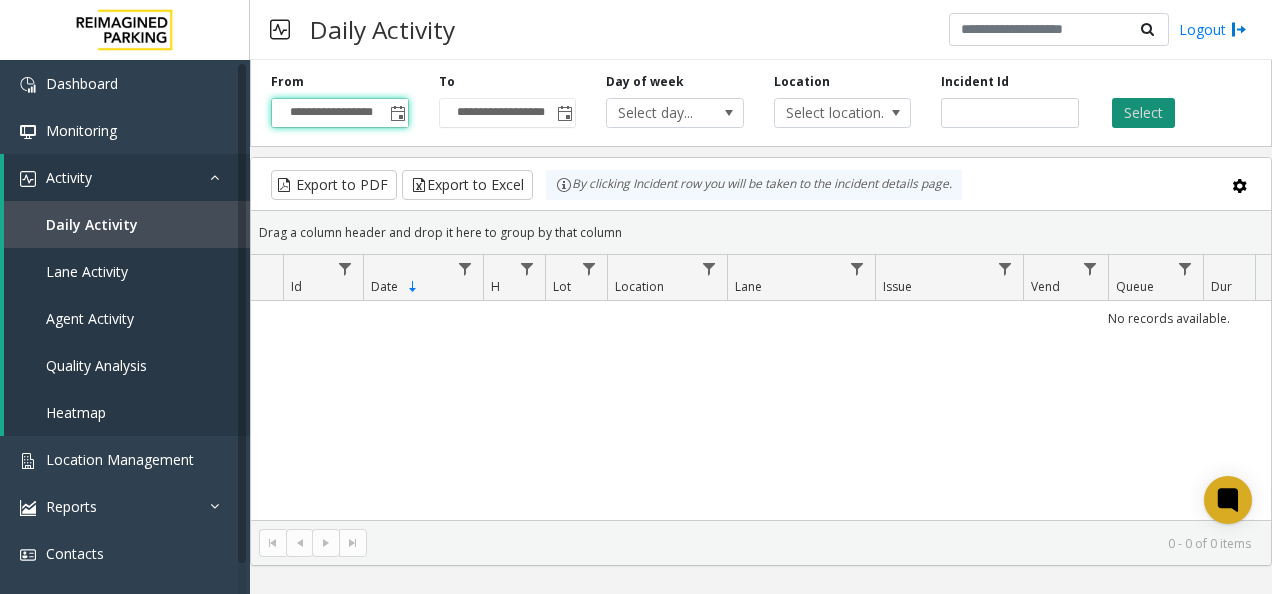 click on "Select" 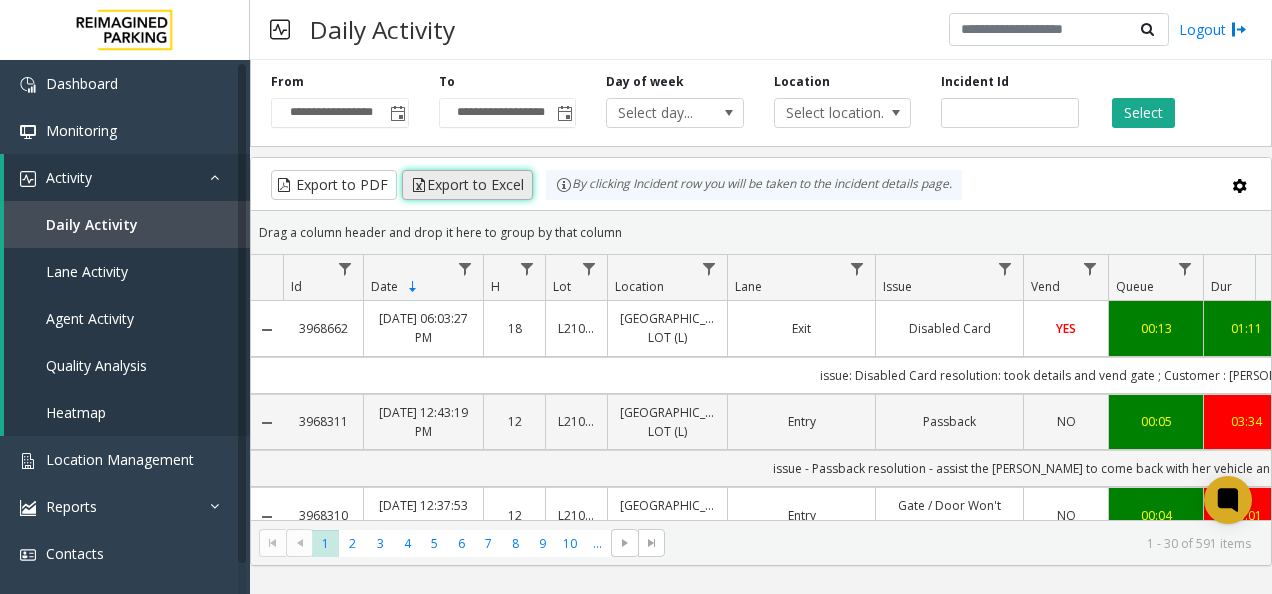 click on "Export to Excel" 